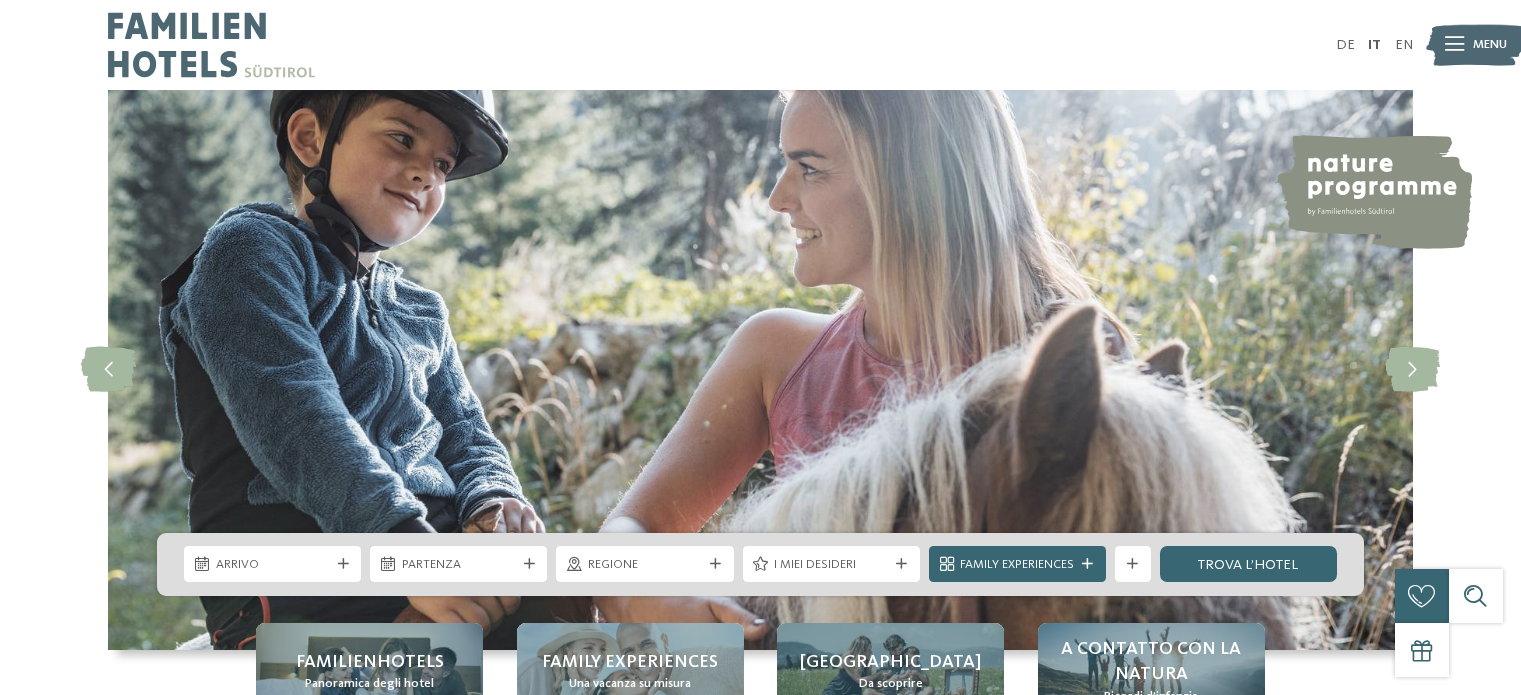 scroll, scrollTop: 0, scrollLeft: 0, axis: both 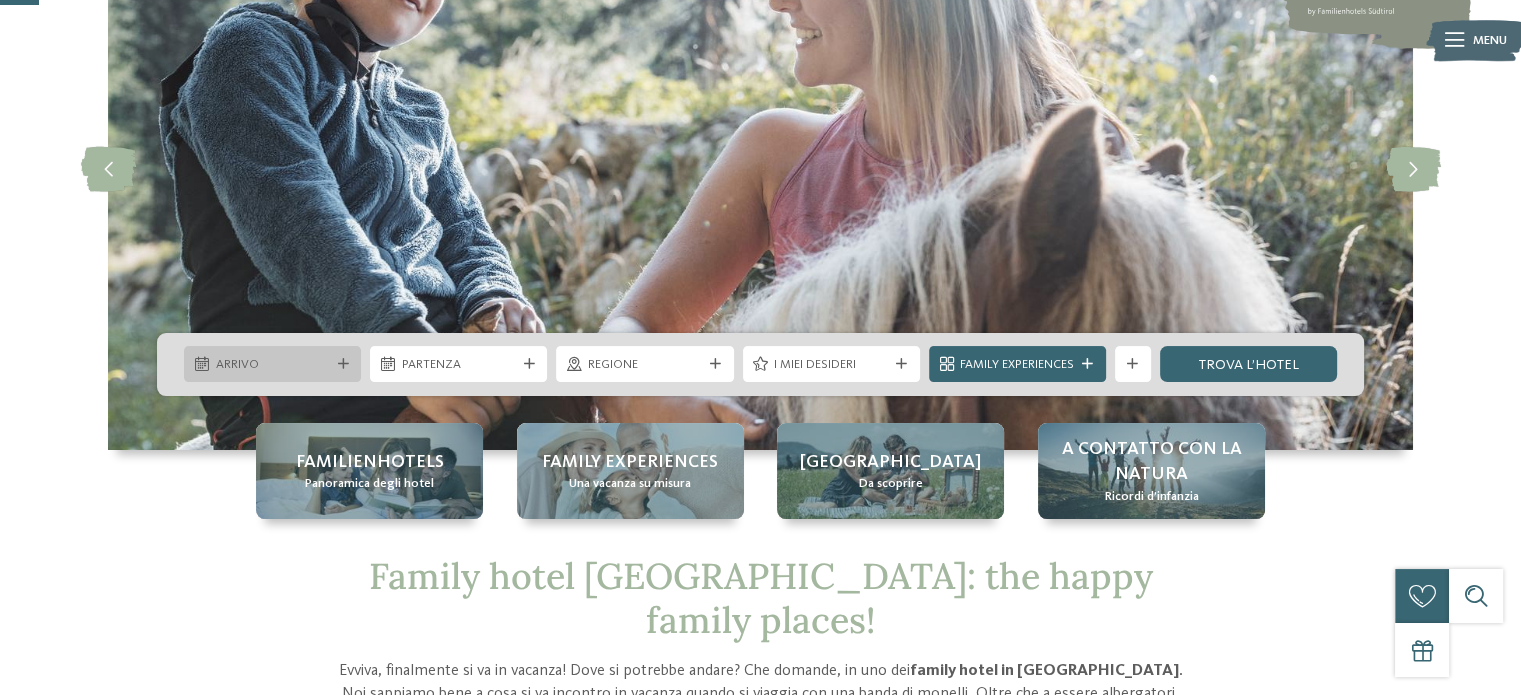 click on "Arrivo" at bounding box center (273, 365) 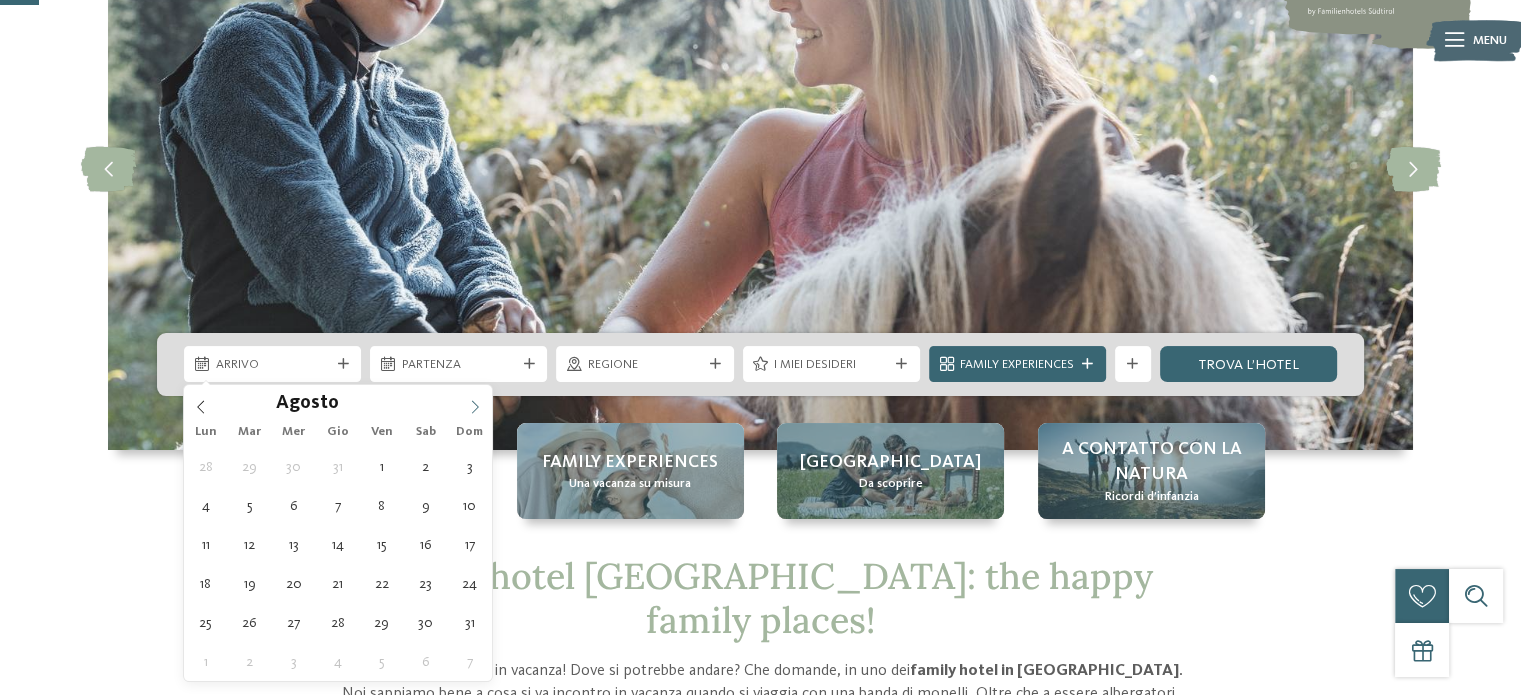 click 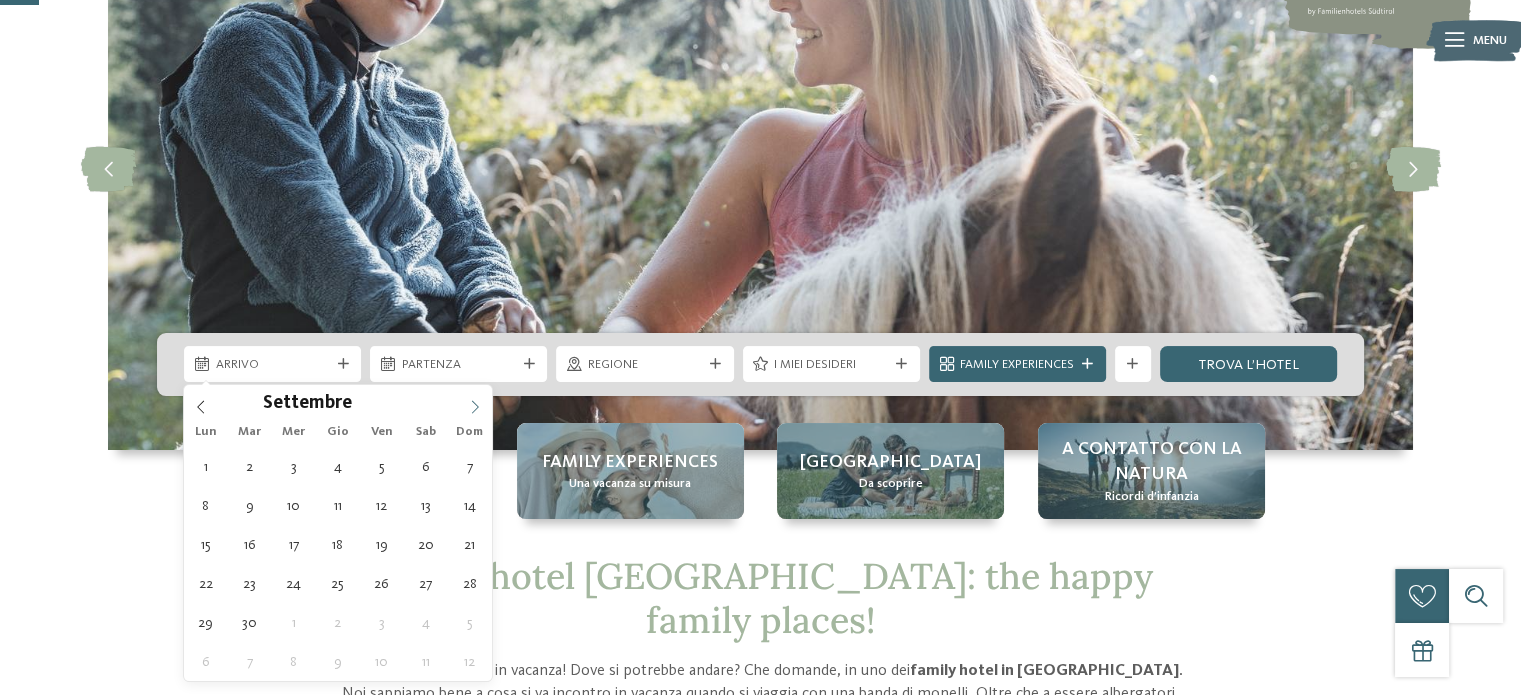 click 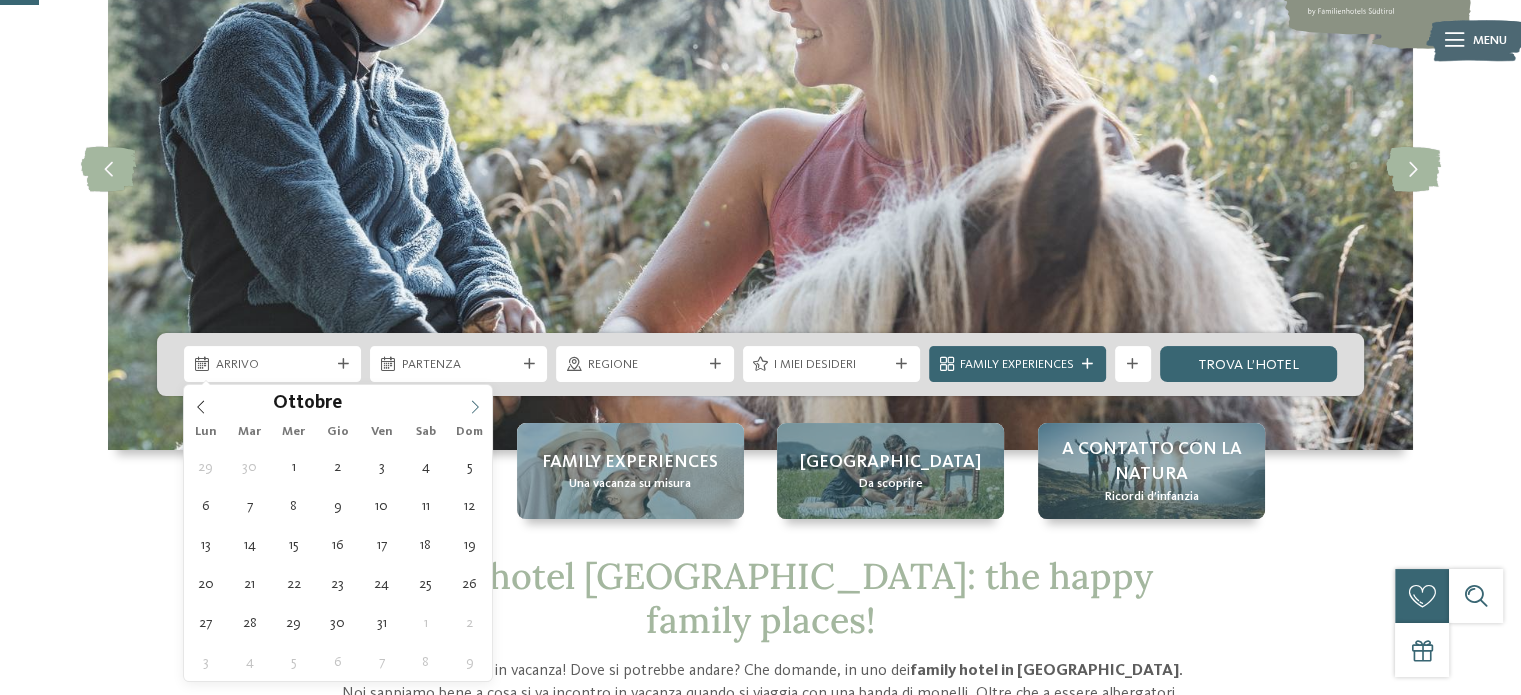 click 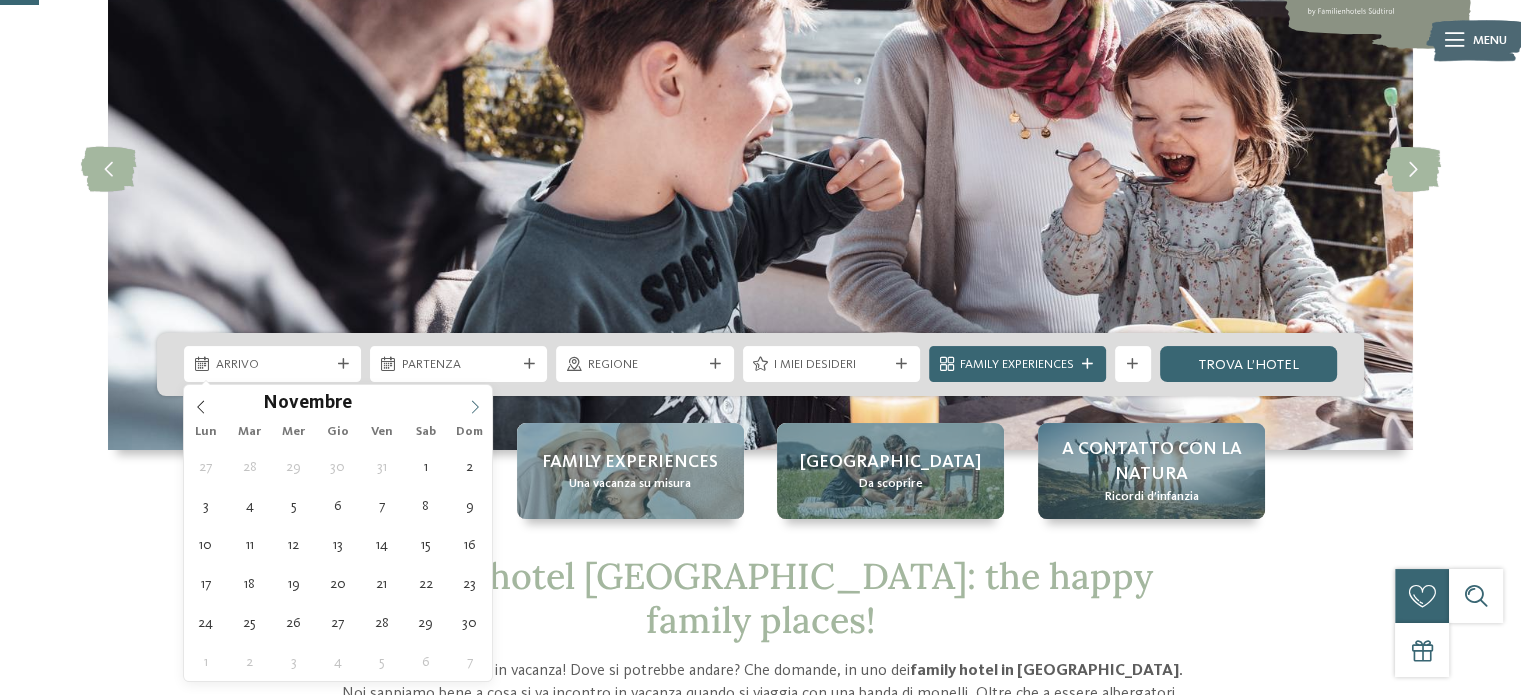click 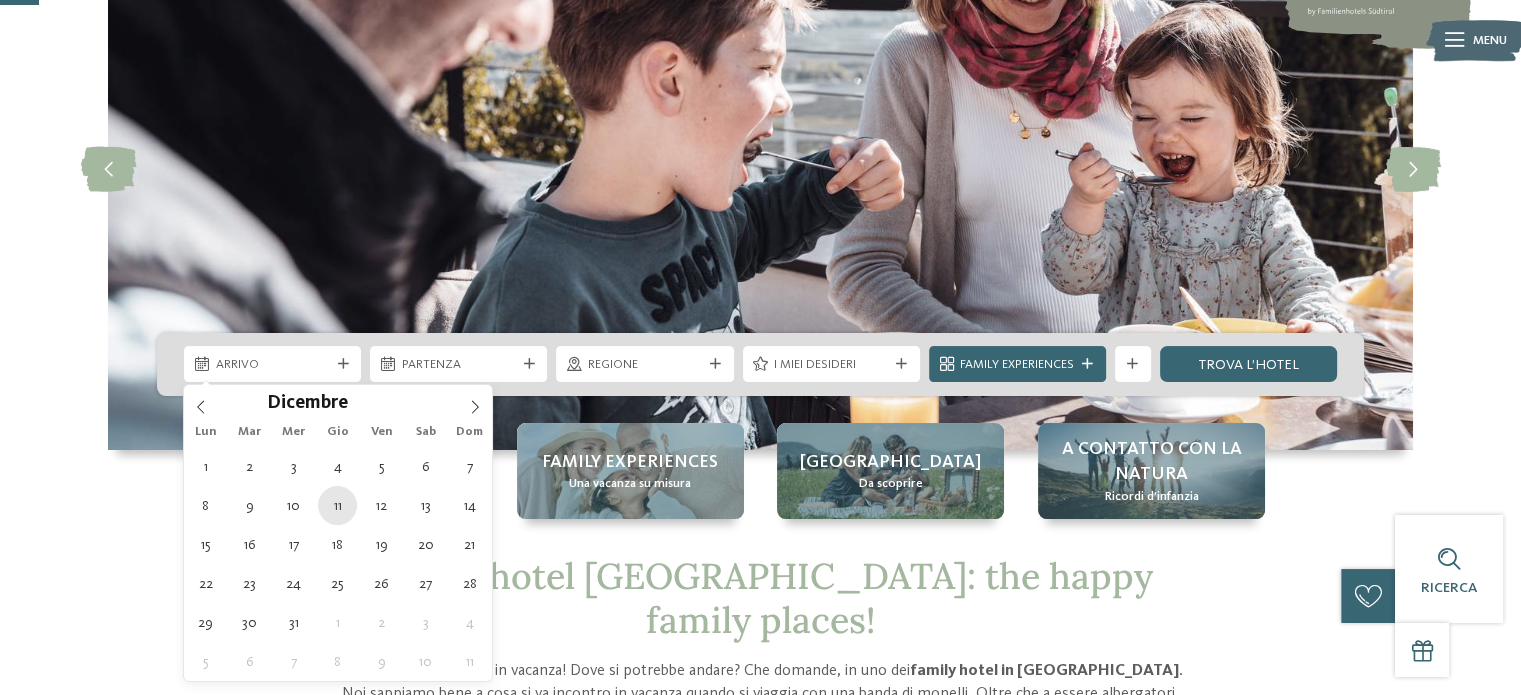 type on "11.12.2025" 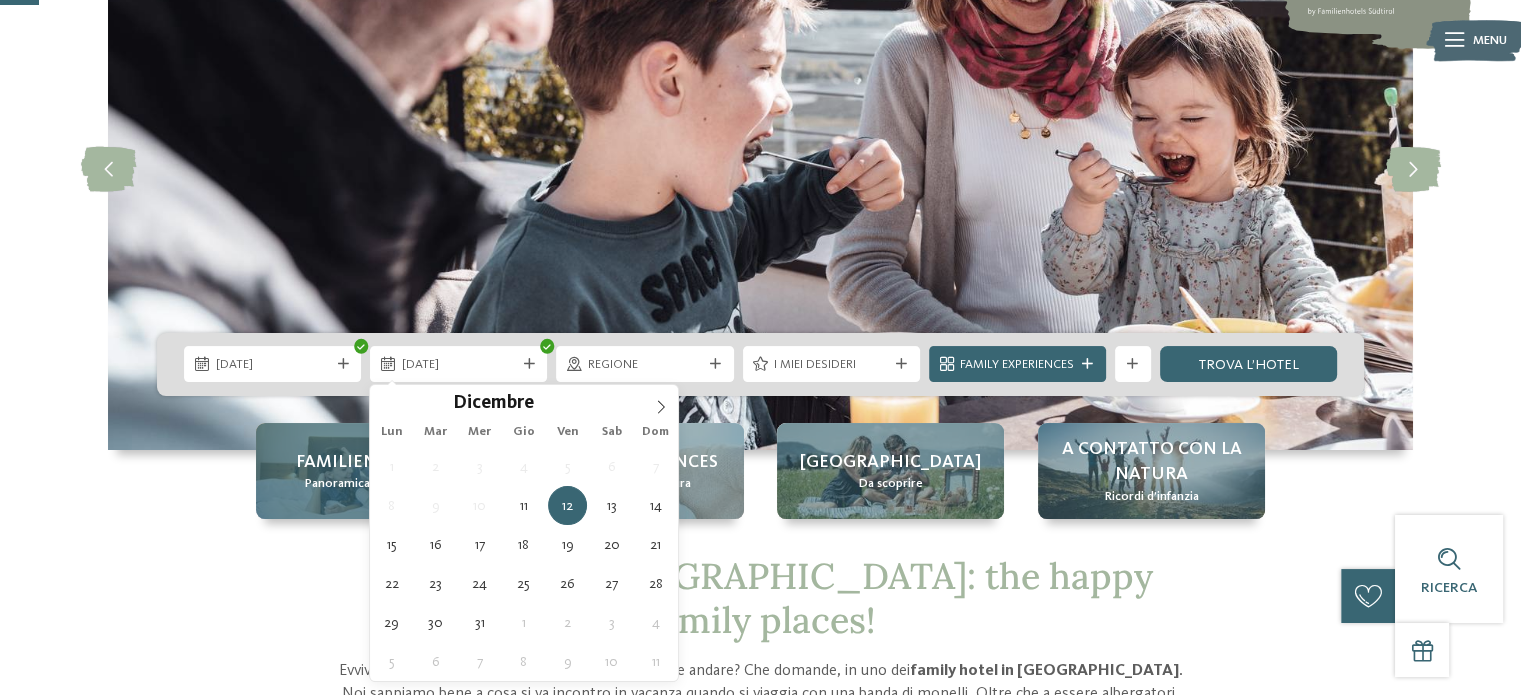 drag, startPoint x: 339, startPoint y: 503, endPoint x: 360, endPoint y: 503, distance: 21 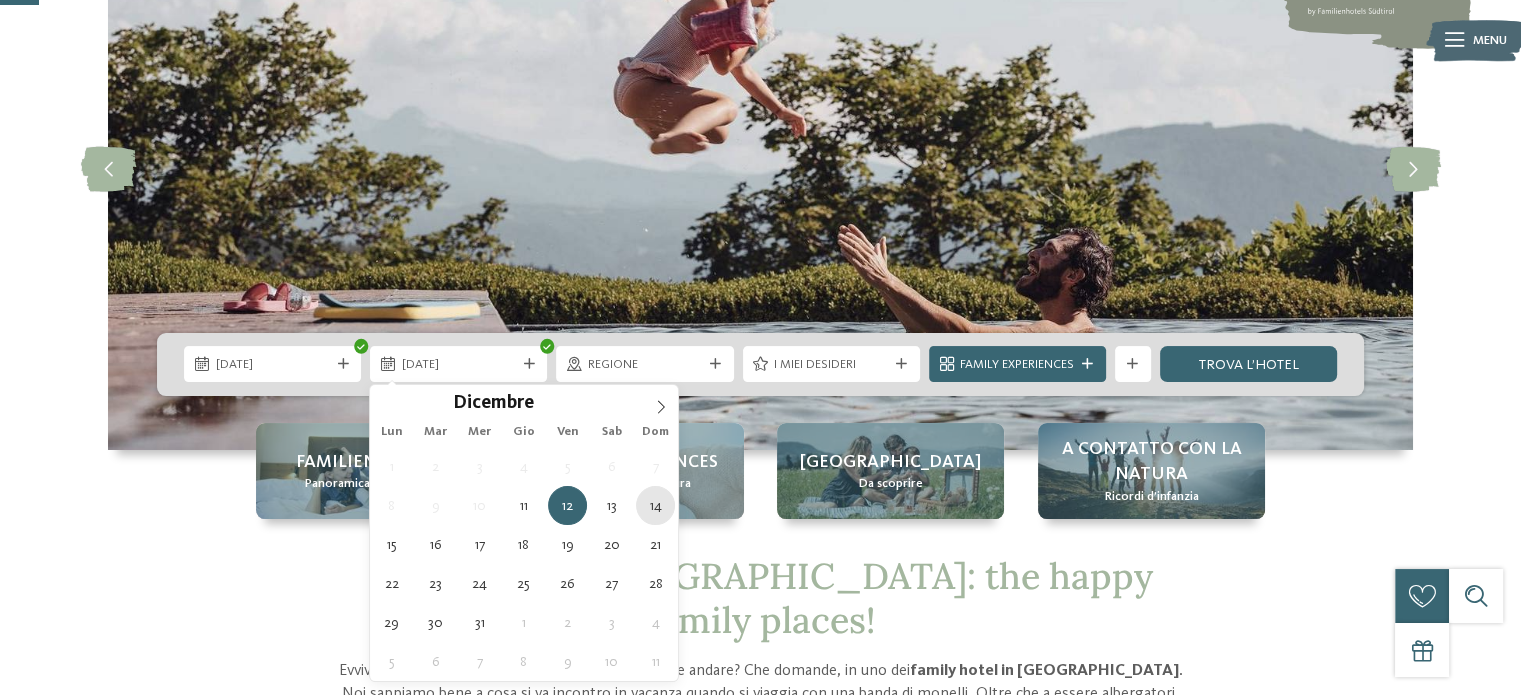 type on "14.12.2025" 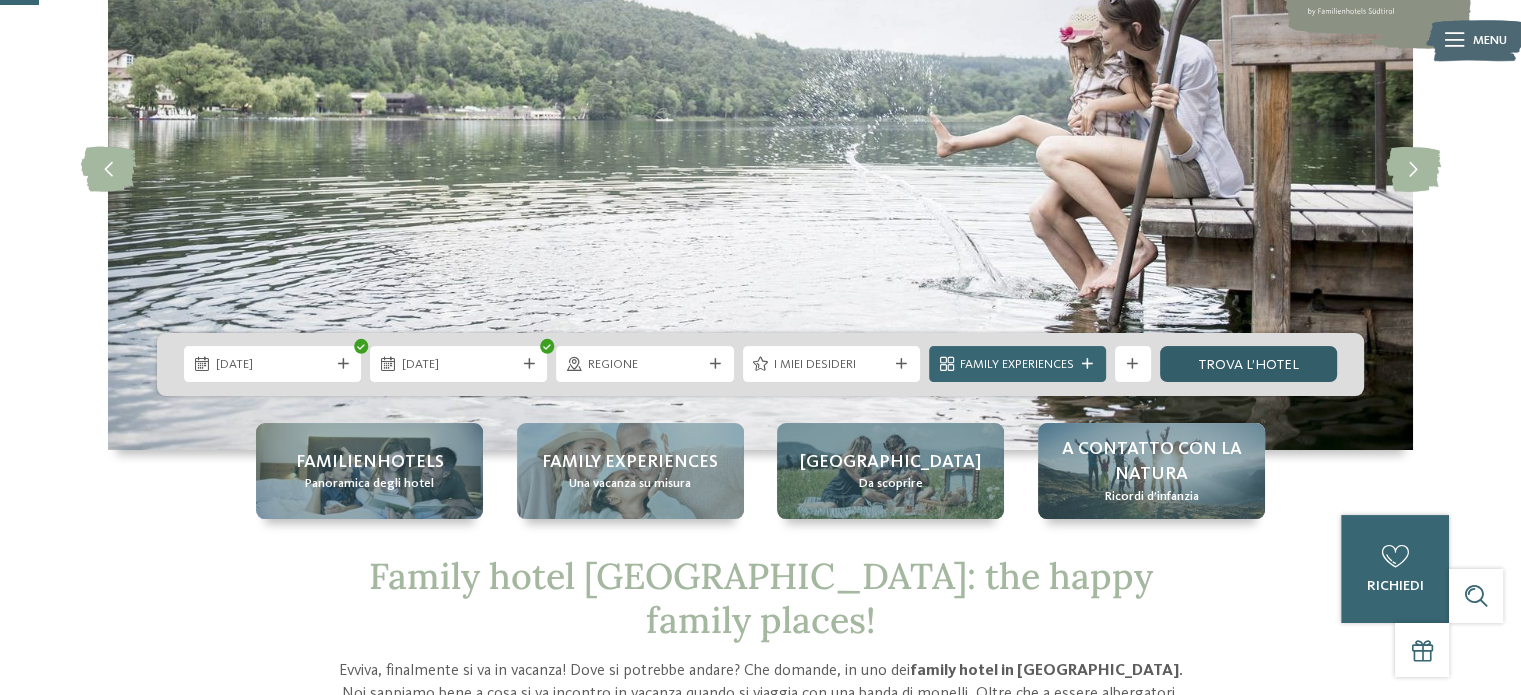 click on "trova l’hotel" at bounding box center (1248, 364) 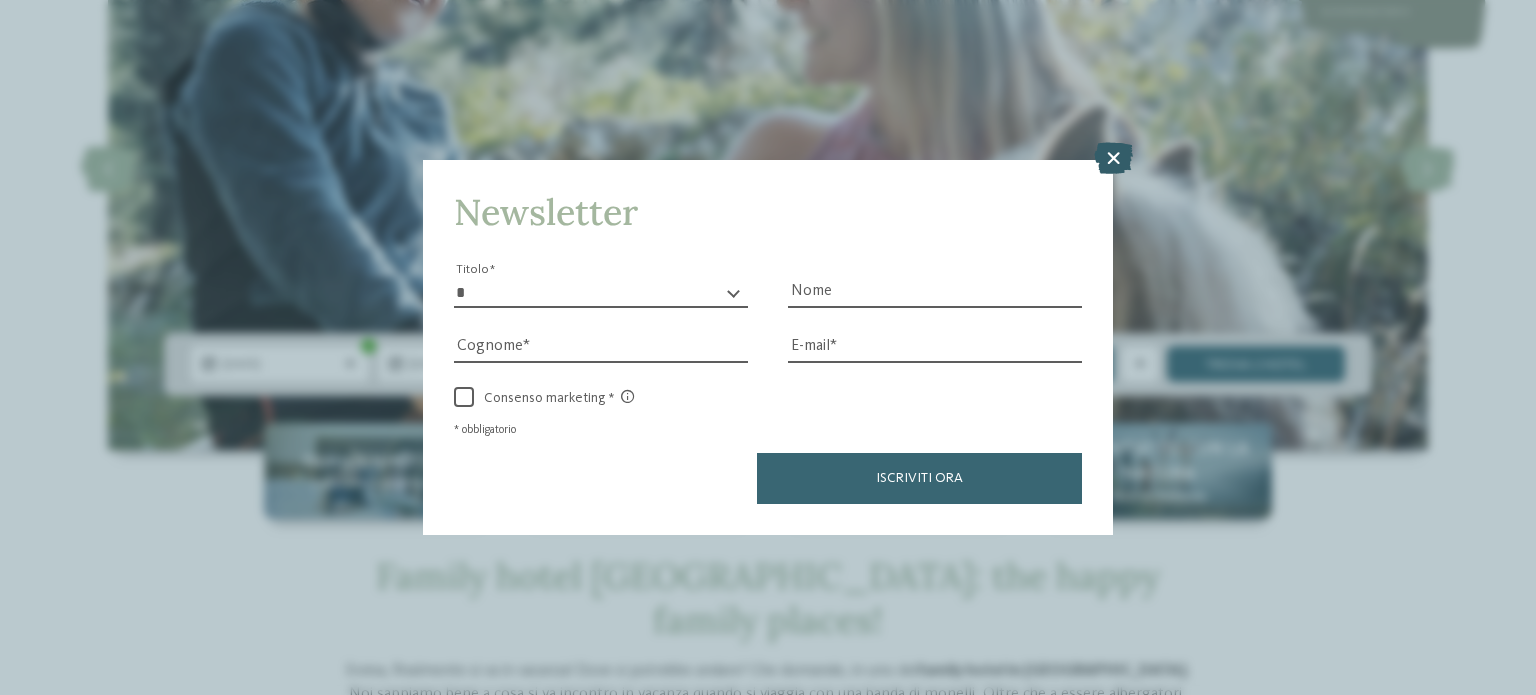 click at bounding box center [1113, 158] 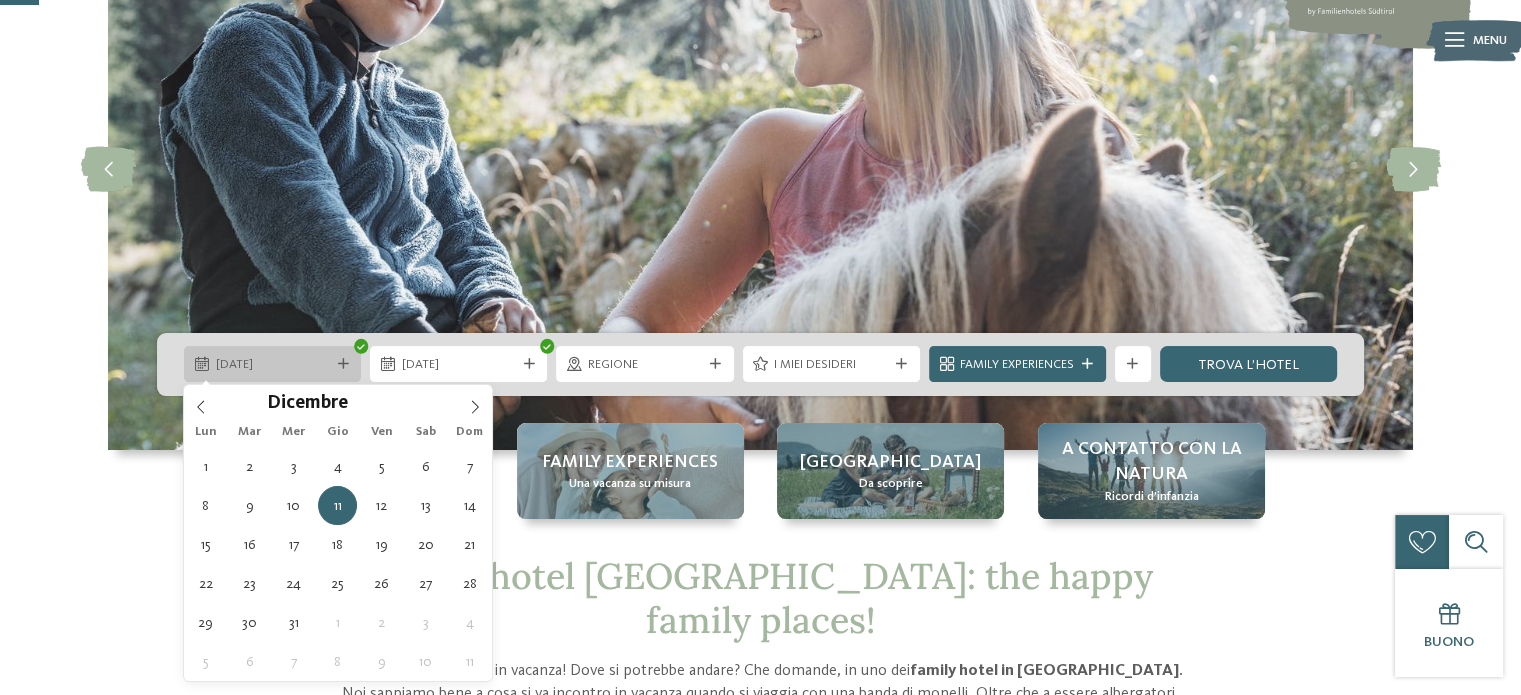 click on "11.12.2025" at bounding box center [273, 365] 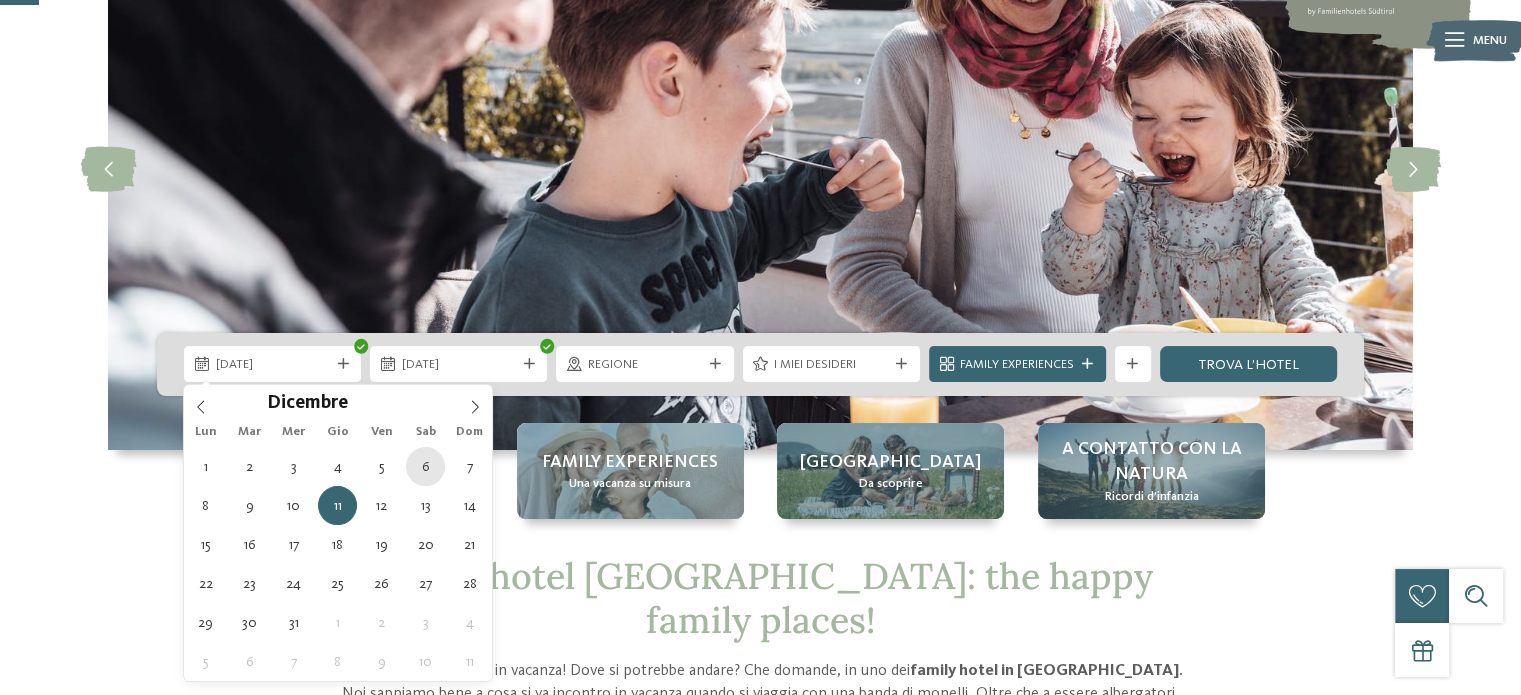 type on "06.12.2025" 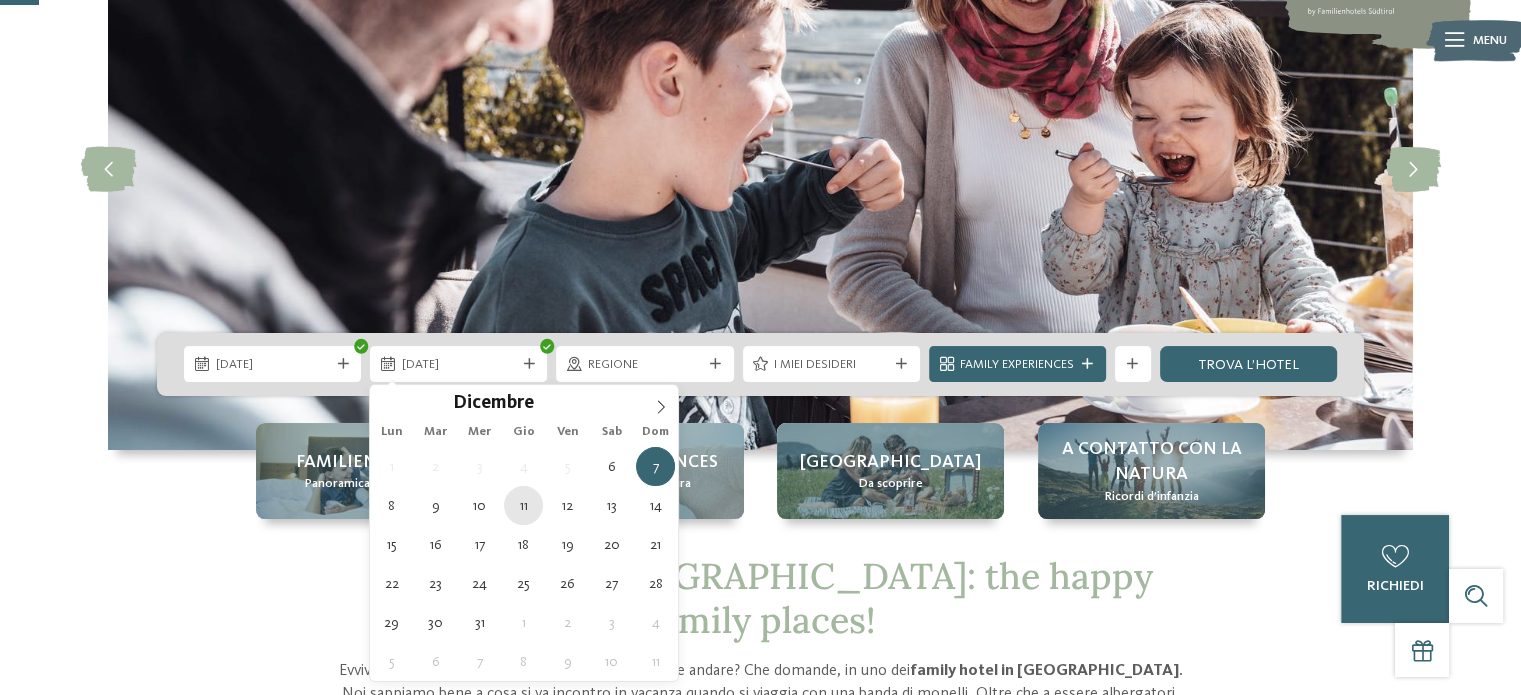 type on "11.12.2025" 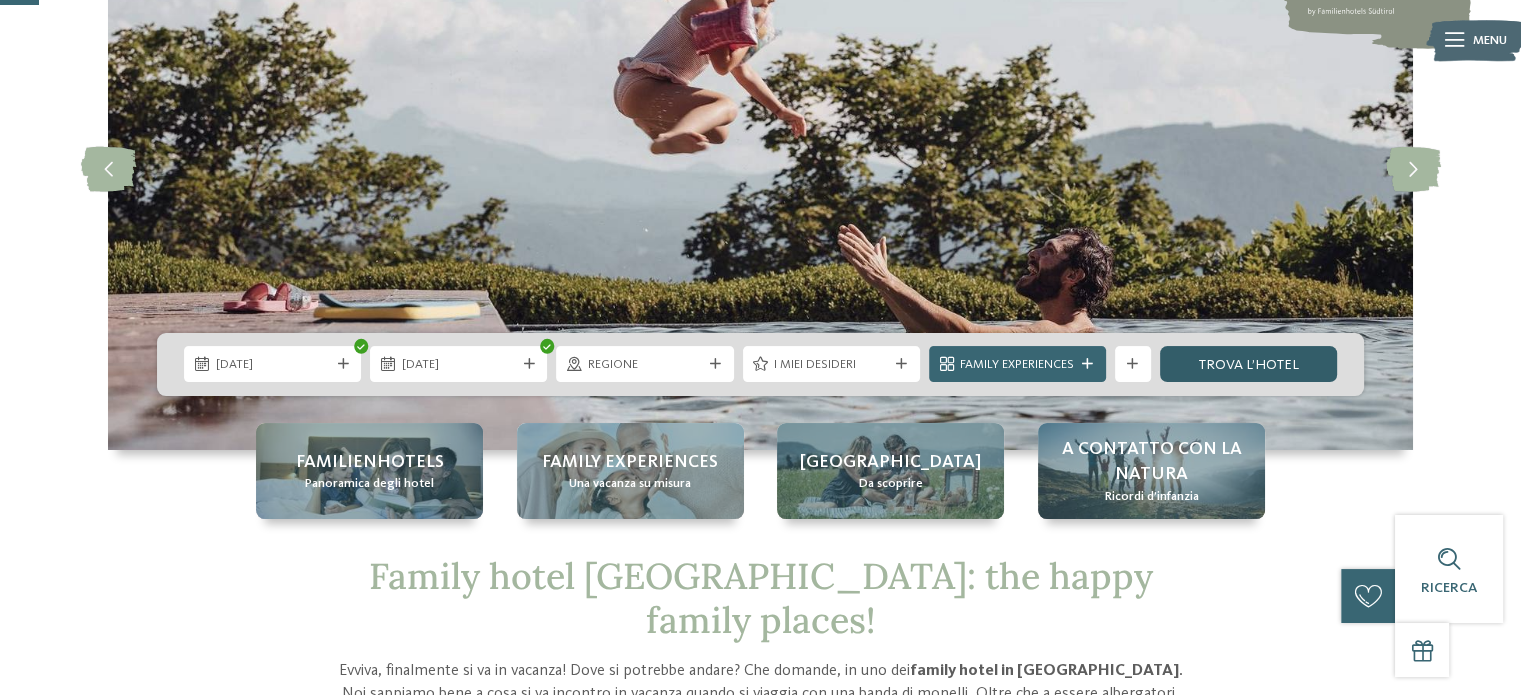 click on "trova l’hotel" at bounding box center [1248, 364] 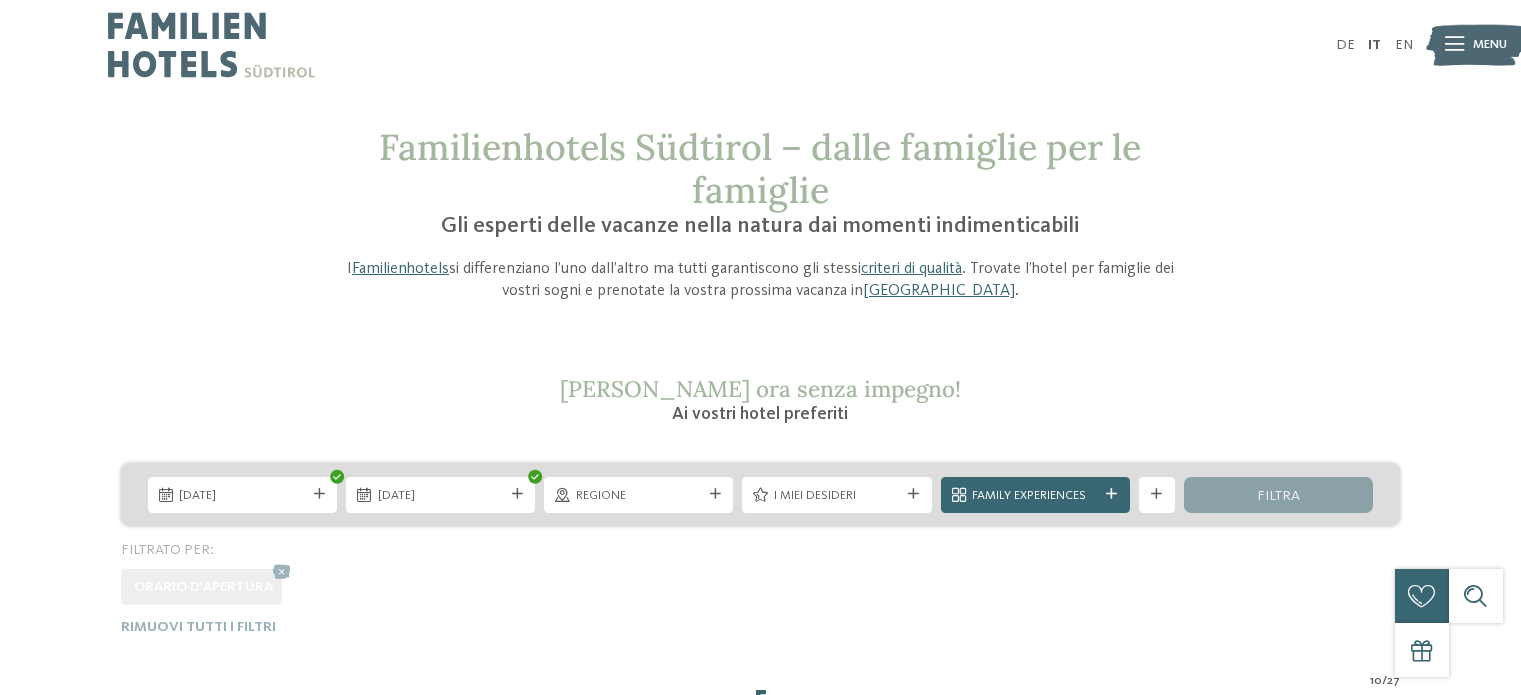 scroll, scrollTop: 0, scrollLeft: 0, axis: both 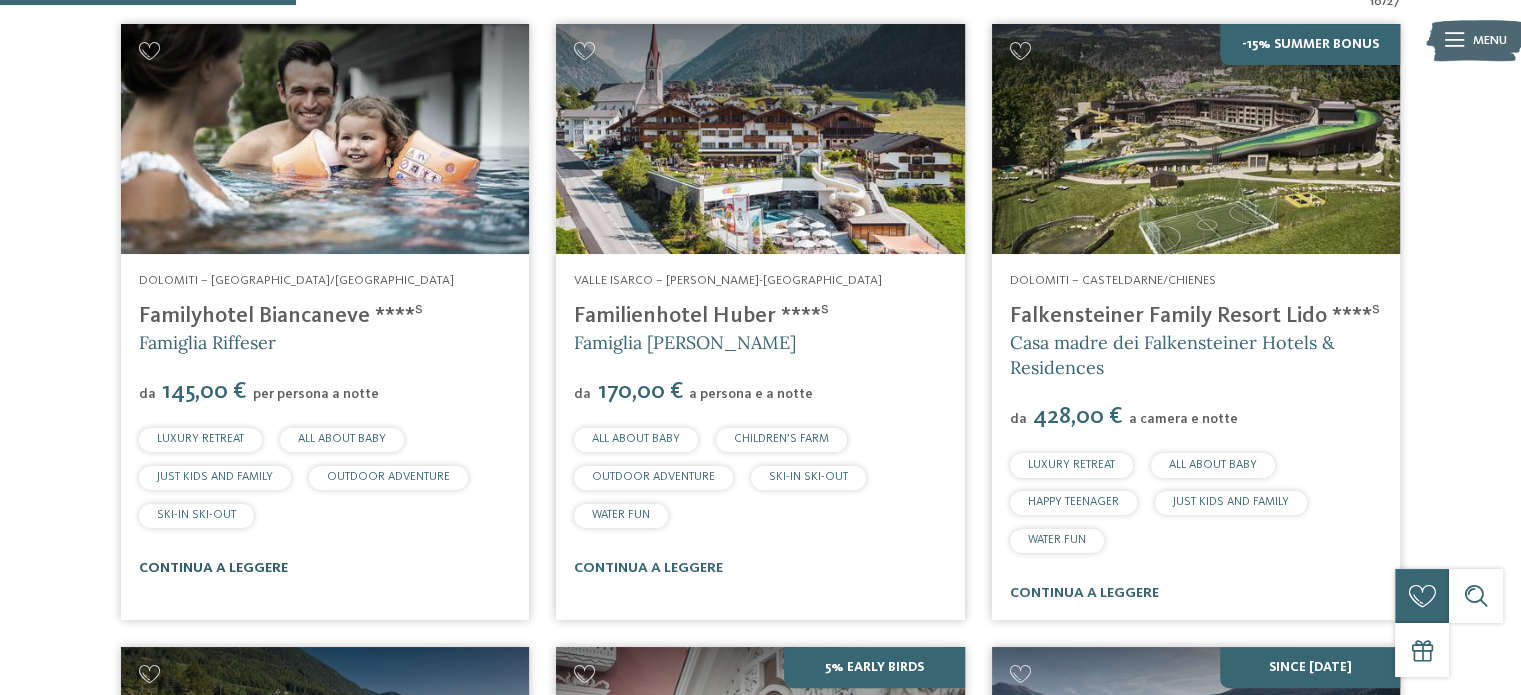 click on "continua a leggere" at bounding box center (213, 568) 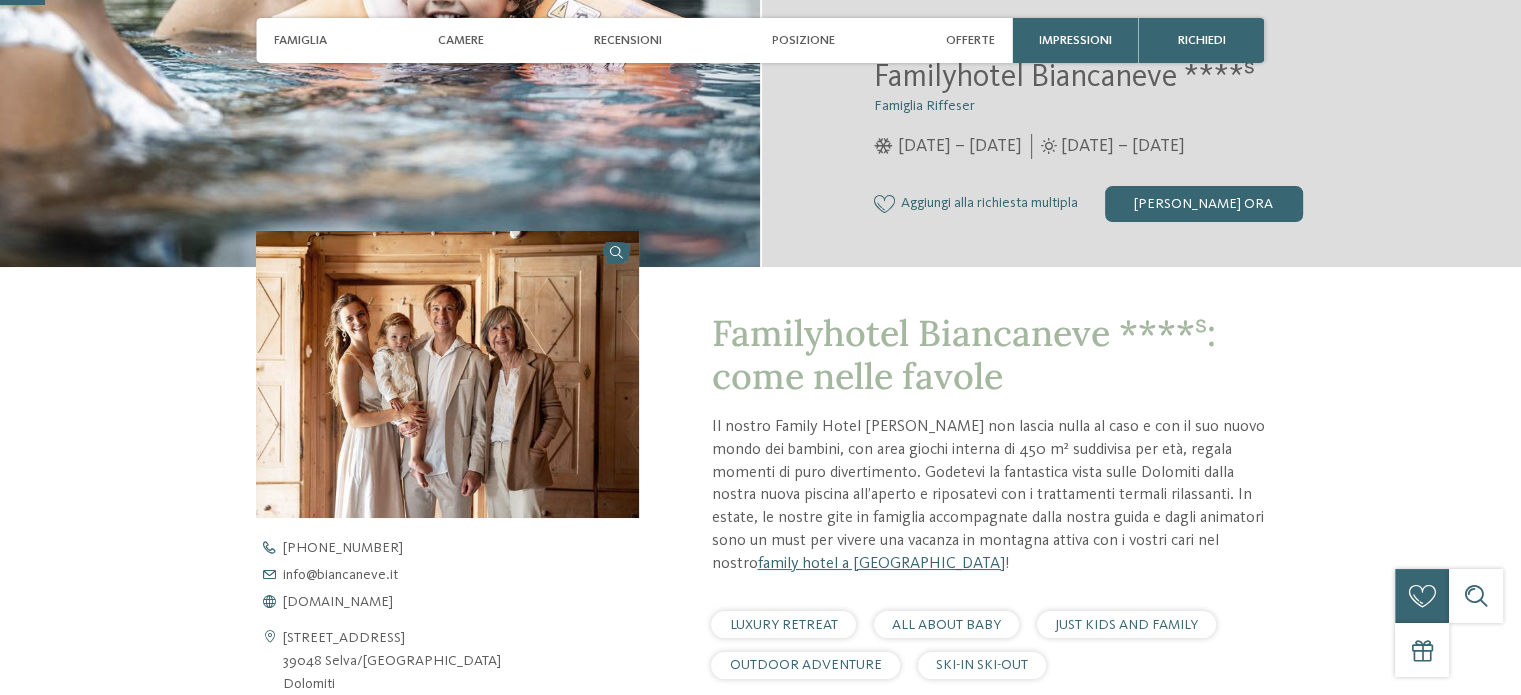 scroll, scrollTop: 400, scrollLeft: 0, axis: vertical 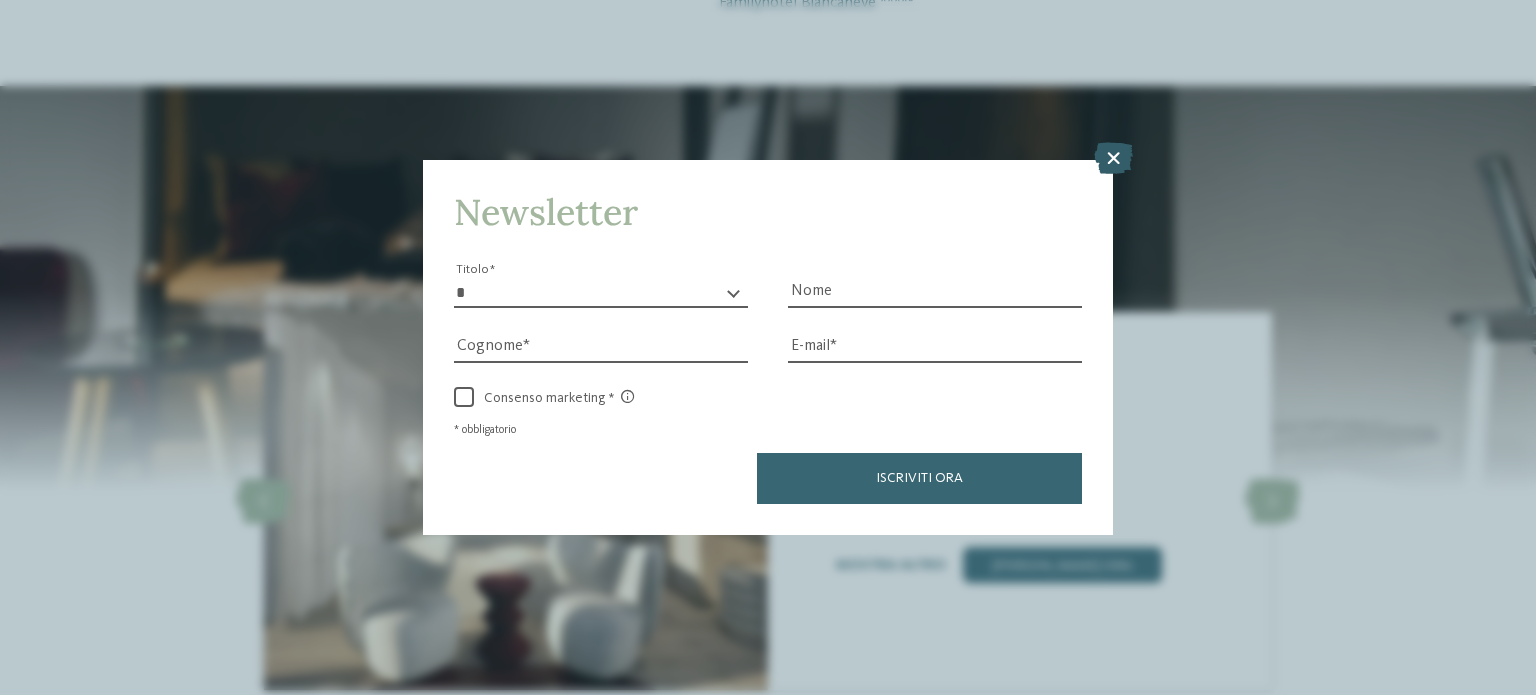 click at bounding box center [1113, 158] 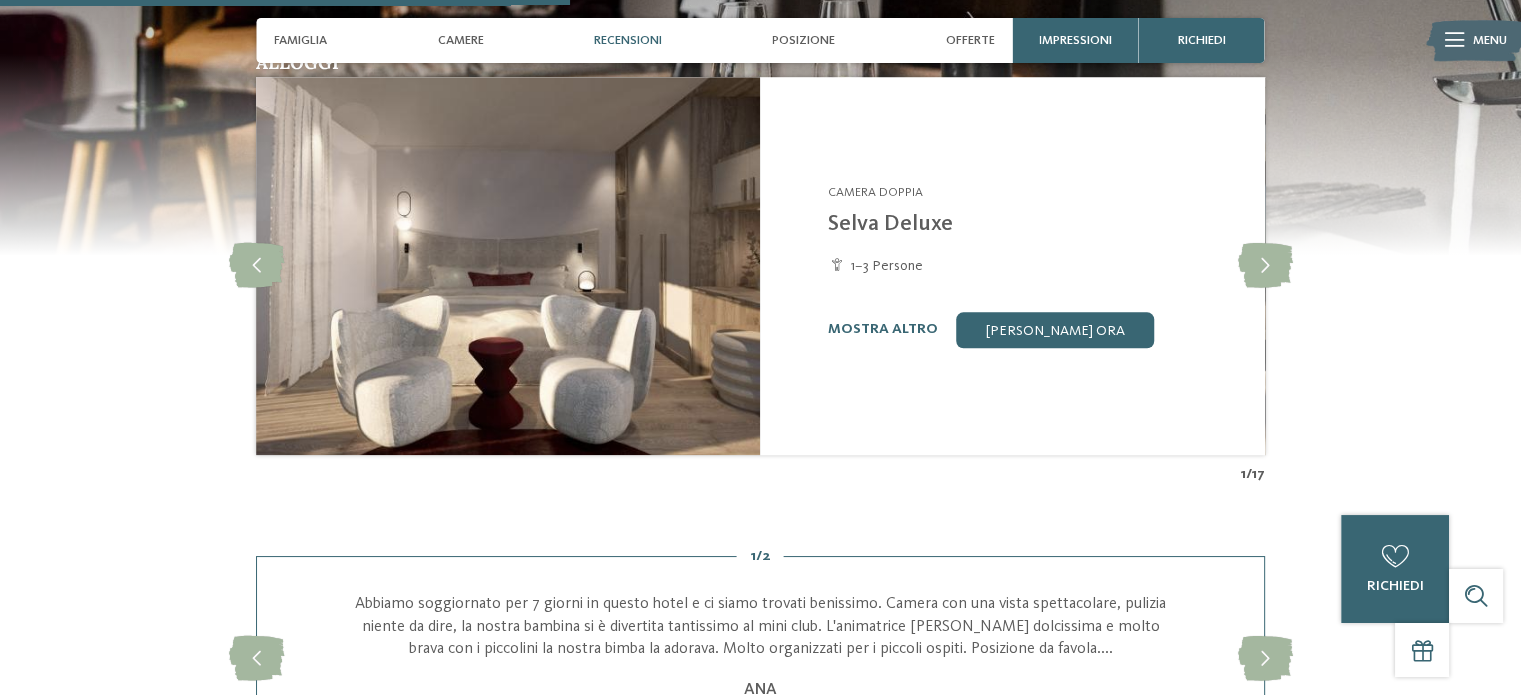 scroll, scrollTop: 1600, scrollLeft: 0, axis: vertical 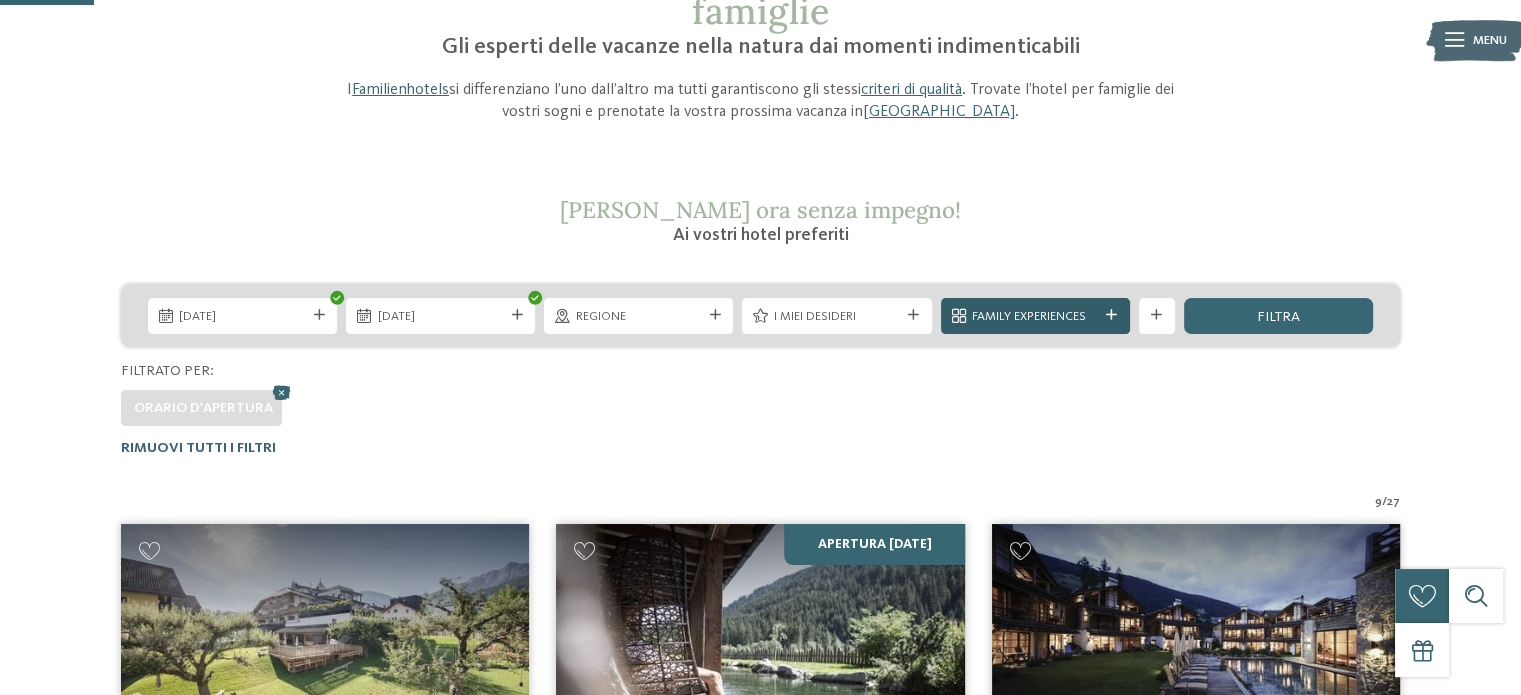 click at bounding box center [1111, 315] 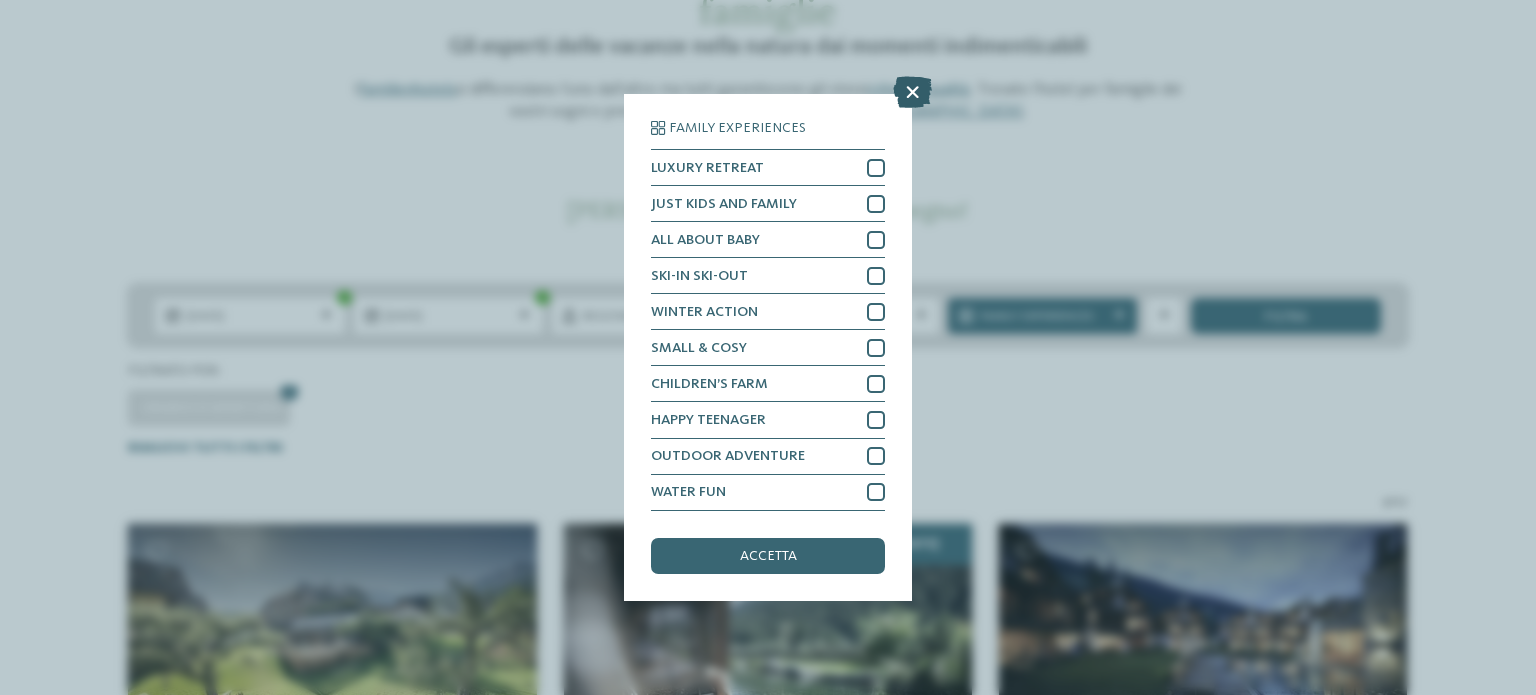 click at bounding box center (912, 93) 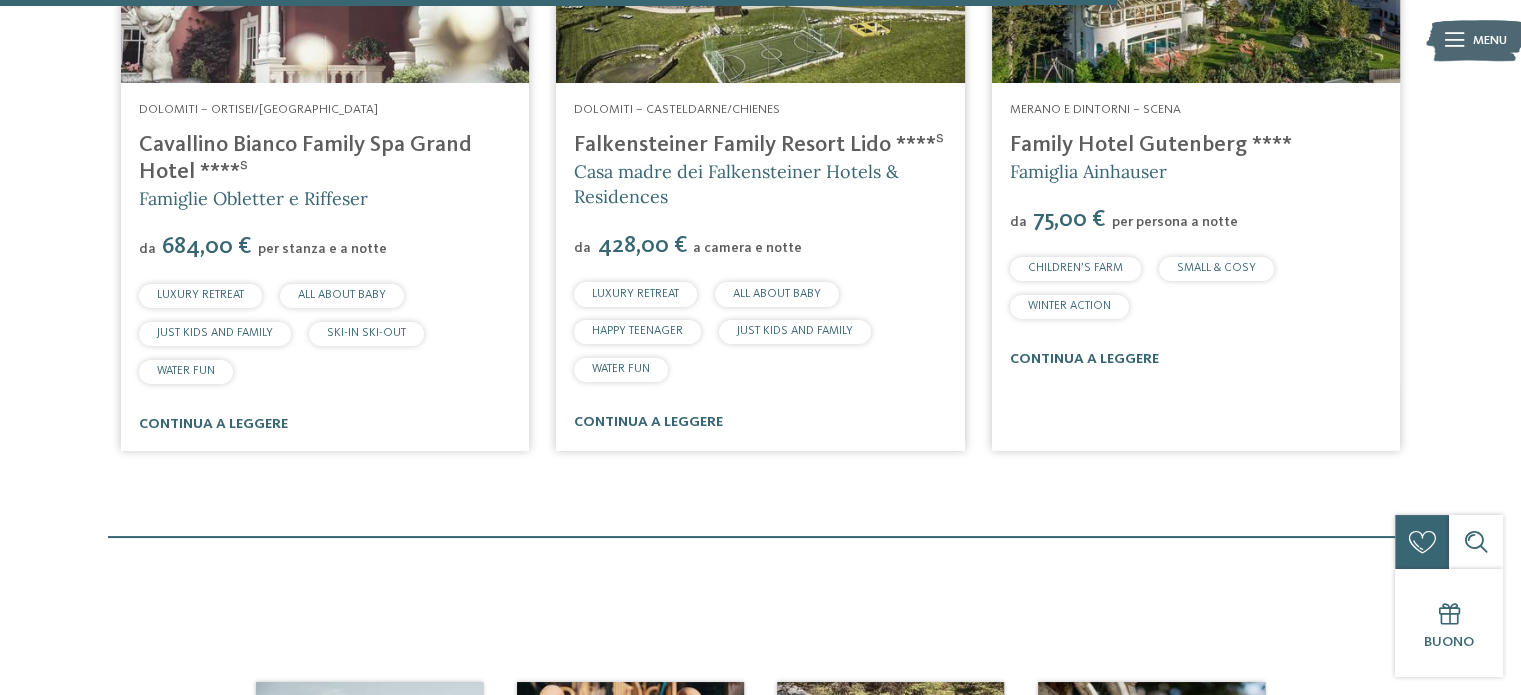 scroll, scrollTop: 1979, scrollLeft: 0, axis: vertical 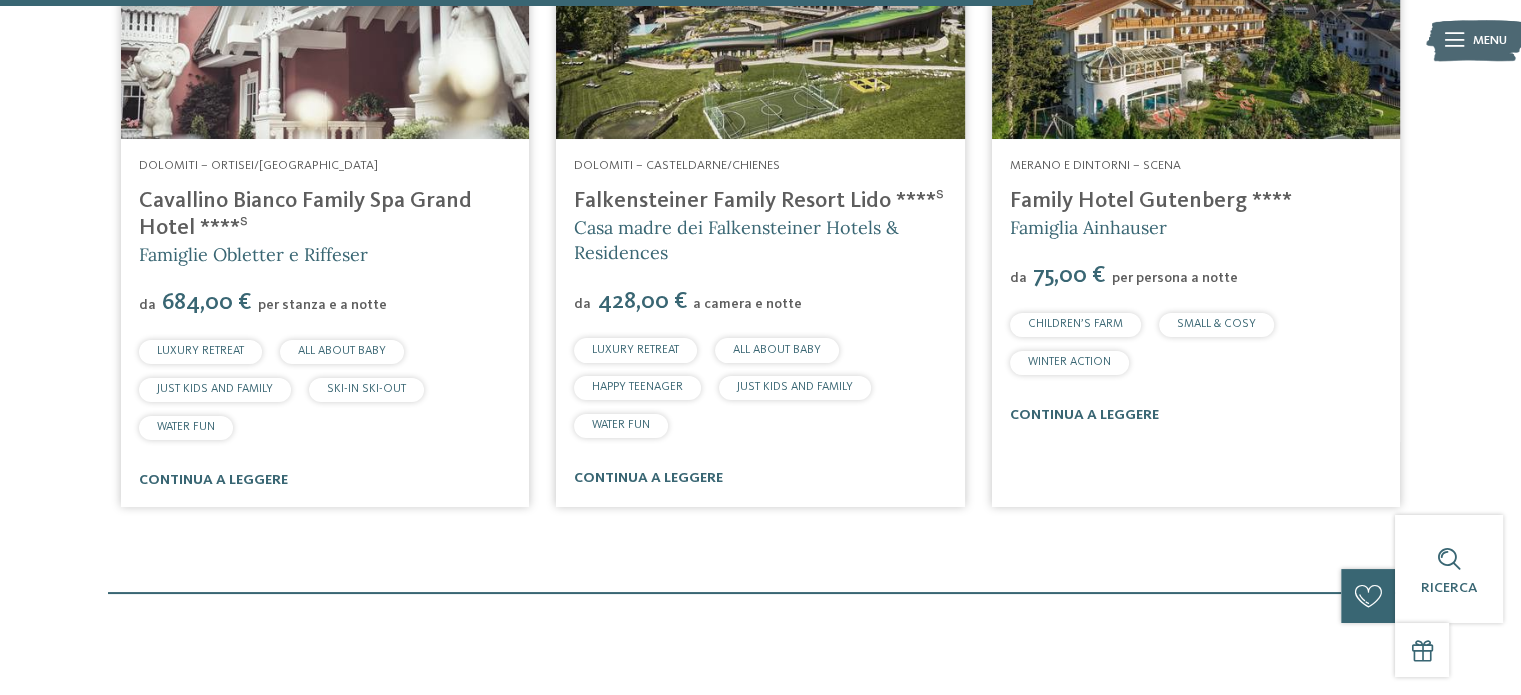 click at bounding box center [1196, 24] 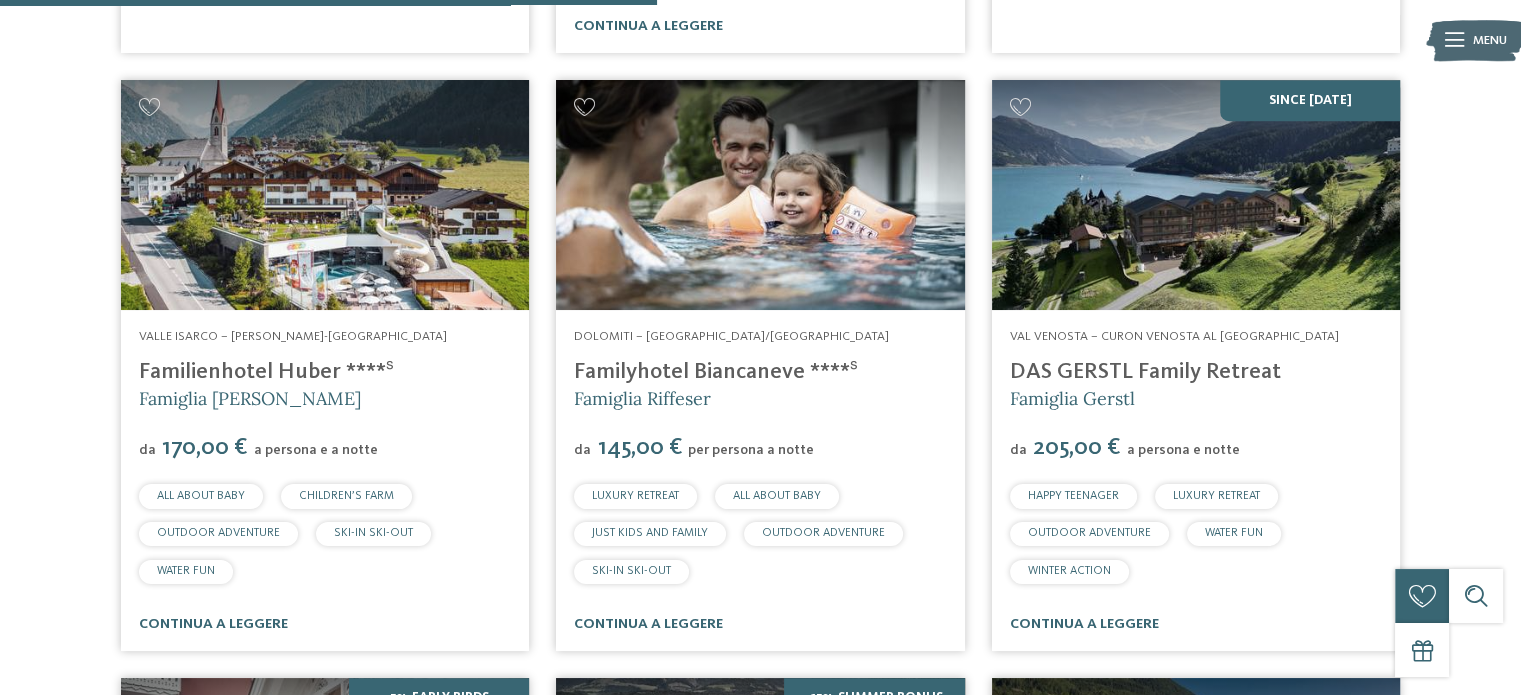 scroll, scrollTop: 1179, scrollLeft: 0, axis: vertical 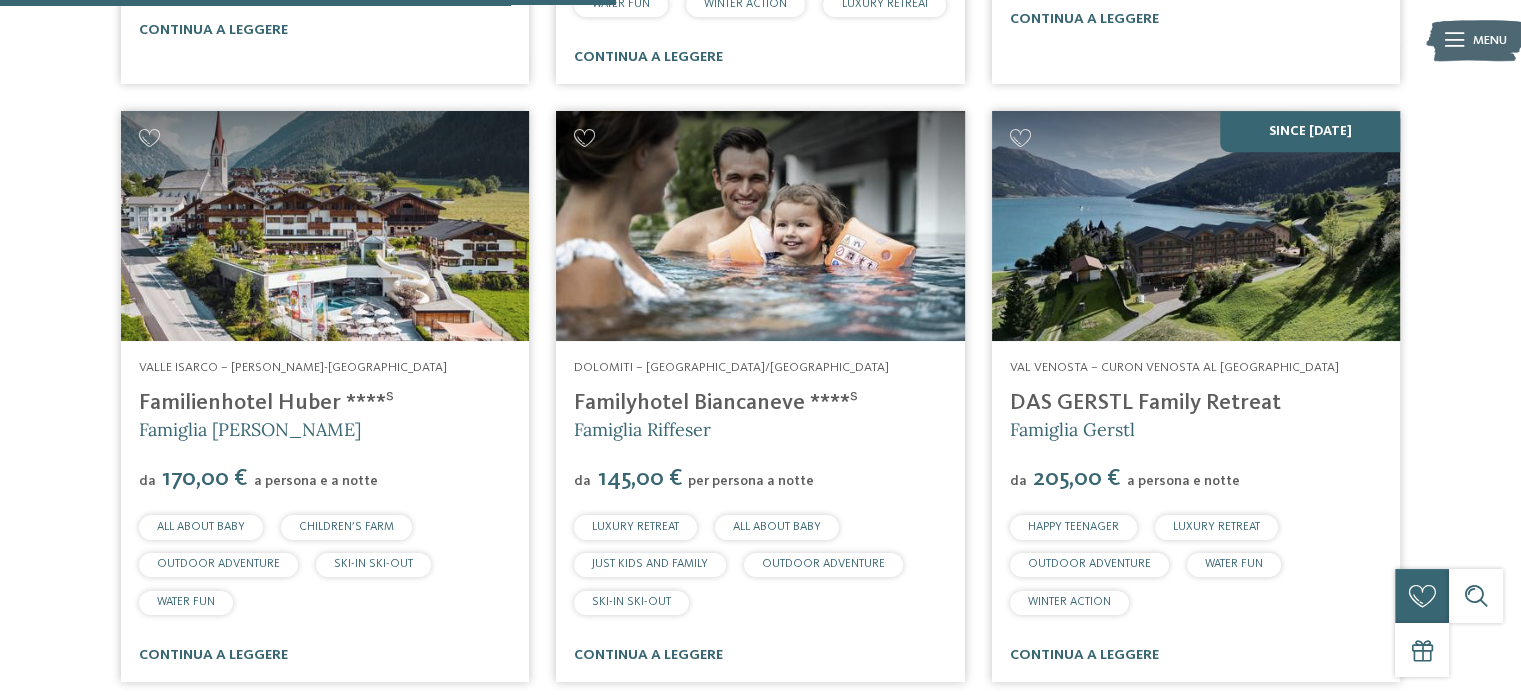 click at bounding box center (760, 226) 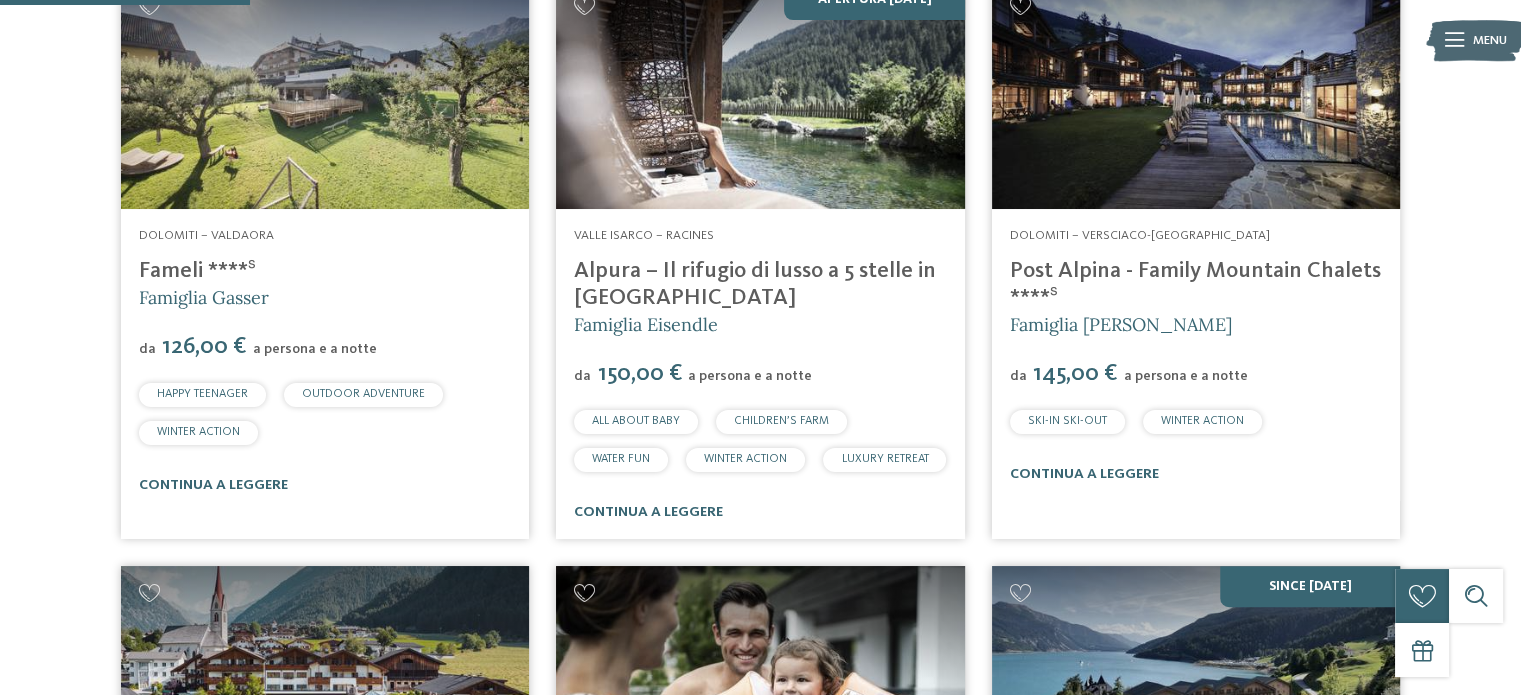 scroll, scrollTop: 479, scrollLeft: 0, axis: vertical 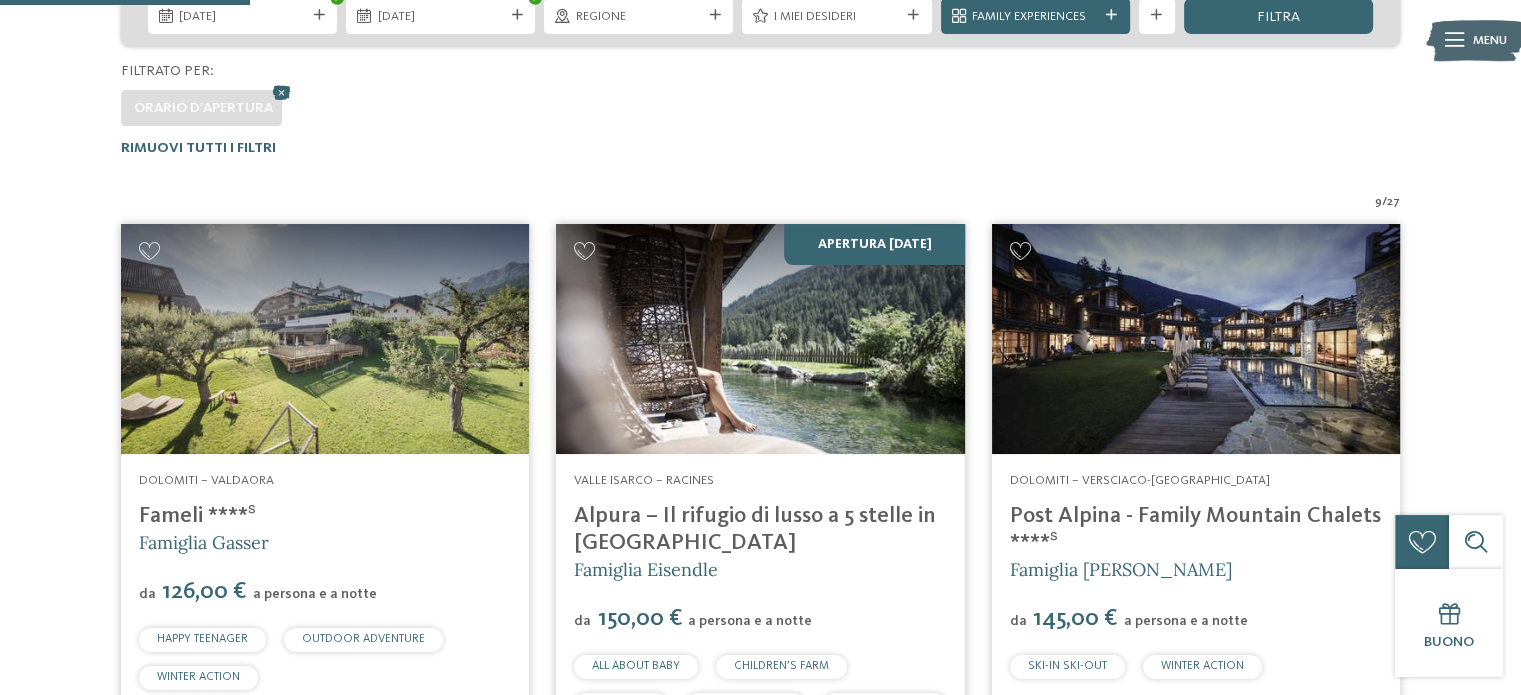 click at bounding box center [1196, 339] 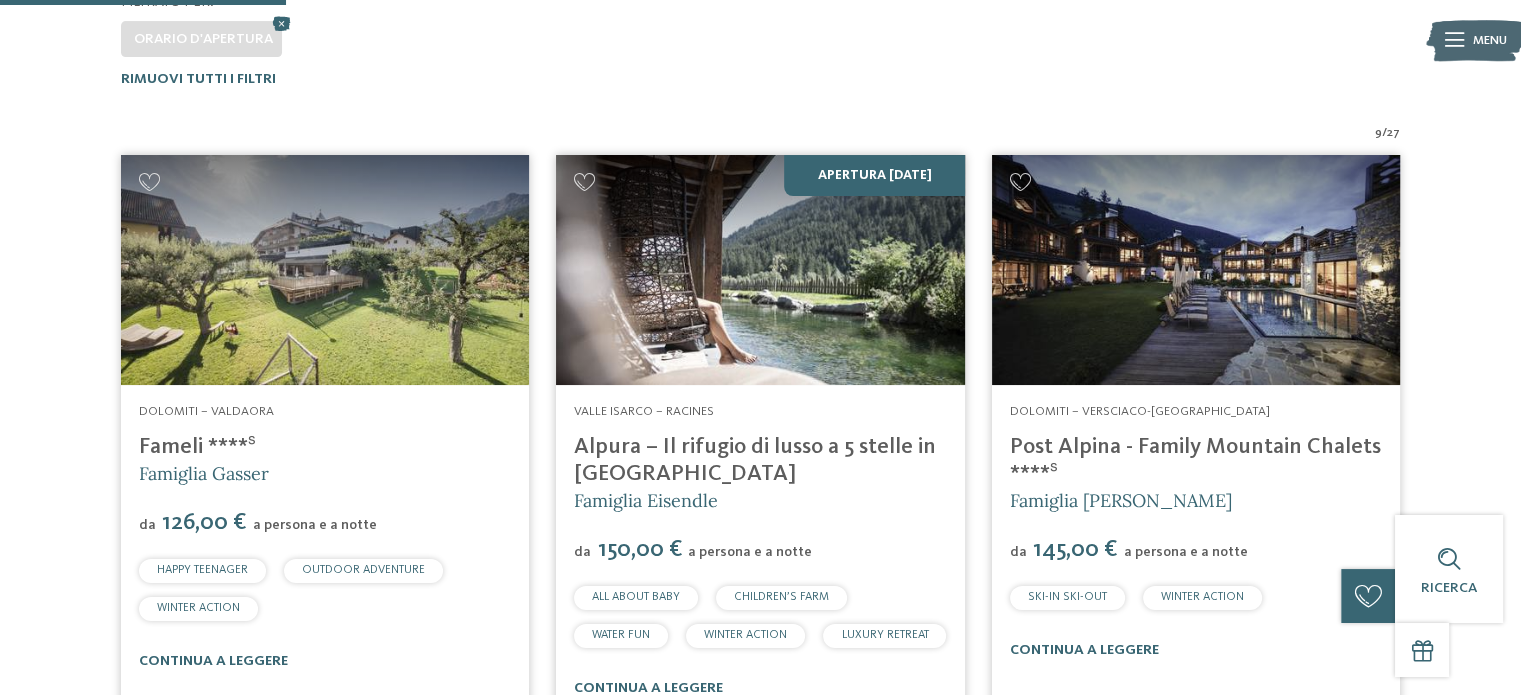 scroll, scrollTop: 579, scrollLeft: 0, axis: vertical 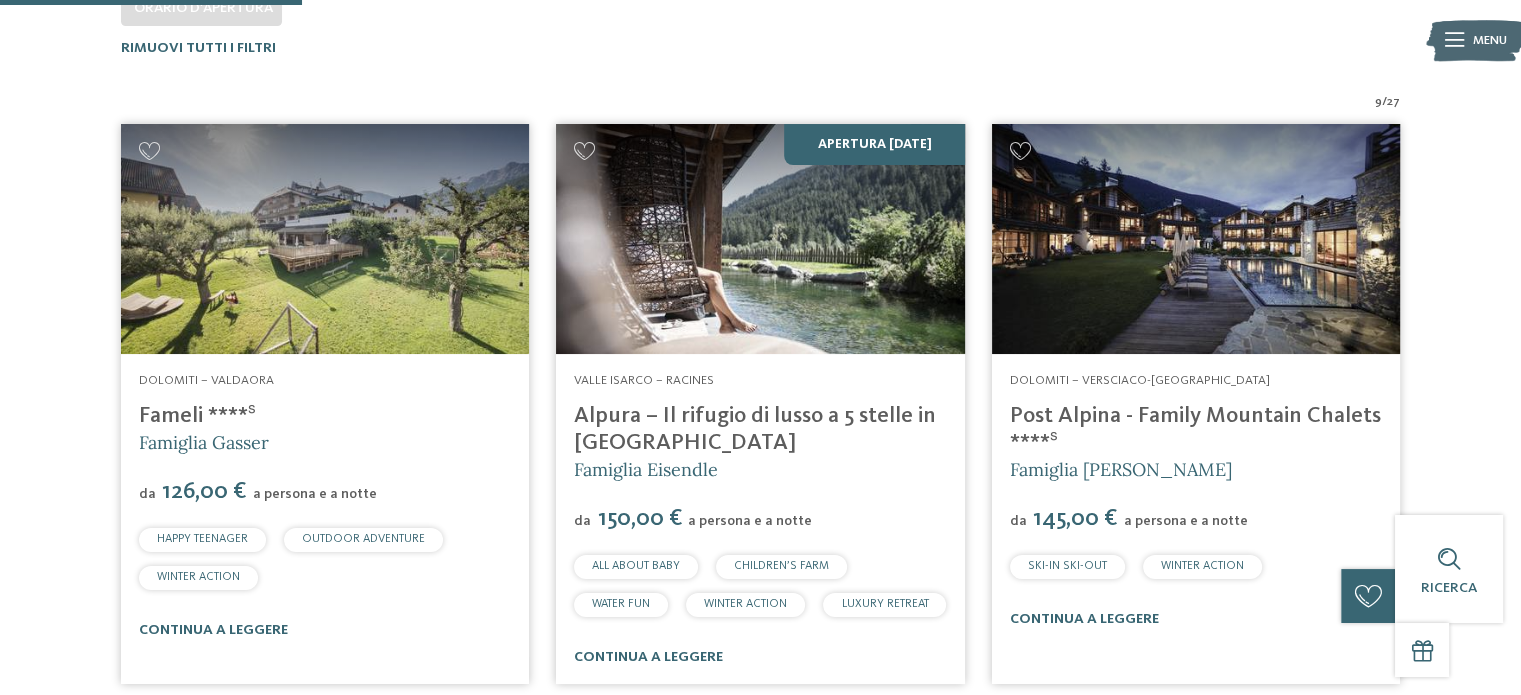 click at bounding box center (760, 239) 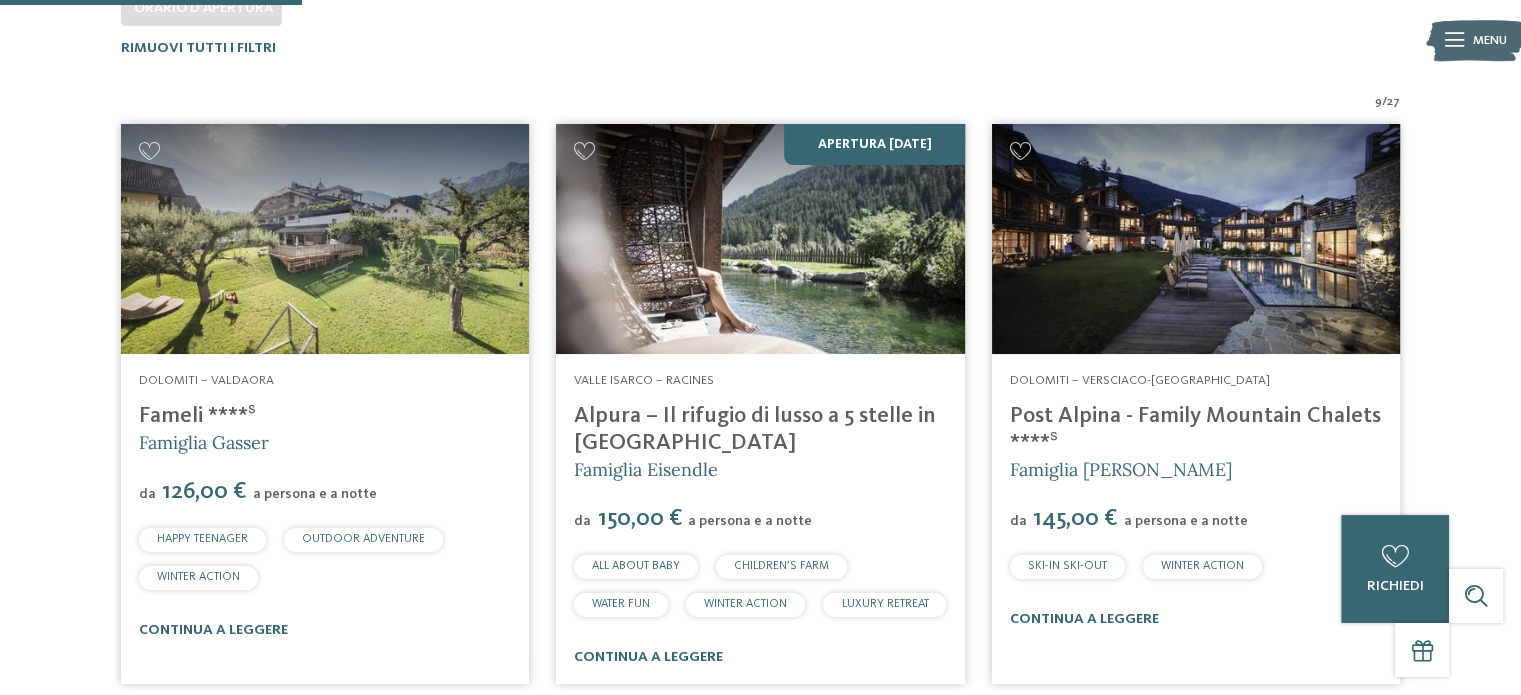 click at bounding box center (325, 239) 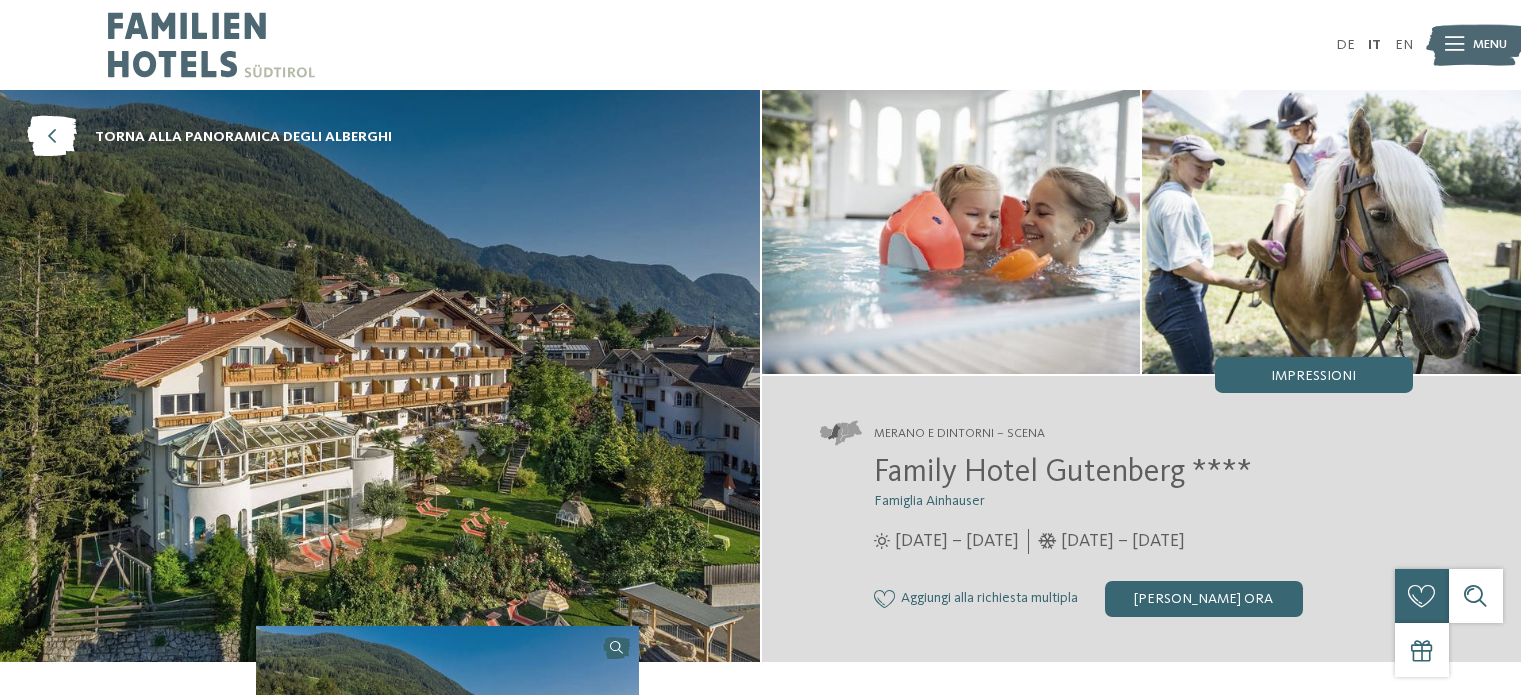scroll, scrollTop: 24, scrollLeft: 0, axis: vertical 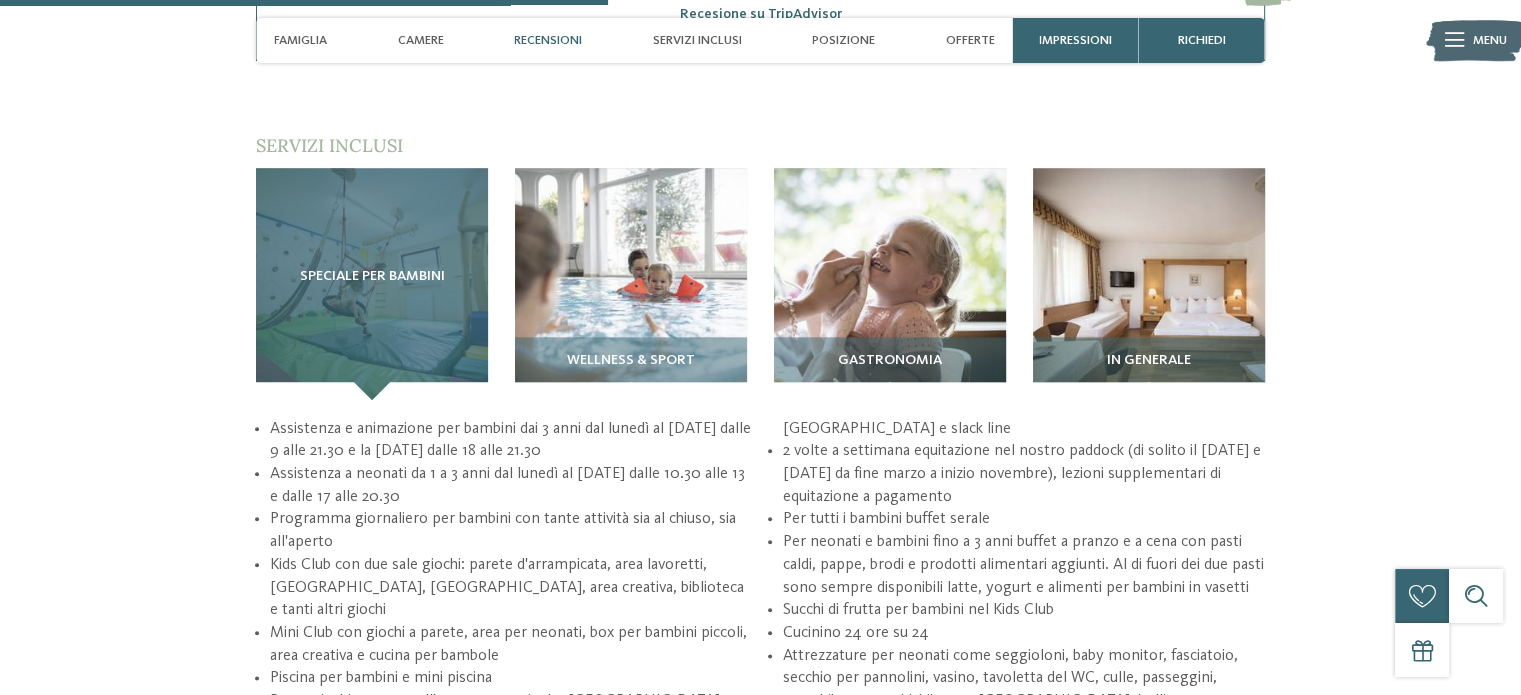 click on "Speciale per bambini" at bounding box center (372, 284) 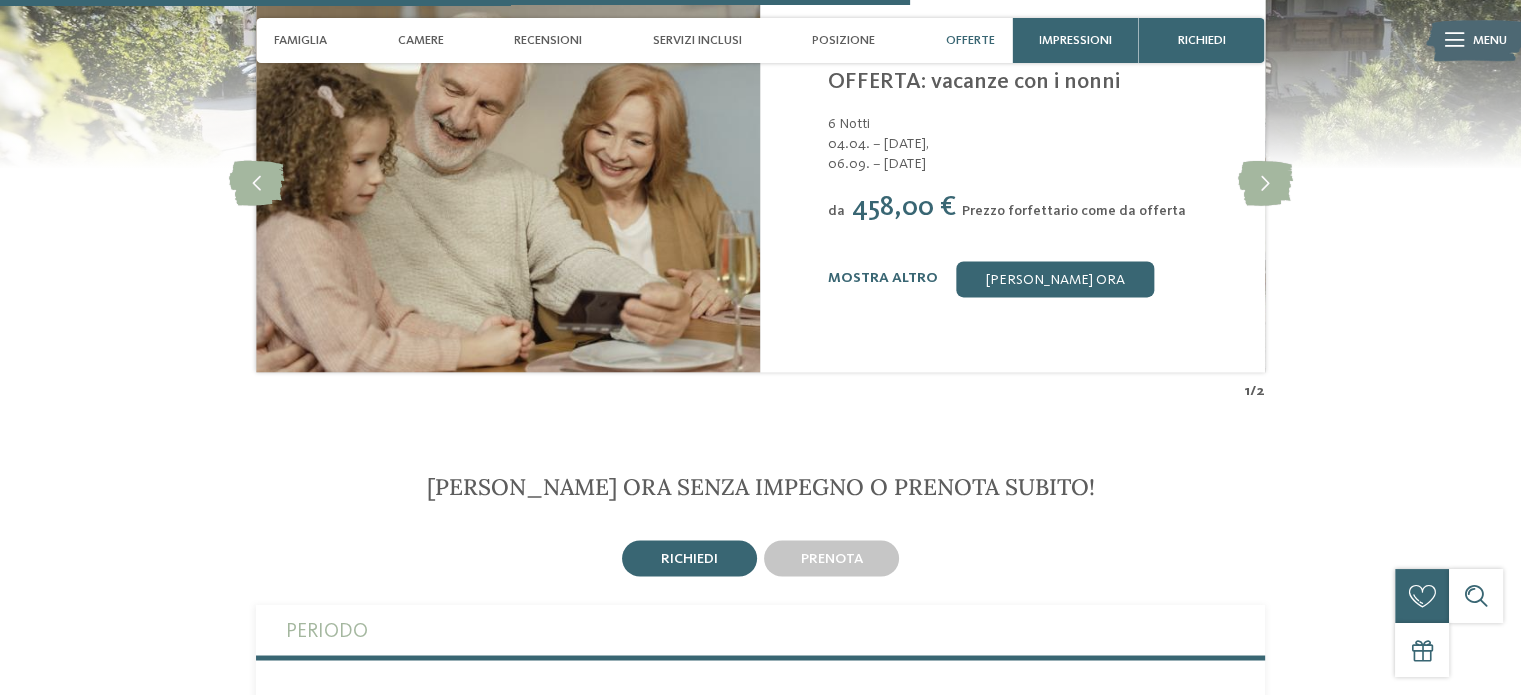 scroll, scrollTop: 3200, scrollLeft: 0, axis: vertical 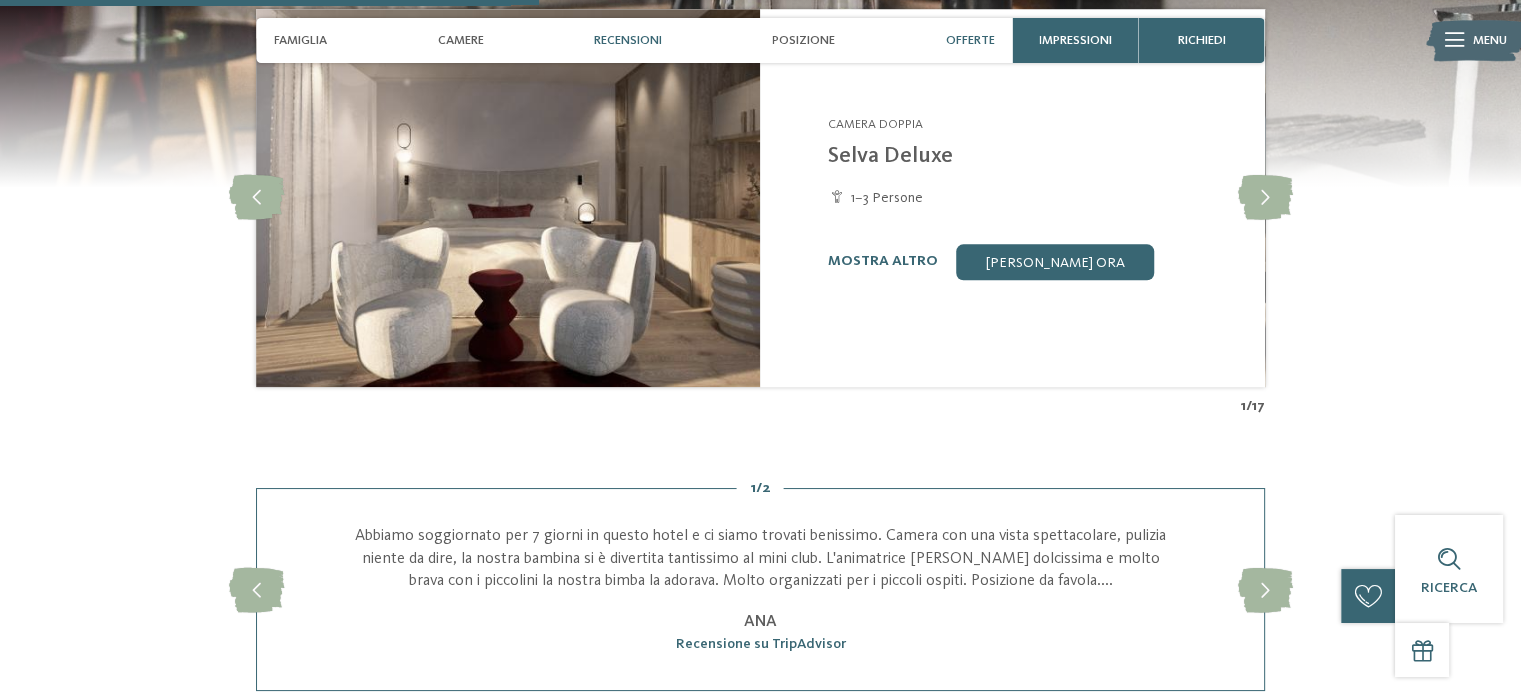 click on "Offerte" at bounding box center (970, 40) 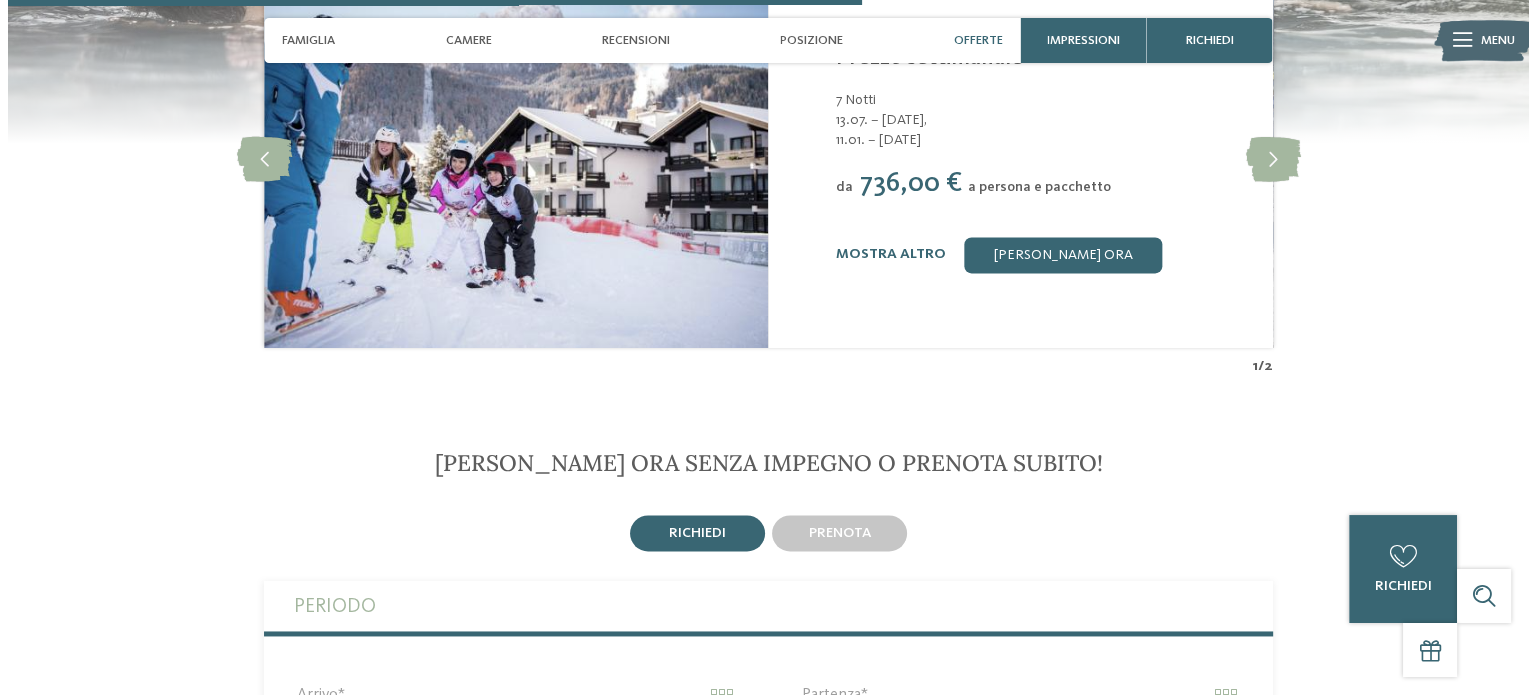 scroll, scrollTop: 2854, scrollLeft: 0, axis: vertical 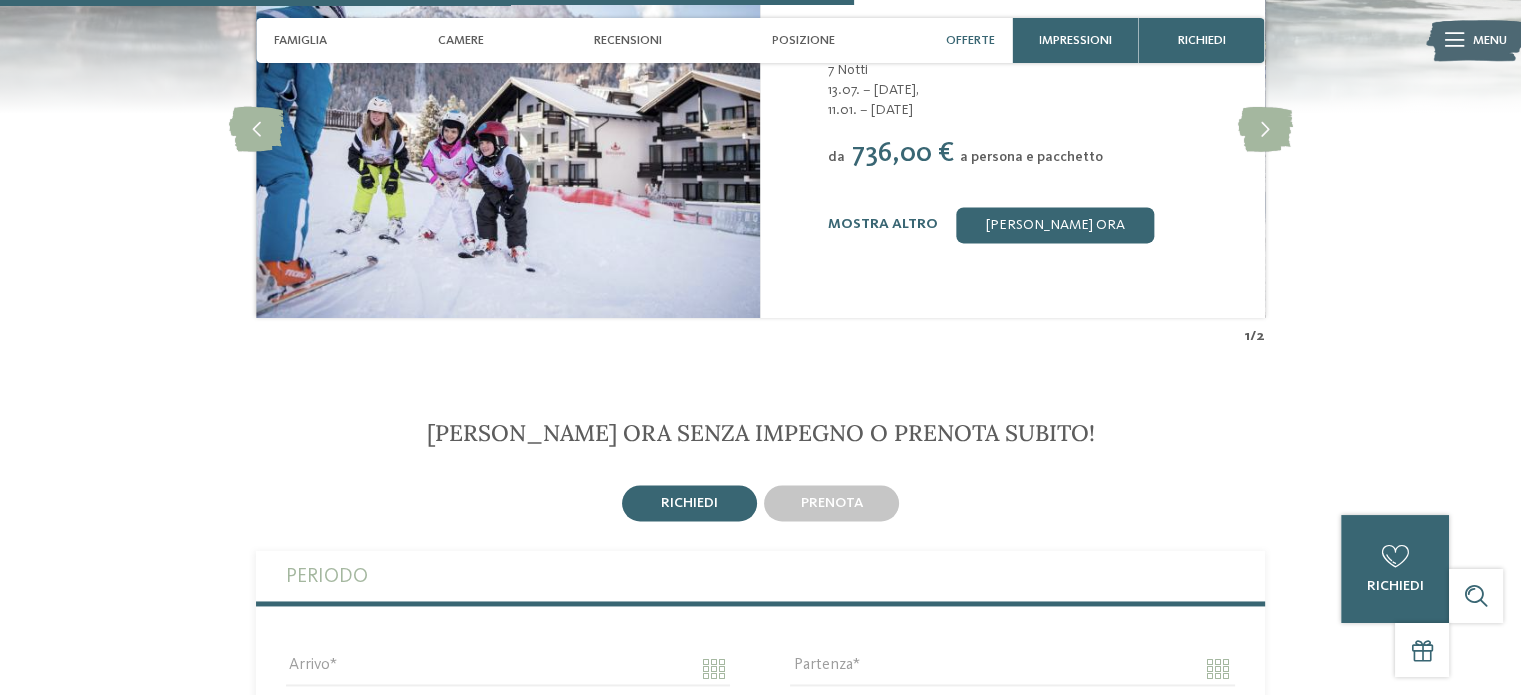 click on "mostra altro" at bounding box center (883, 224) 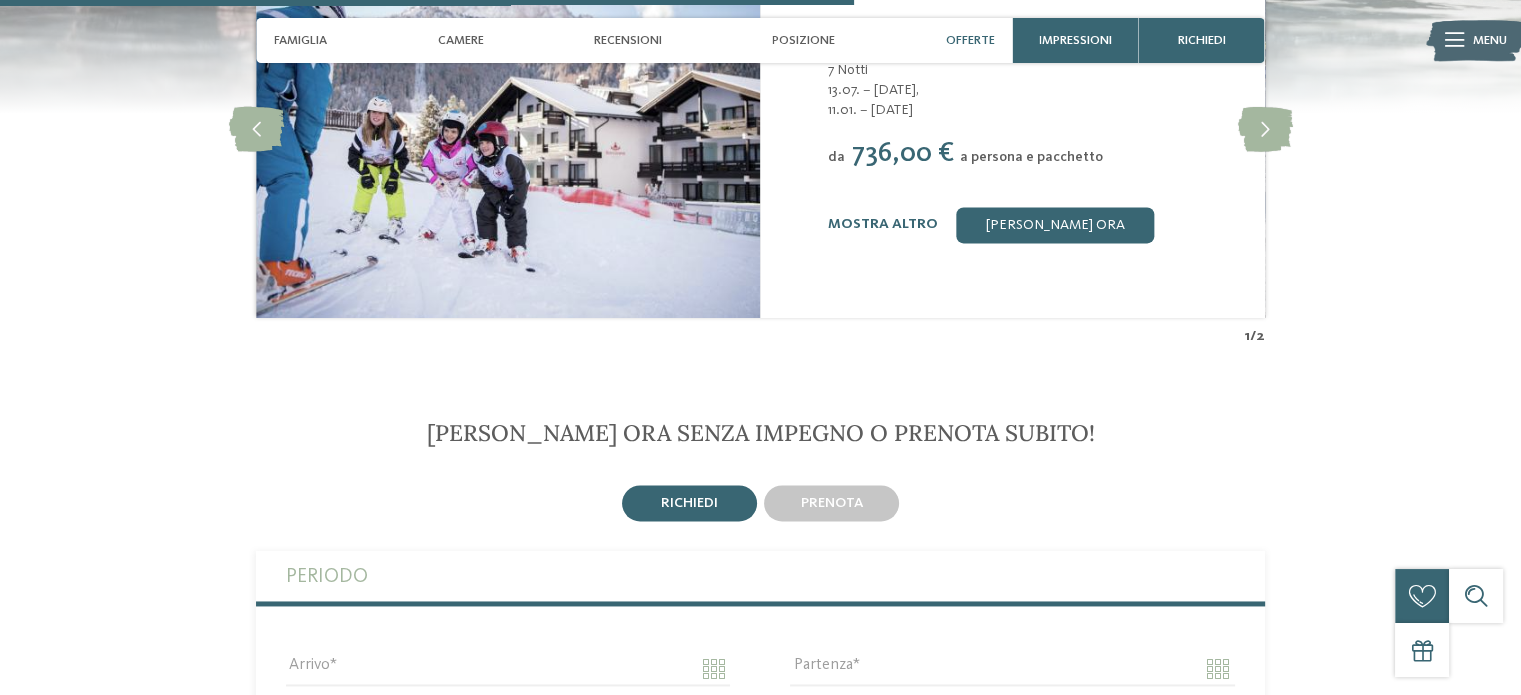 click on "mostra altro" at bounding box center [883, 224] 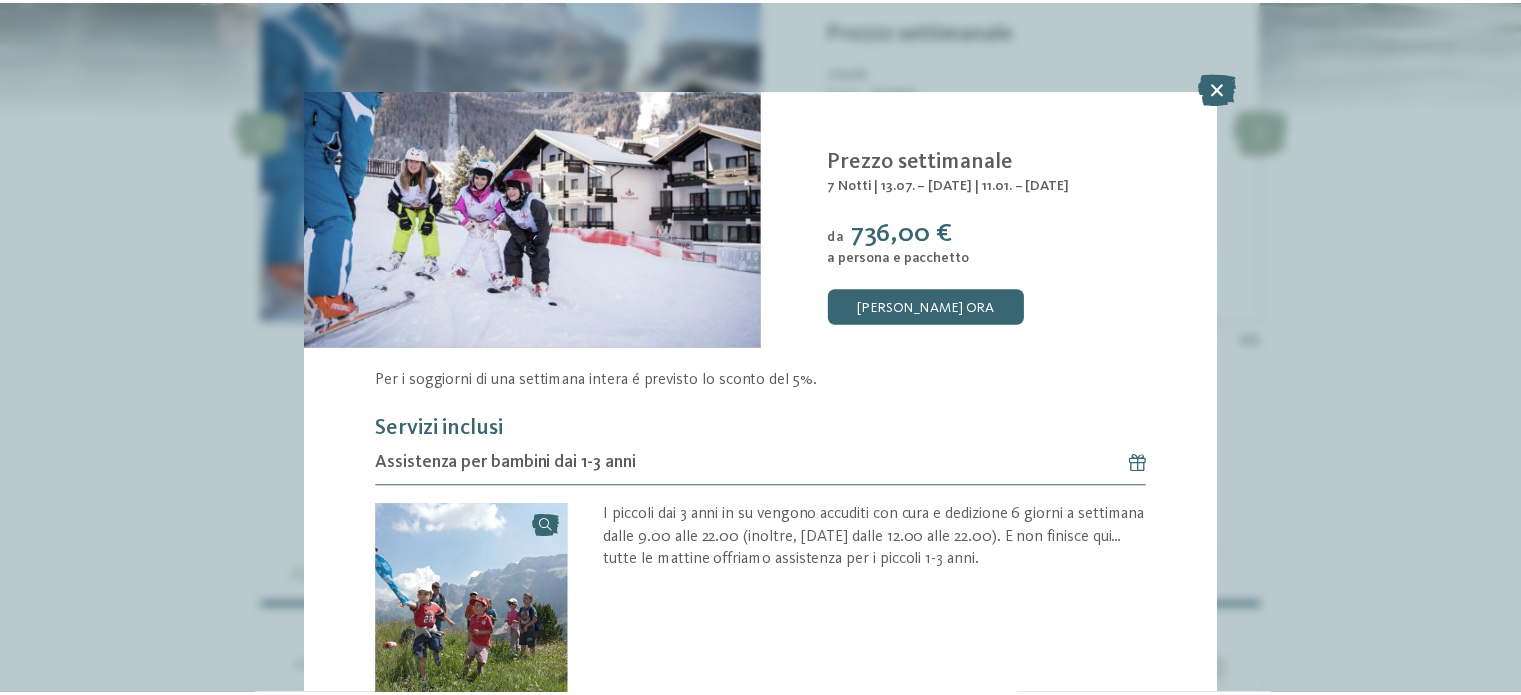 scroll, scrollTop: 0, scrollLeft: 0, axis: both 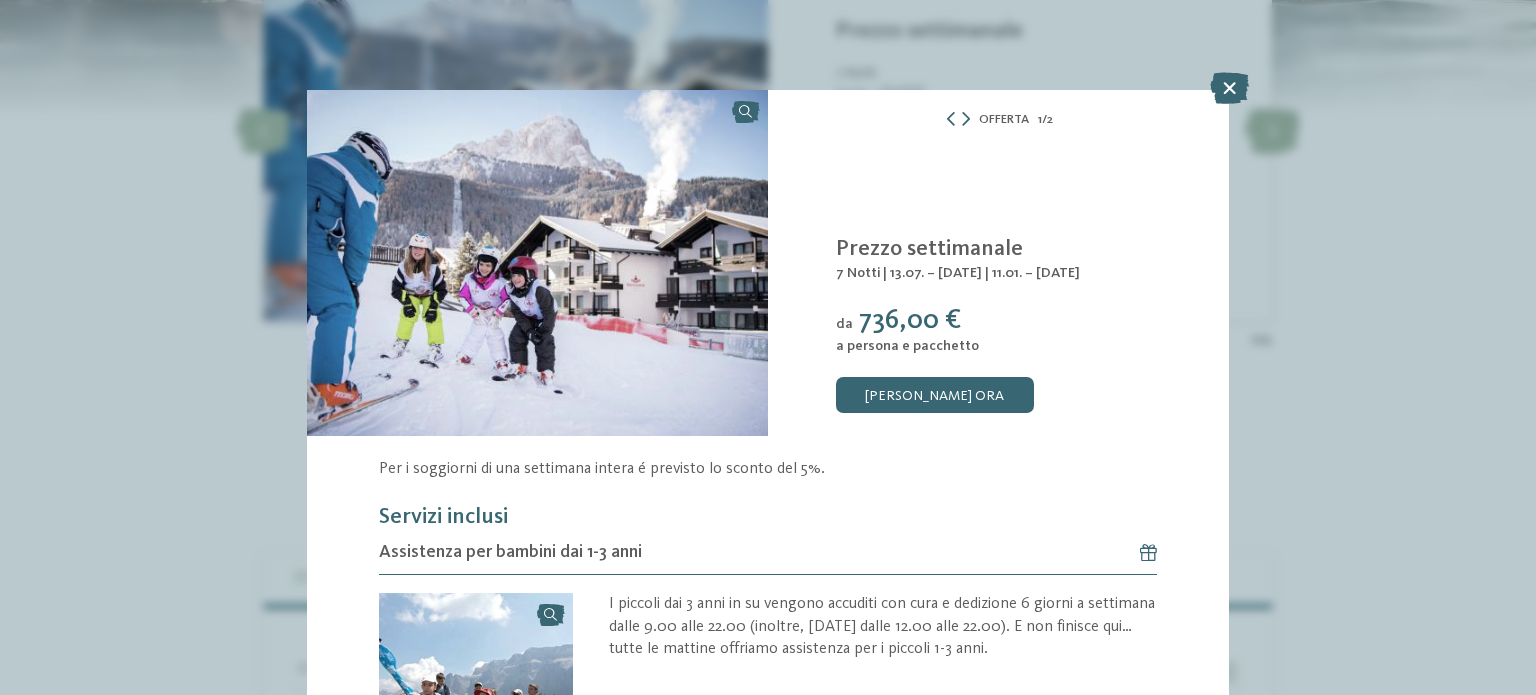 drag, startPoint x: 1229, startPoint y: 87, endPoint x: 1132, endPoint y: 111, distance: 99.92497 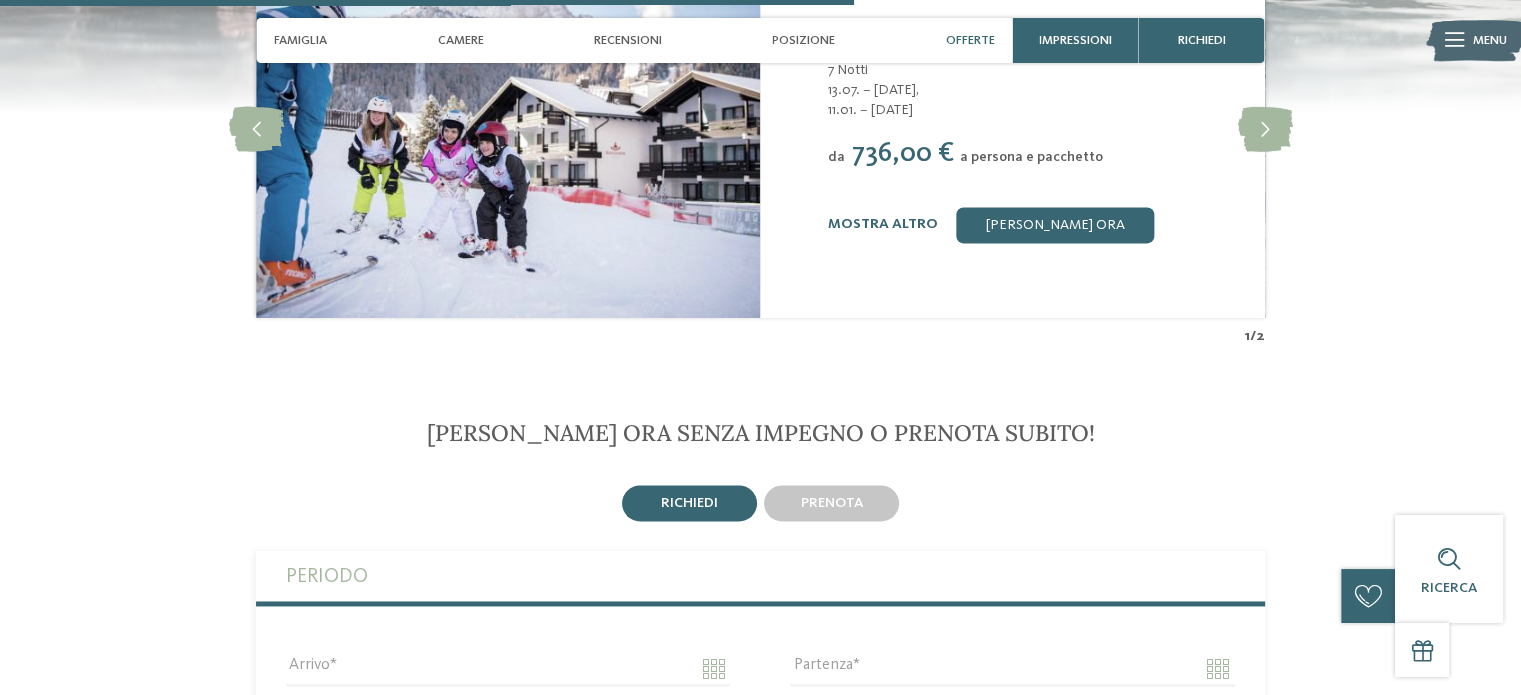click on "Offerte" at bounding box center [970, 40] 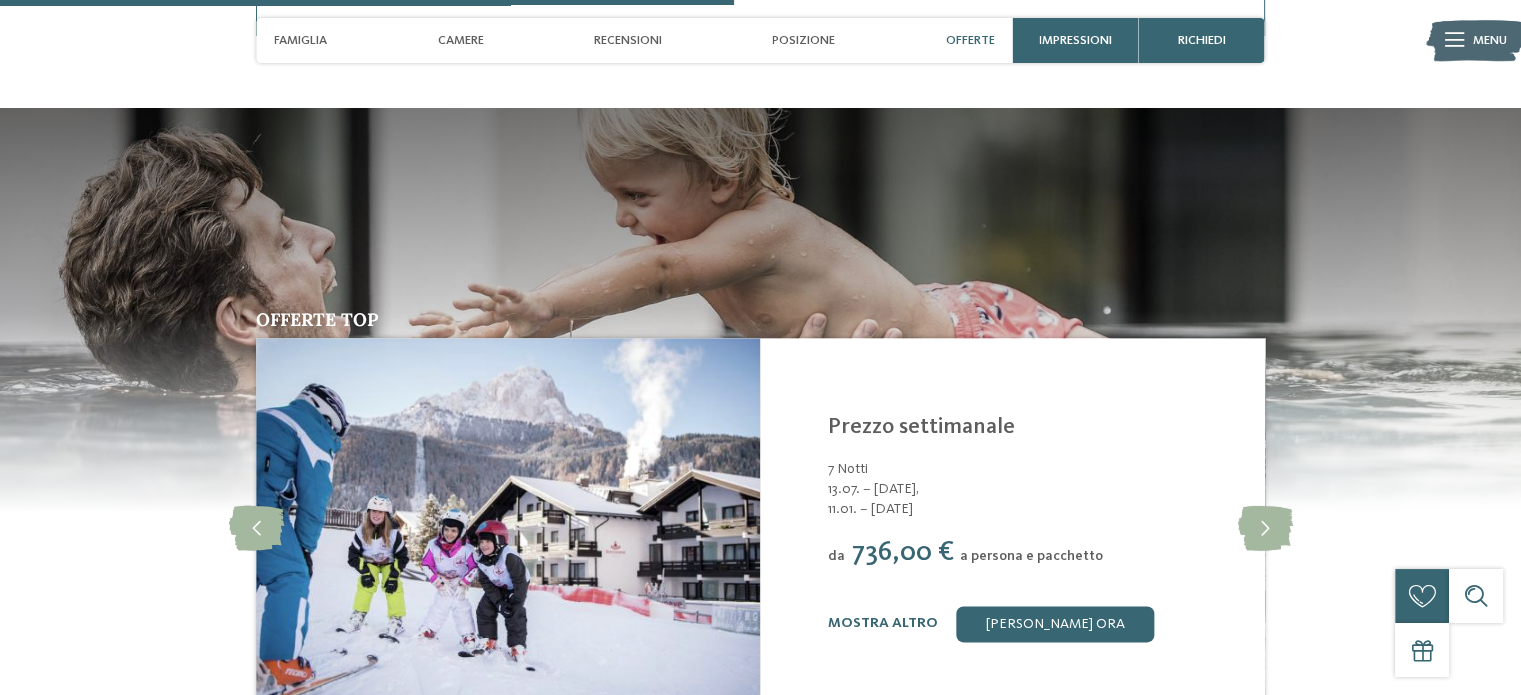 scroll, scrollTop: 2454, scrollLeft: 0, axis: vertical 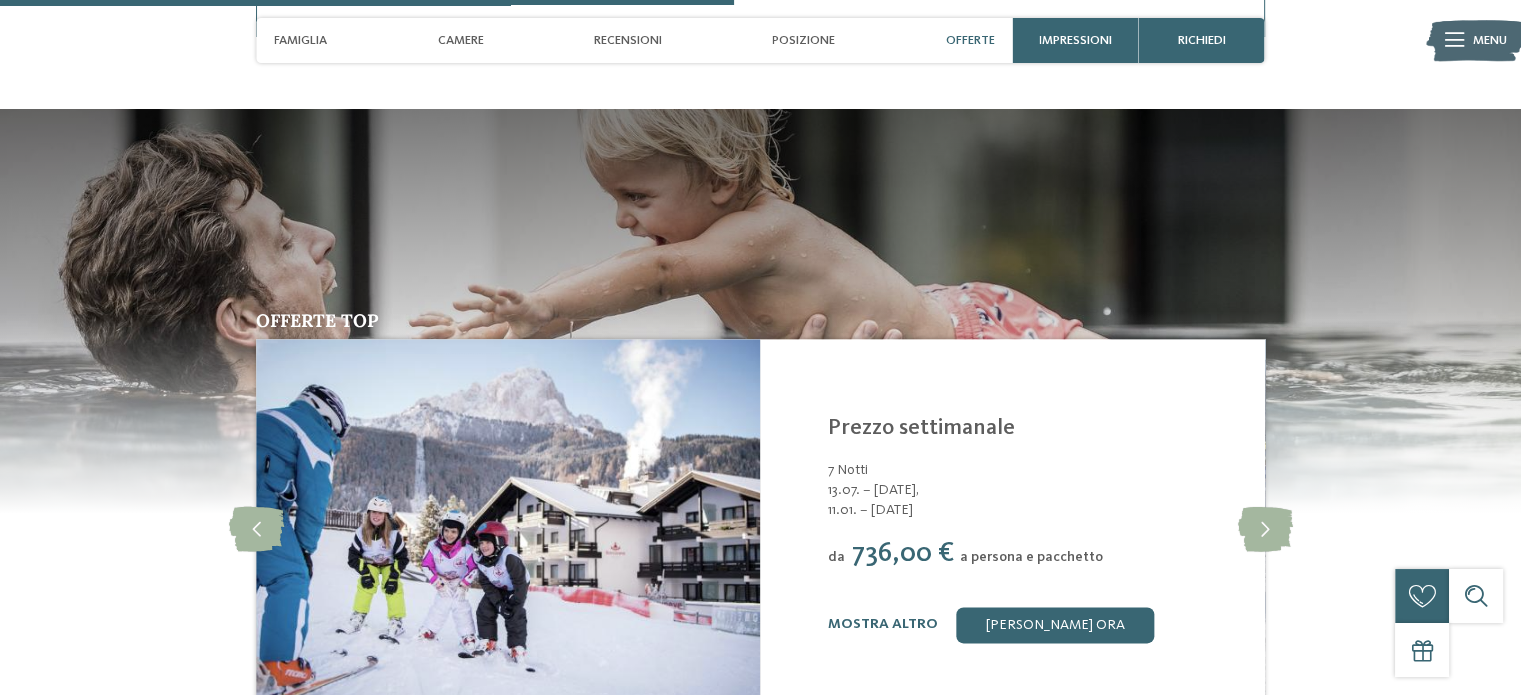 click on "Offerte" at bounding box center (970, 40) 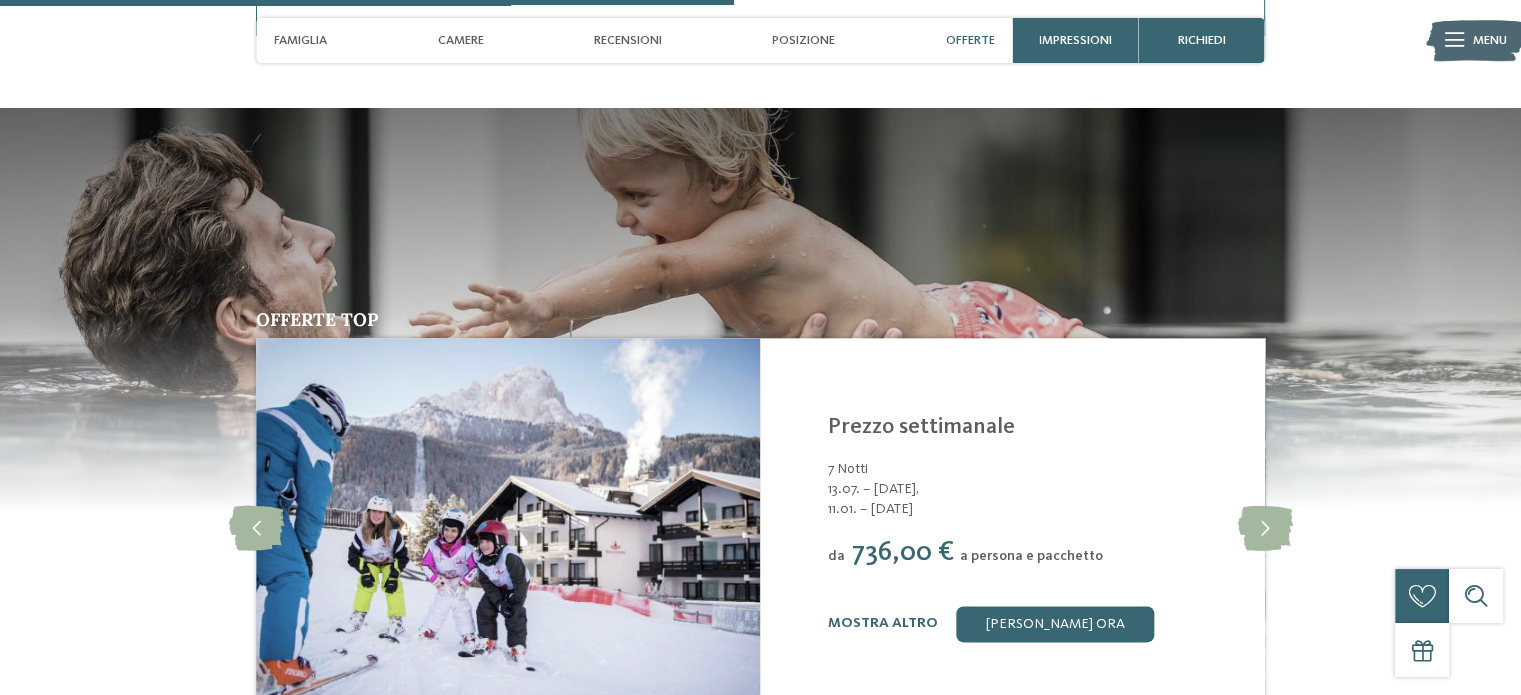 scroll, scrollTop: 2454, scrollLeft: 0, axis: vertical 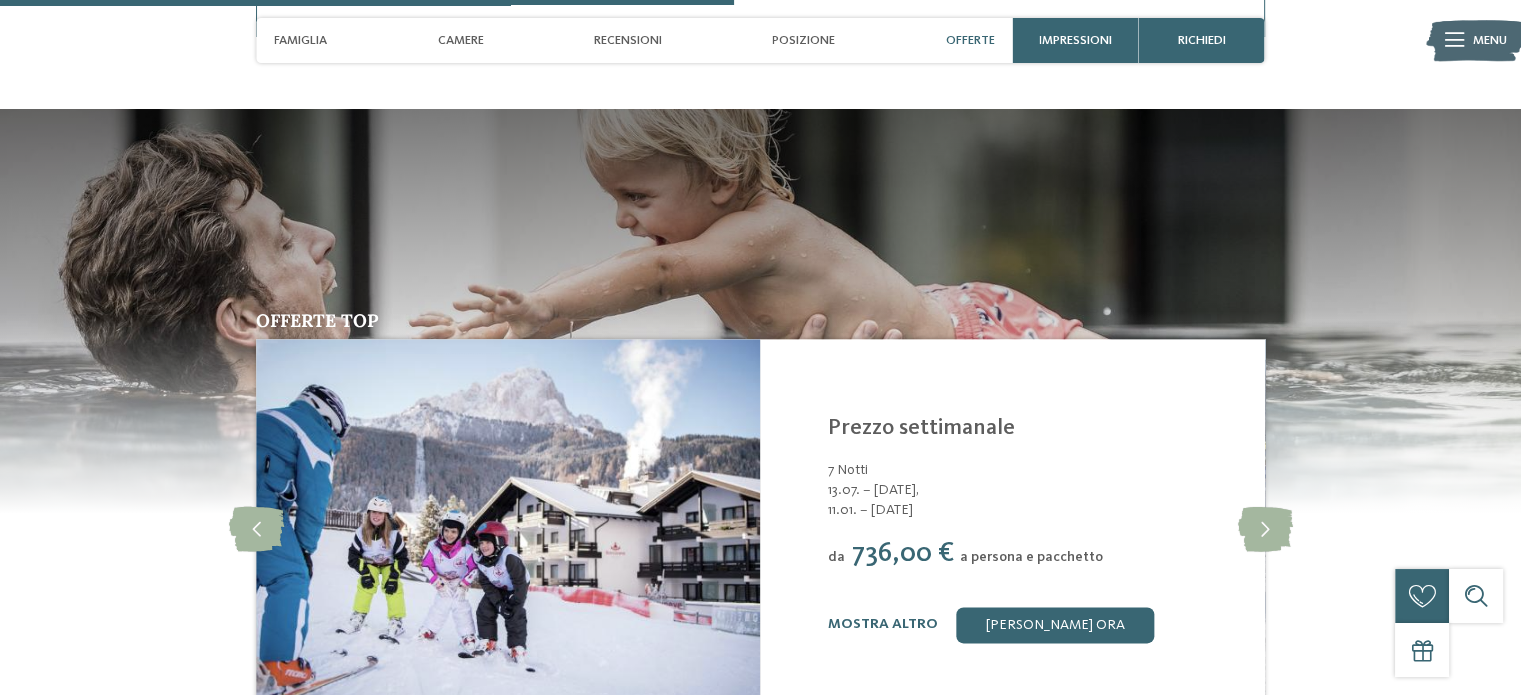 click on "torna alla panoramica degli alberghi
Impressioni" at bounding box center [760, -20] 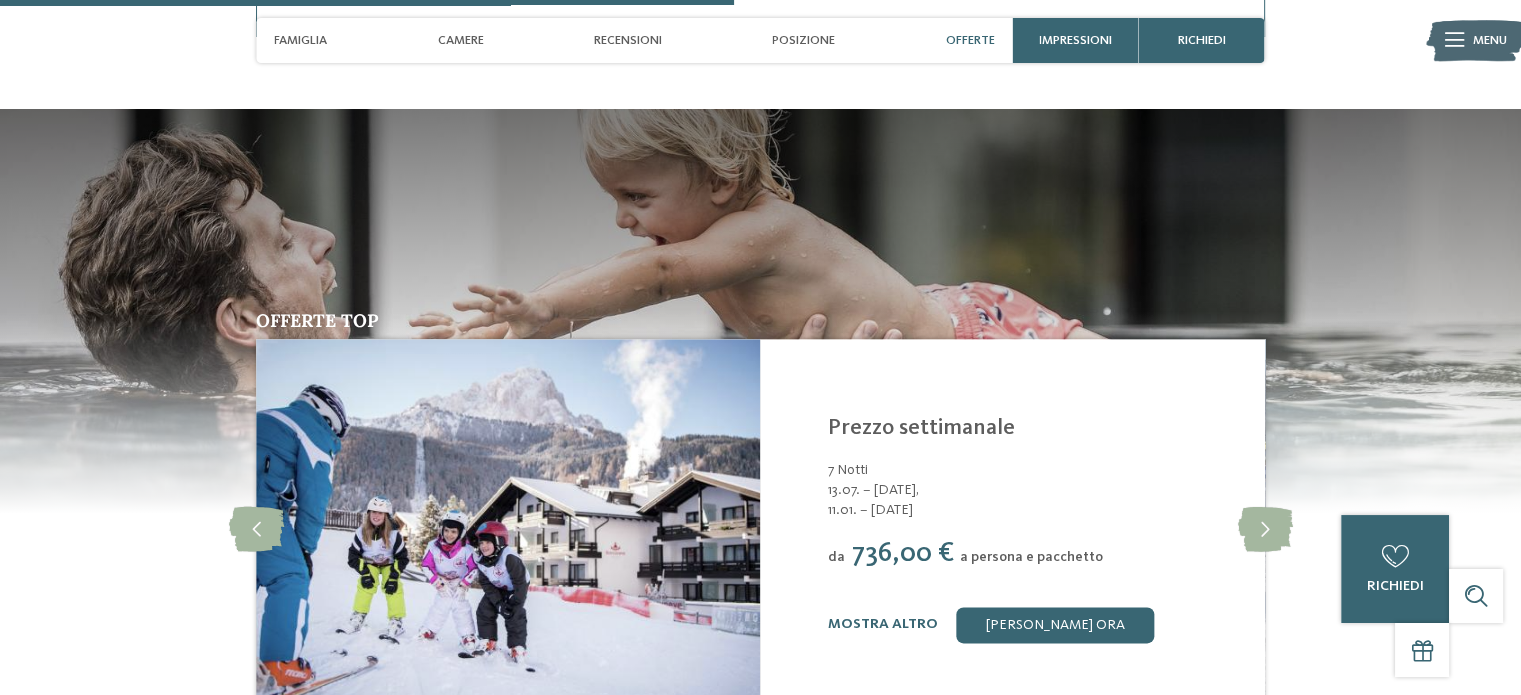 click on "Offerte" at bounding box center (970, 40) 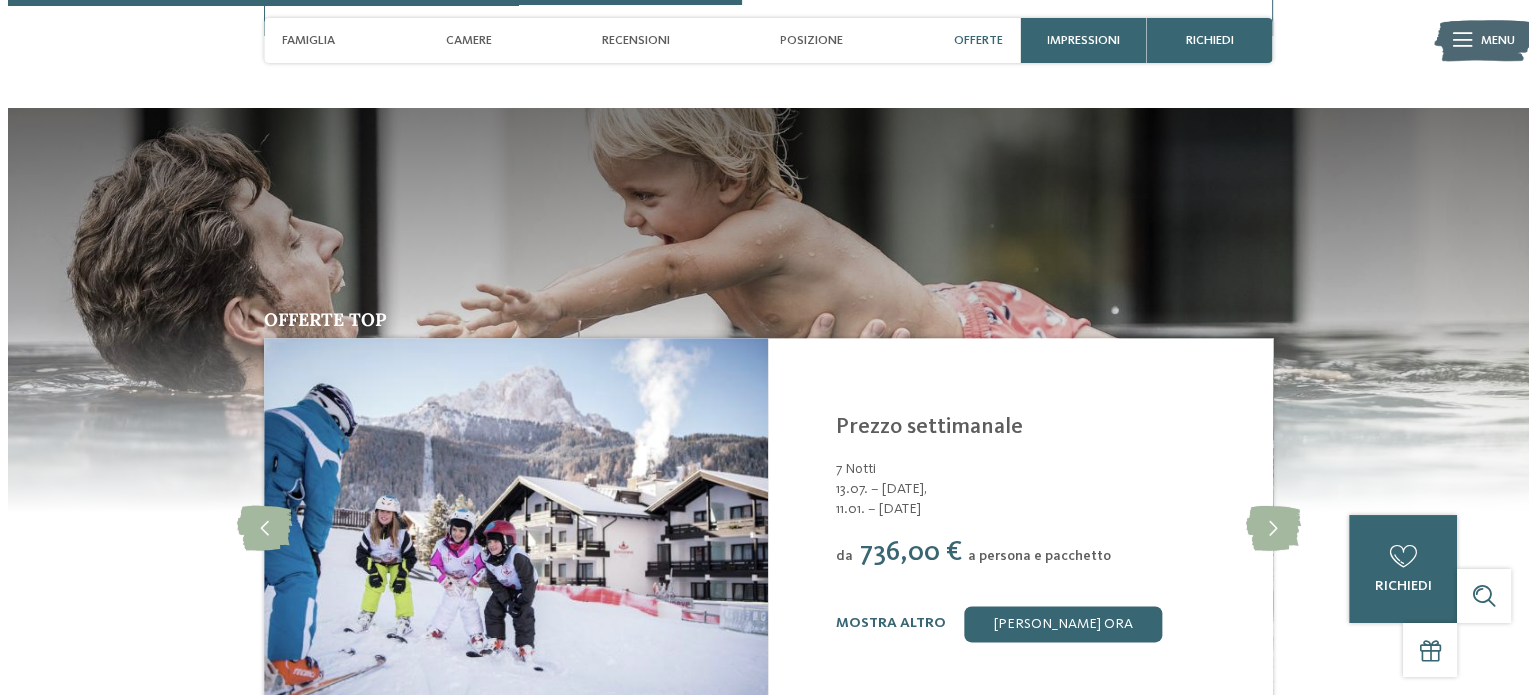 scroll, scrollTop: 2454, scrollLeft: 0, axis: vertical 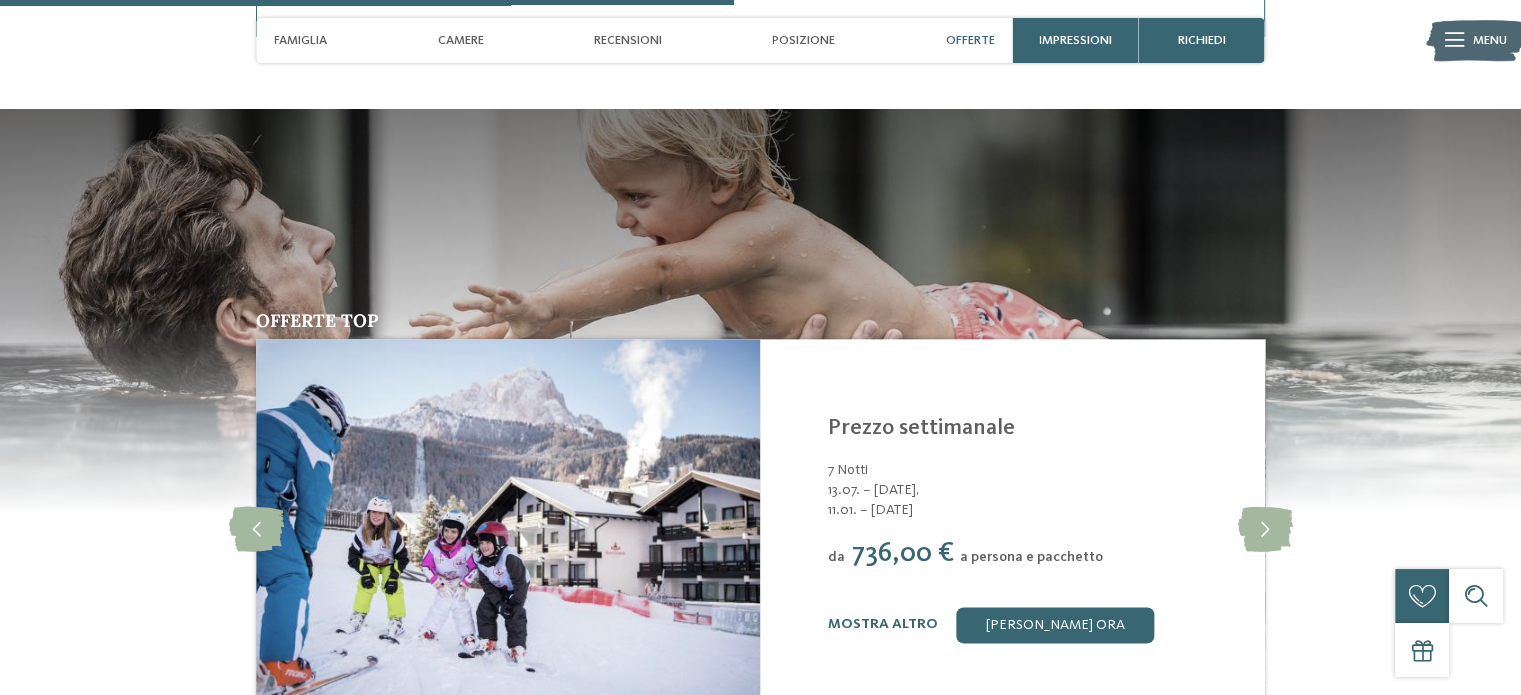 drag, startPoint x: 1477, startPoint y: 39, endPoint x: 1462, endPoint y: 45, distance: 16.155495 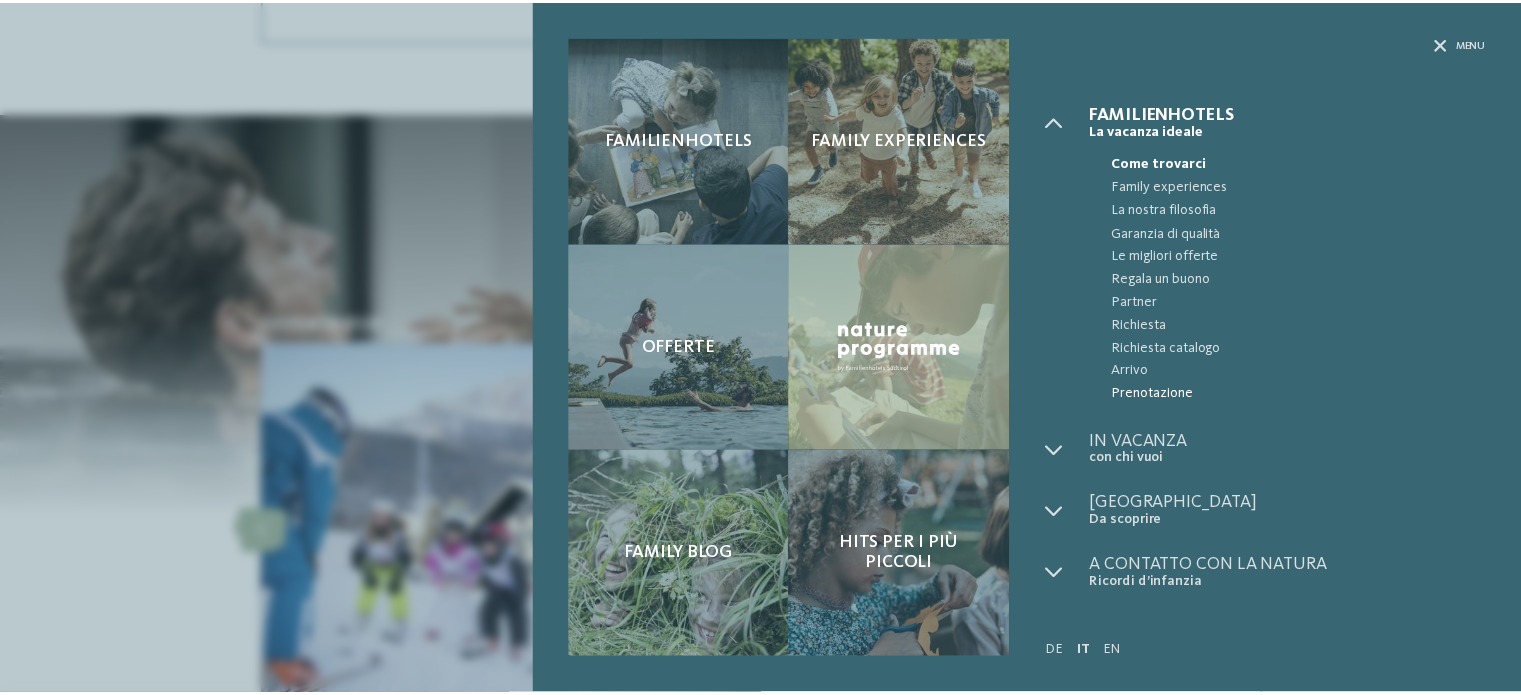 scroll, scrollTop: 0, scrollLeft: 0, axis: both 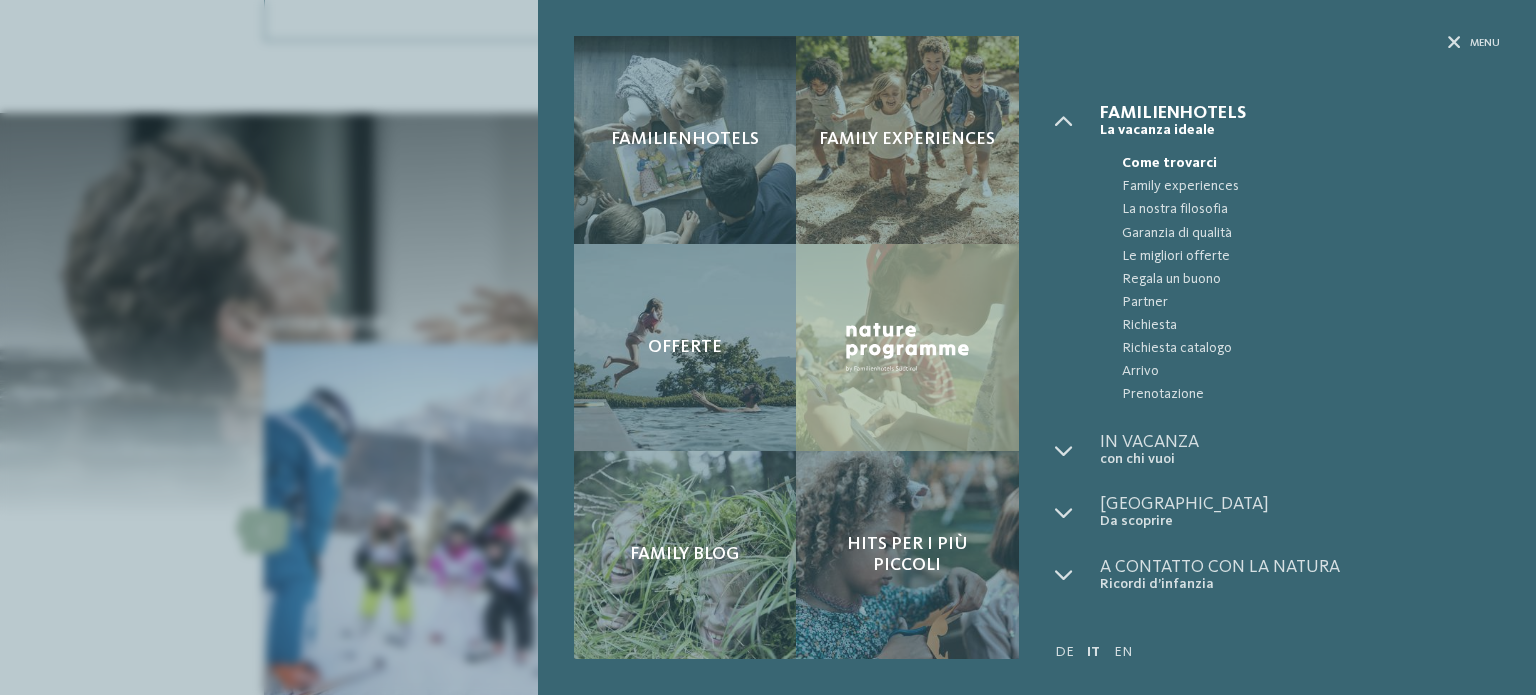 click on "Menu" at bounding box center (1277, 70) 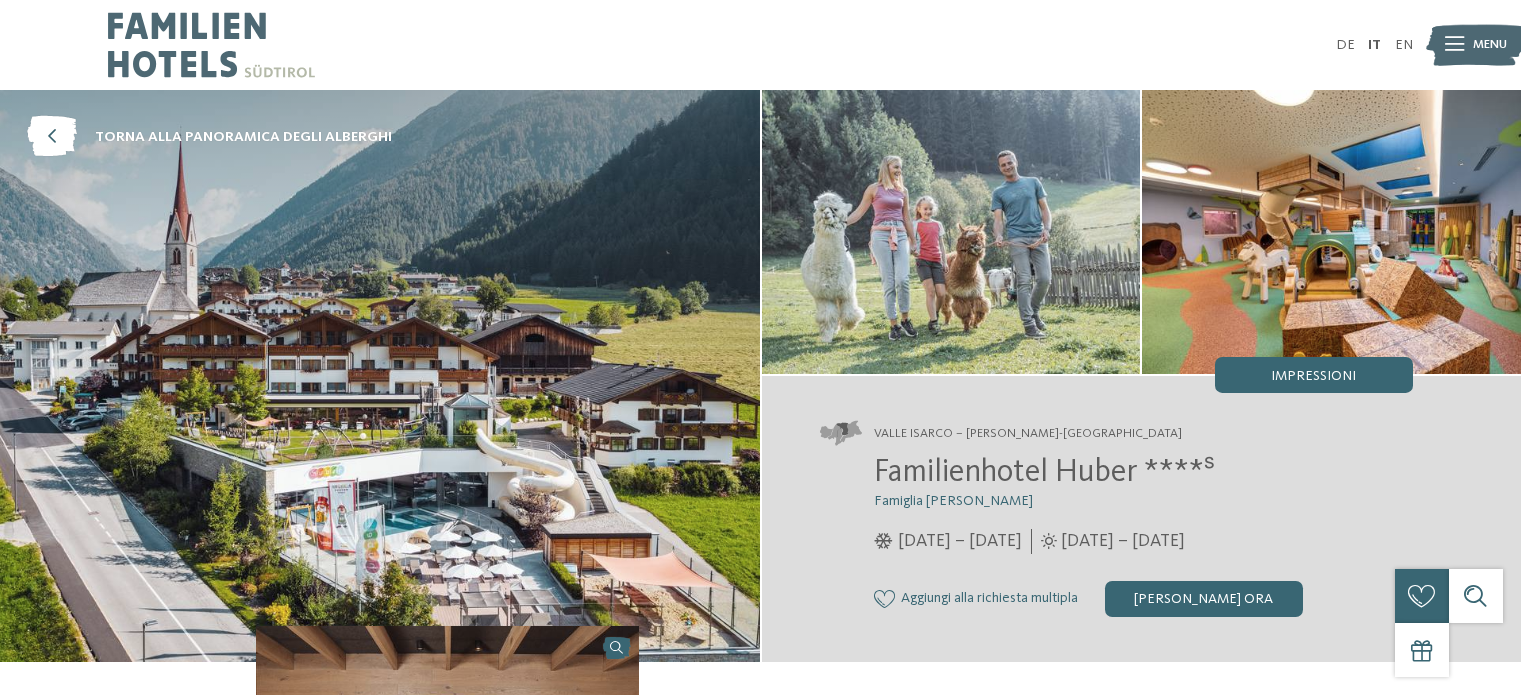 scroll, scrollTop: 0, scrollLeft: 0, axis: both 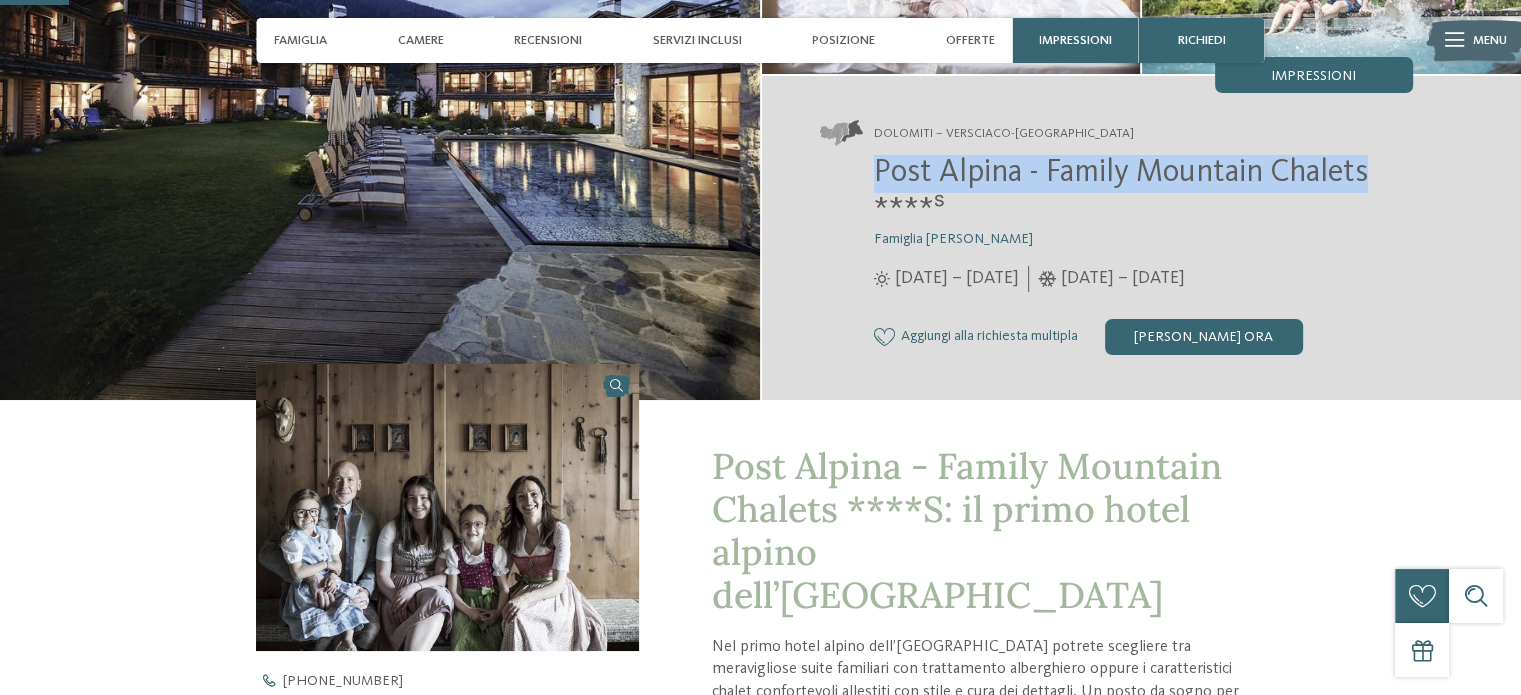 drag, startPoint x: 874, startPoint y: 173, endPoint x: 1382, endPoint y: 171, distance: 508.00394 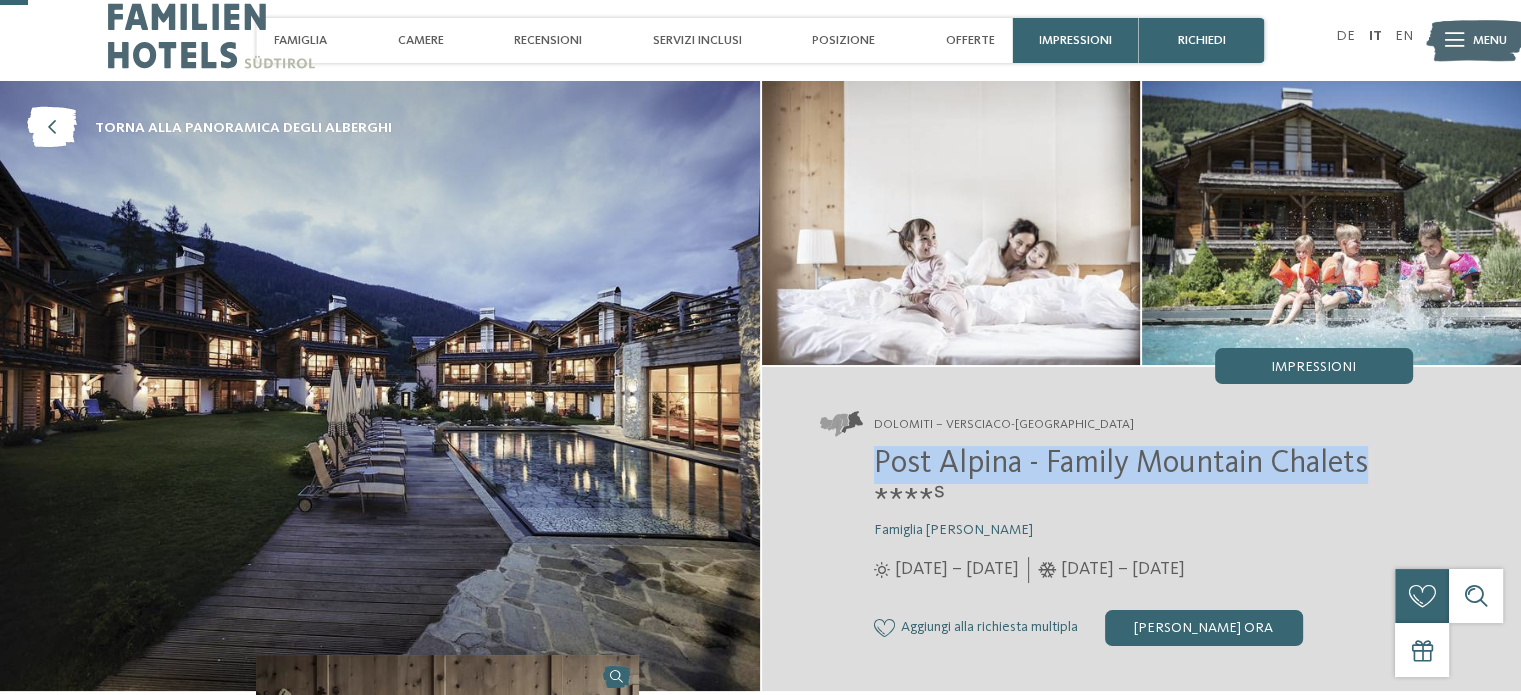 scroll, scrollTop: 0, scrollLeft: 0, axis: both 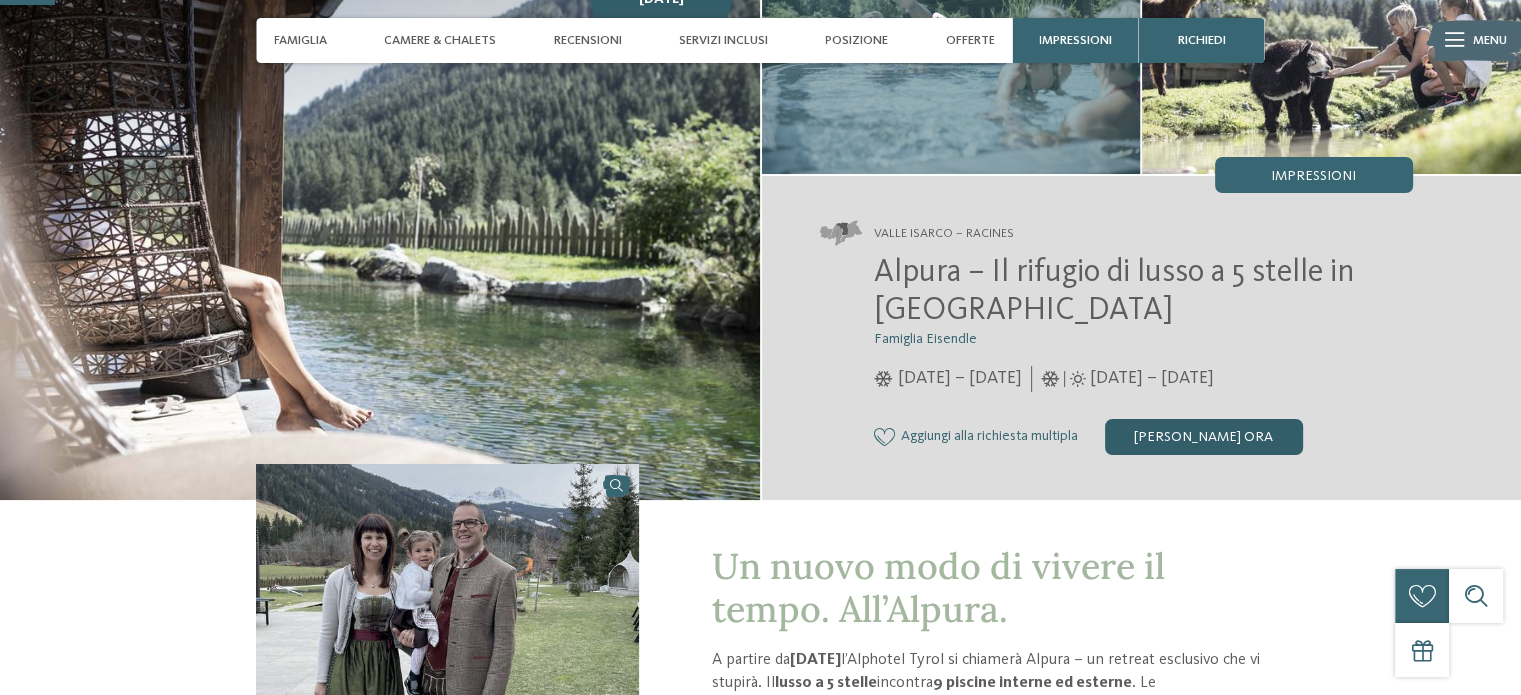 click on "[PERSON_NAME] ora" at bounding box center (1204, 437) 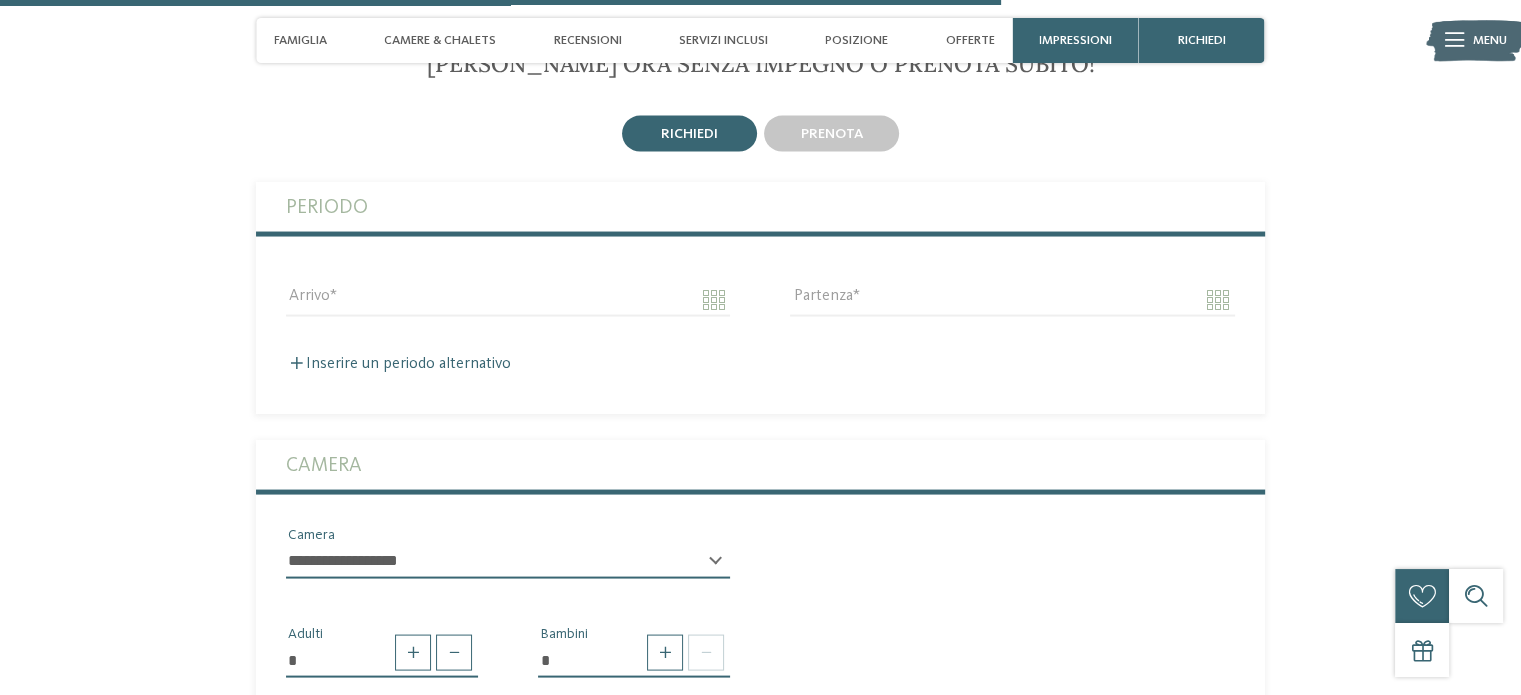 scroll, scrollTop: 3839, scrollLeft: 0, axis: vertical 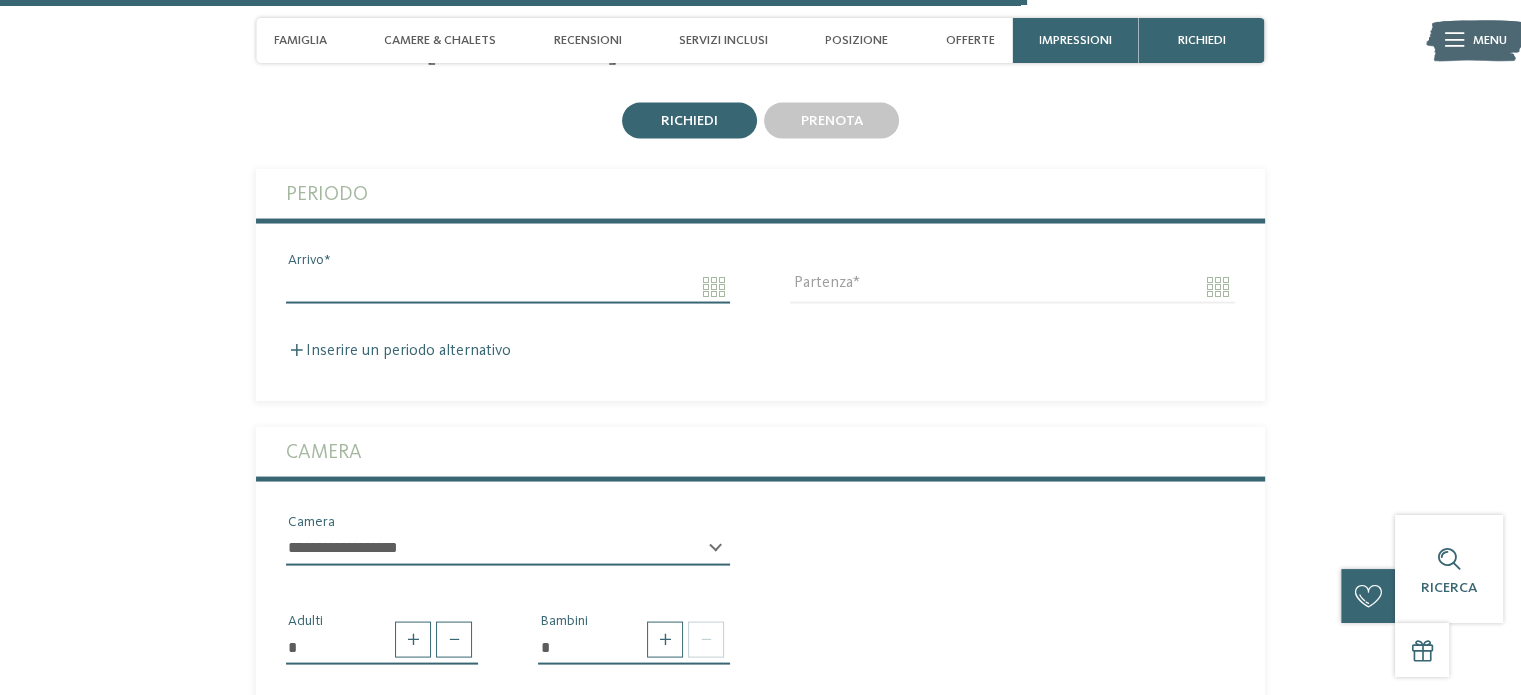 click on "Arrivo" at bounding box center [508, 287] 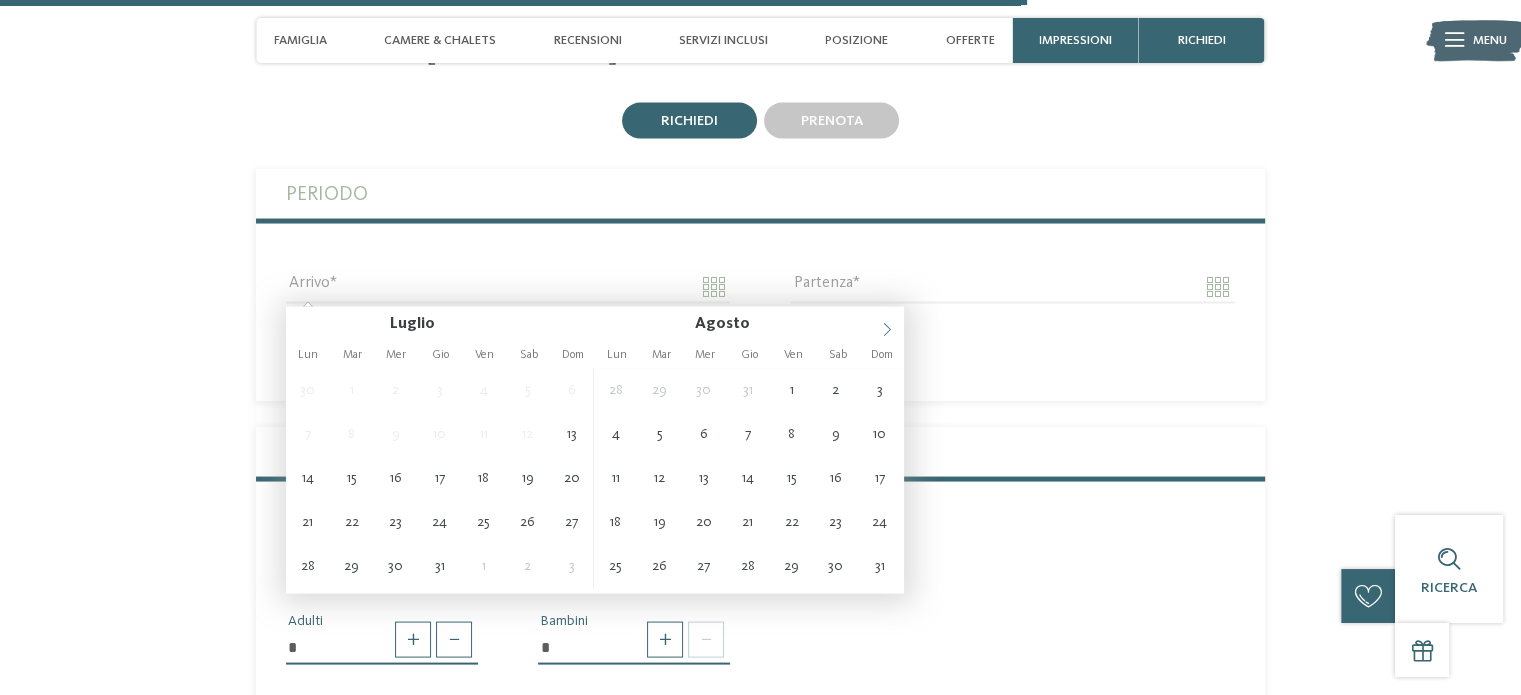 click 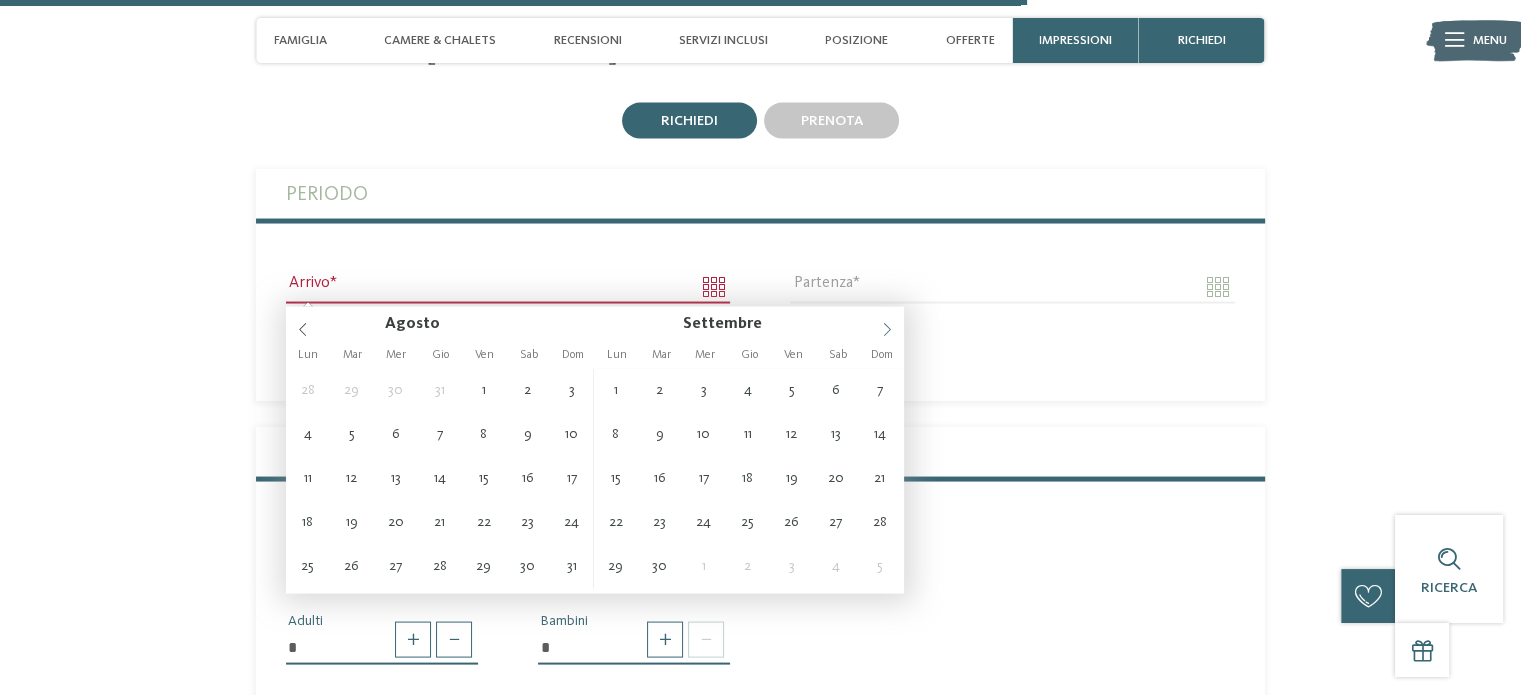click 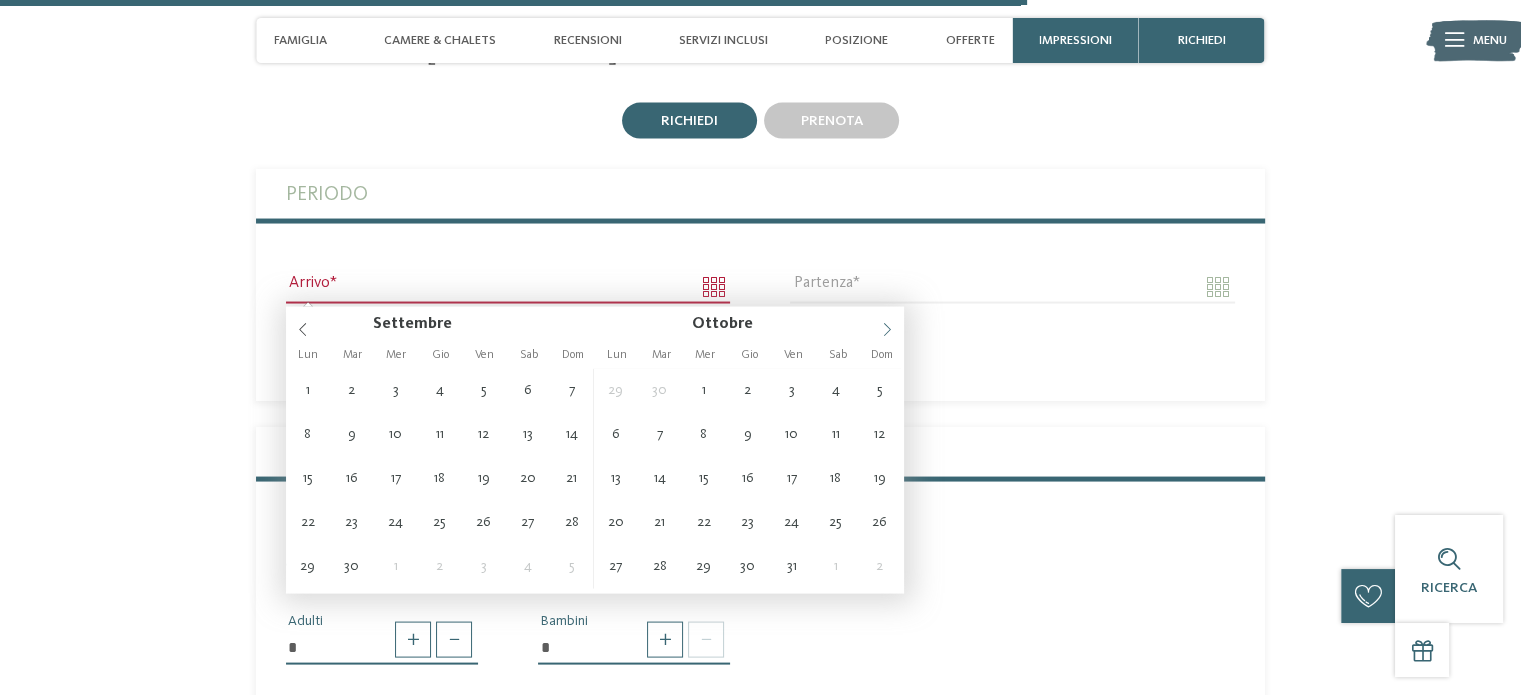 click 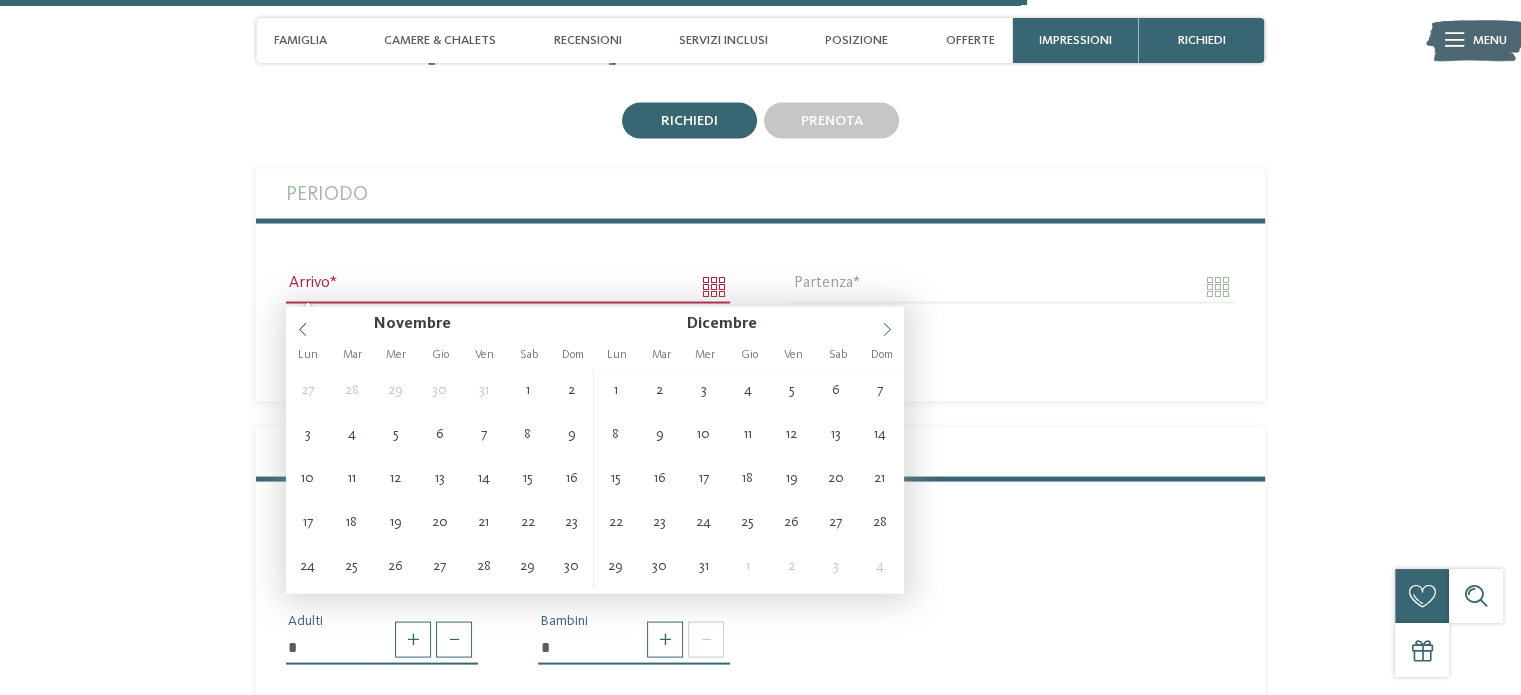click 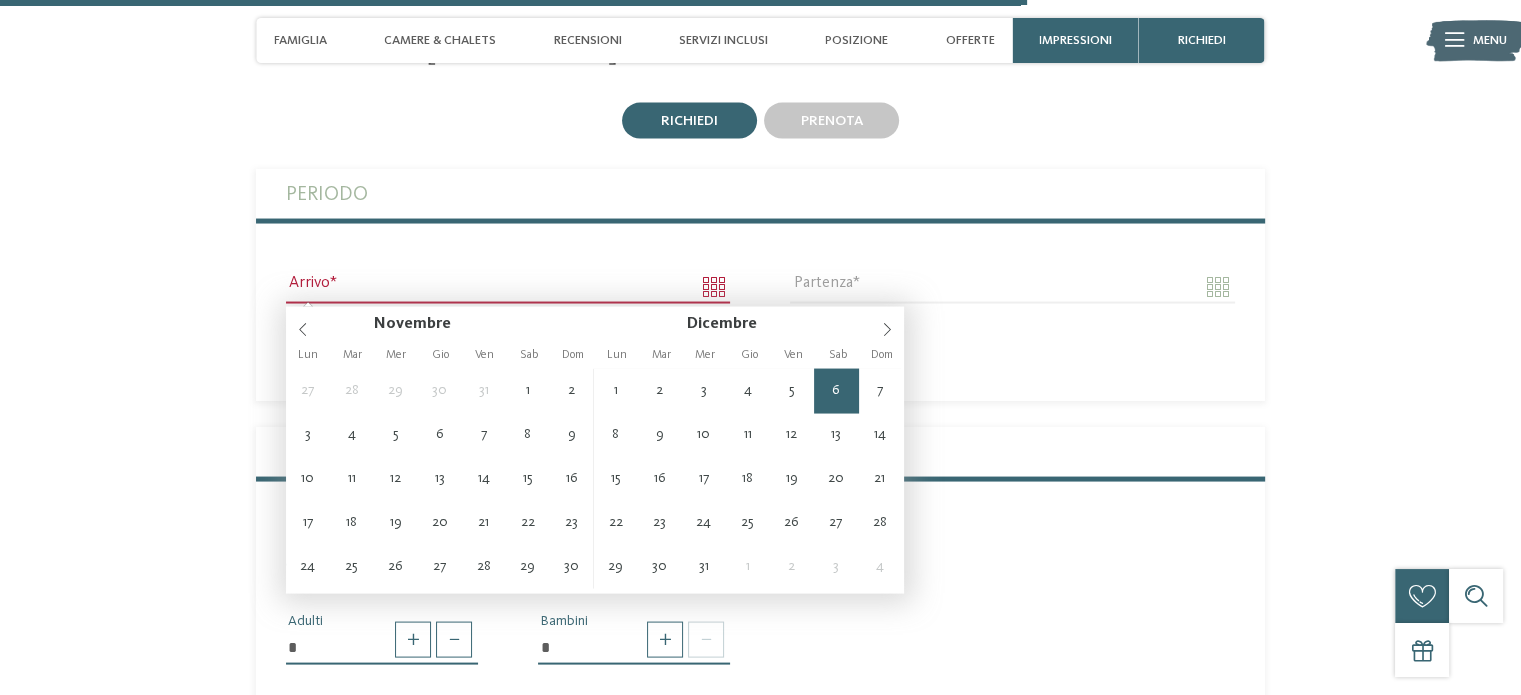 type on "**********" 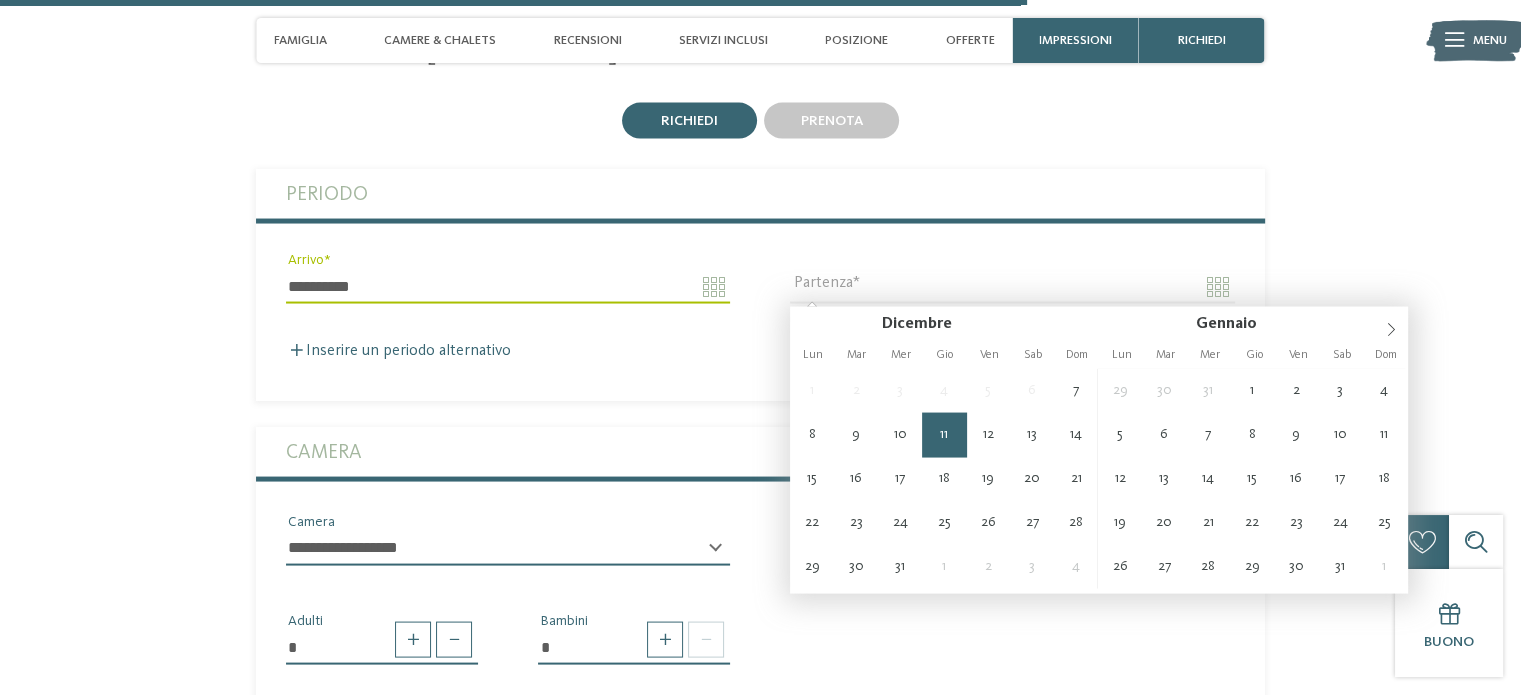 type on "**********" 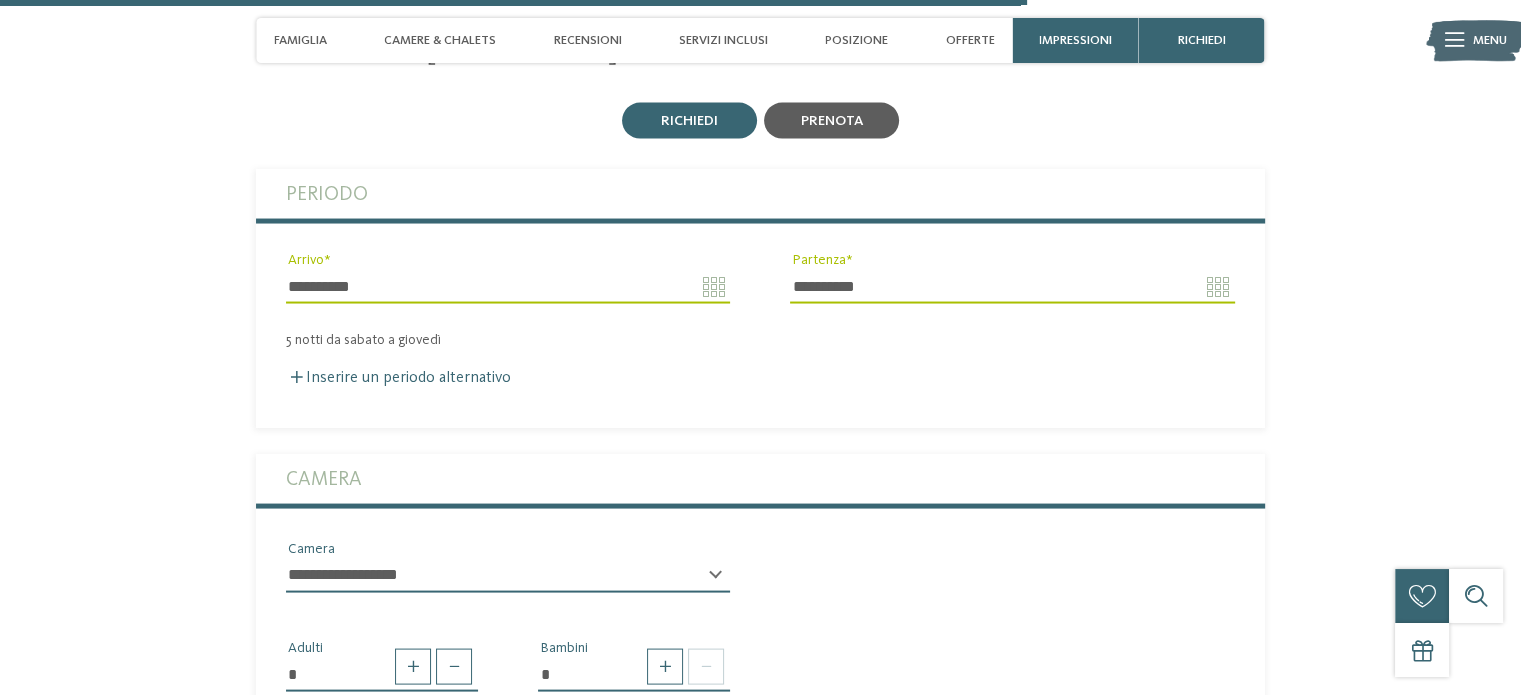 click on "prenota" at bounding box center [831, 121] 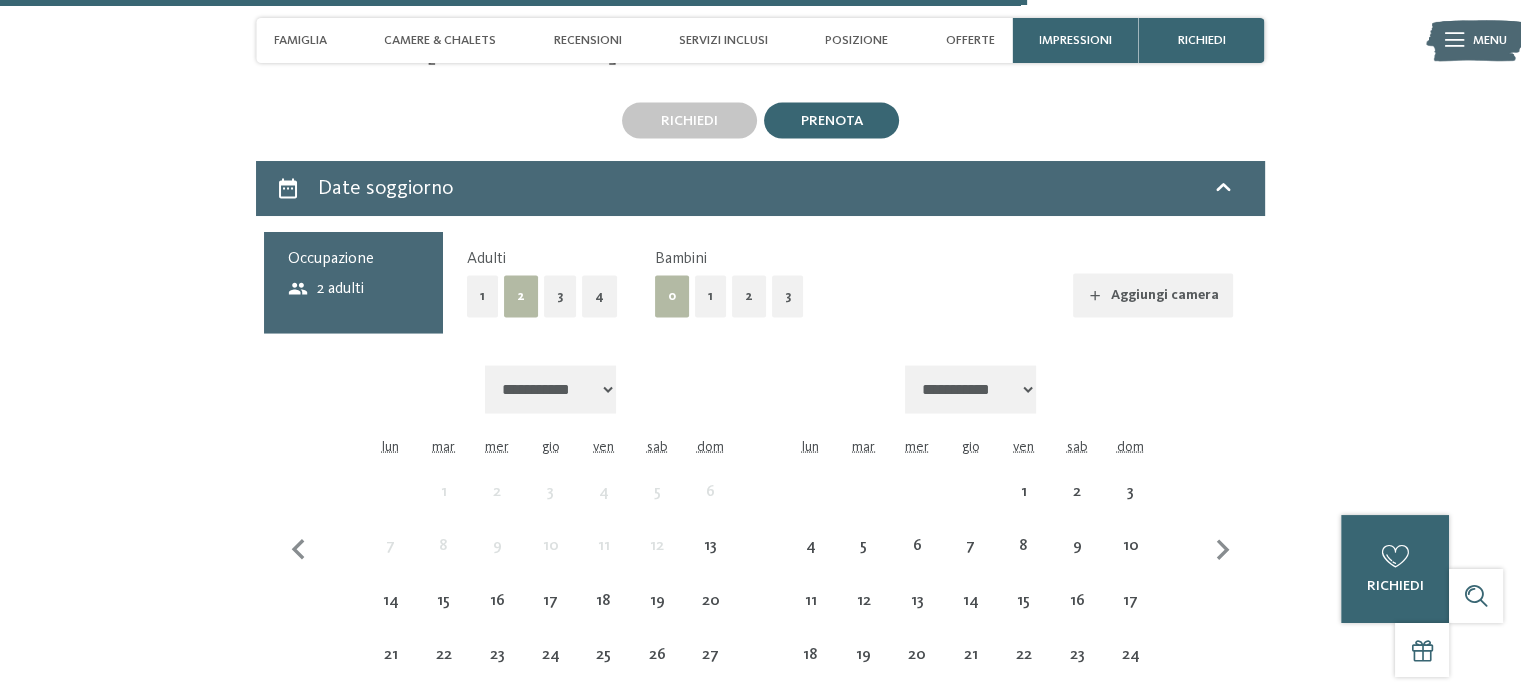 click on "1" at bounding box center [710, 296] 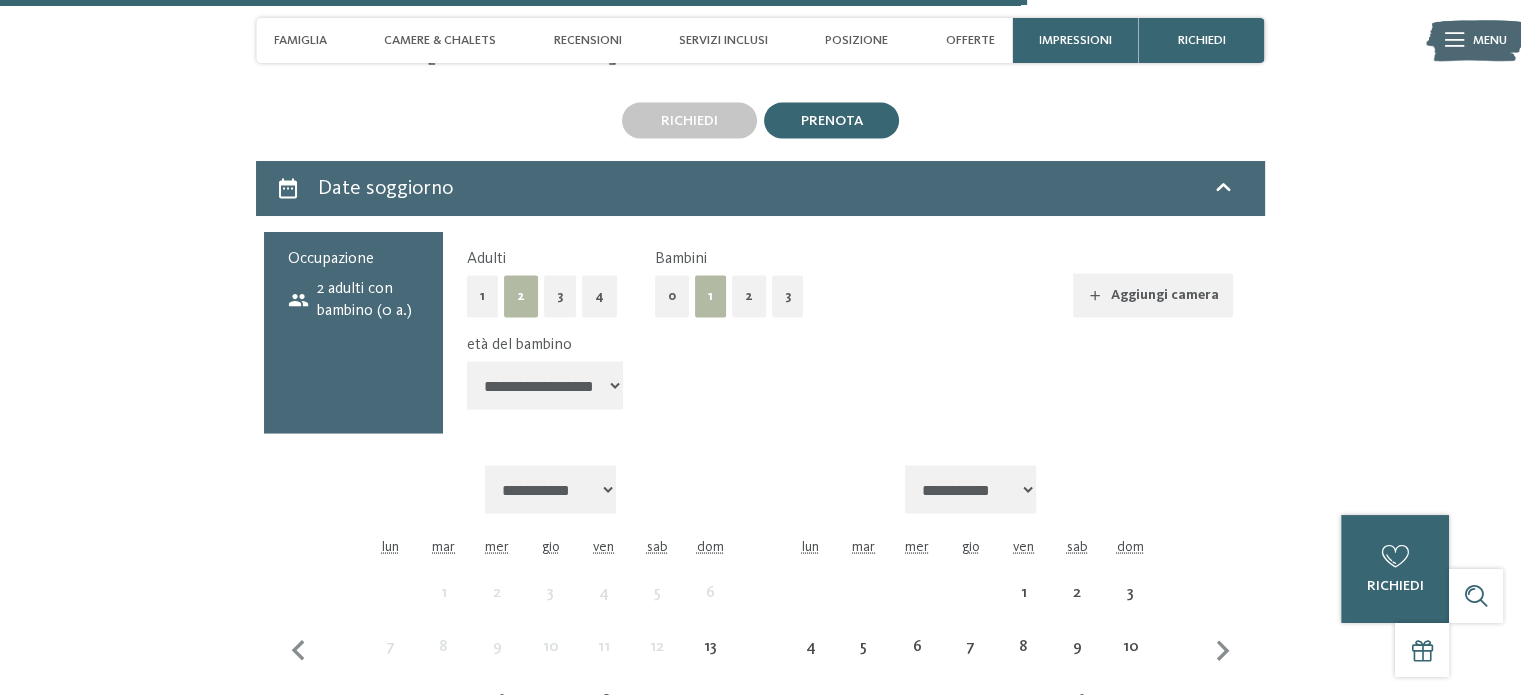 click on "**********" at bounding box center (545, 386) 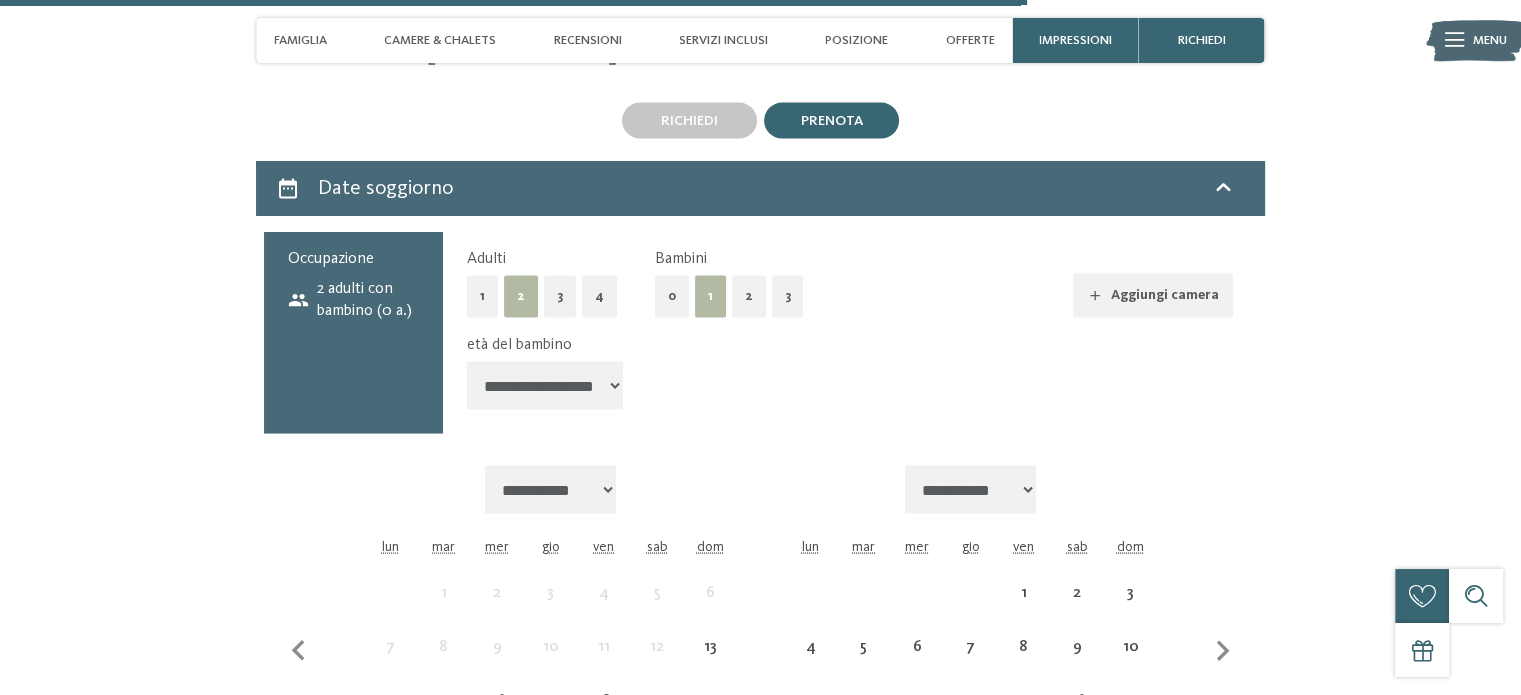 select on "*" 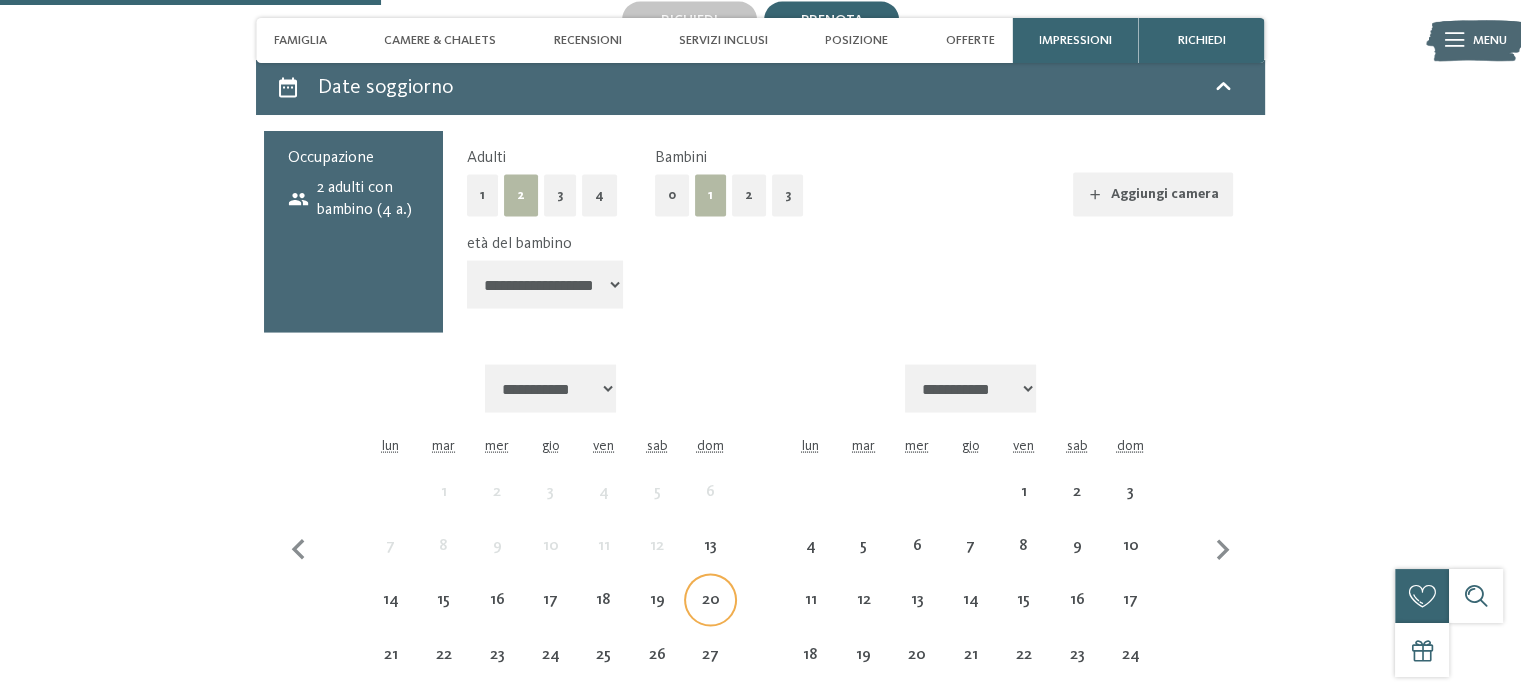 scroll, scrollTop: 4039, scrollLeft: 0, axis: vertical 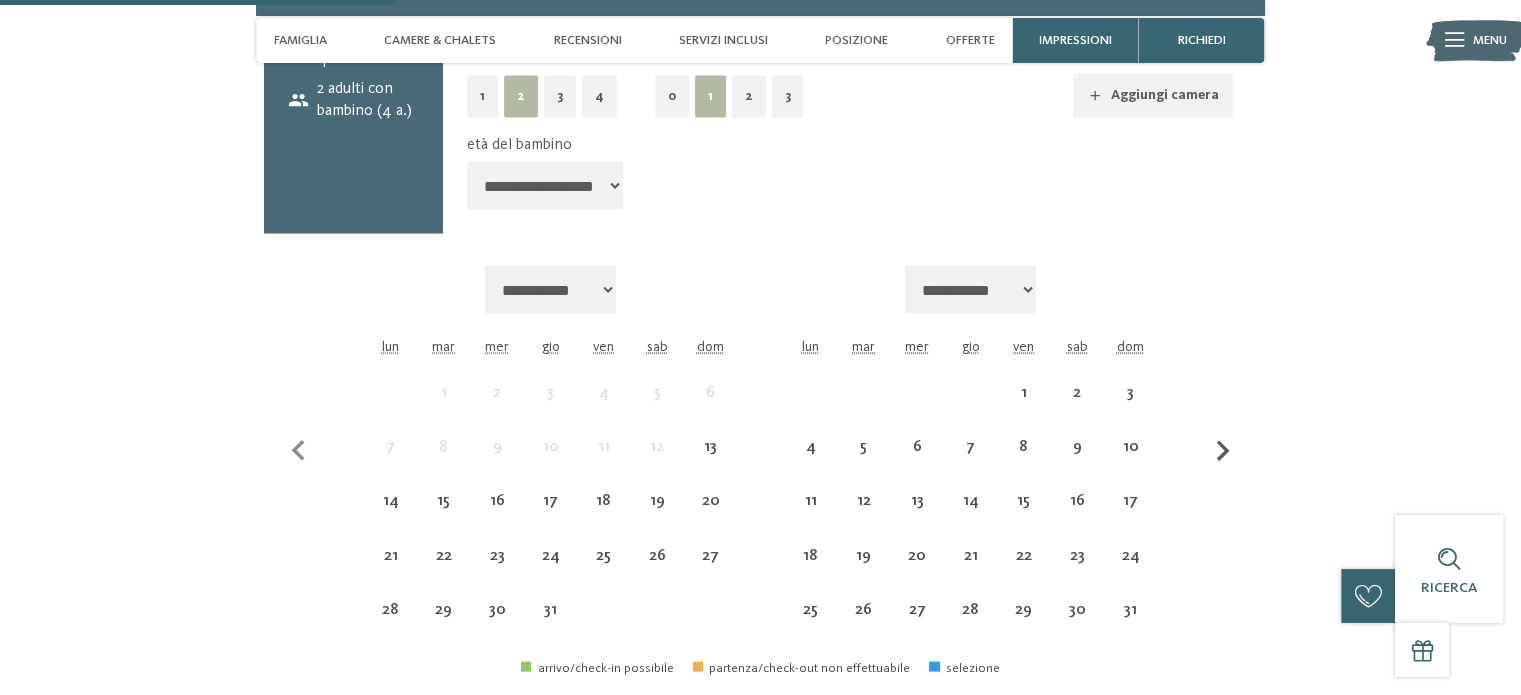 click 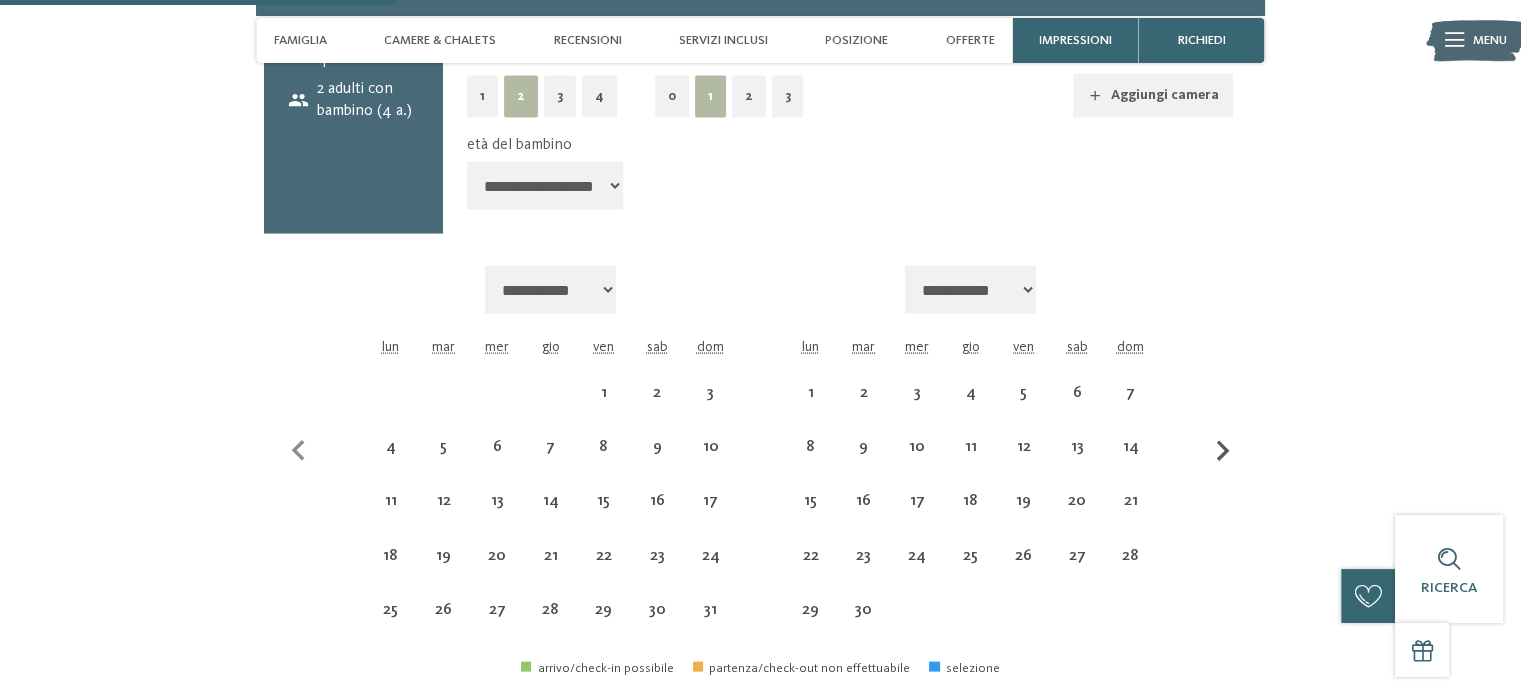 click 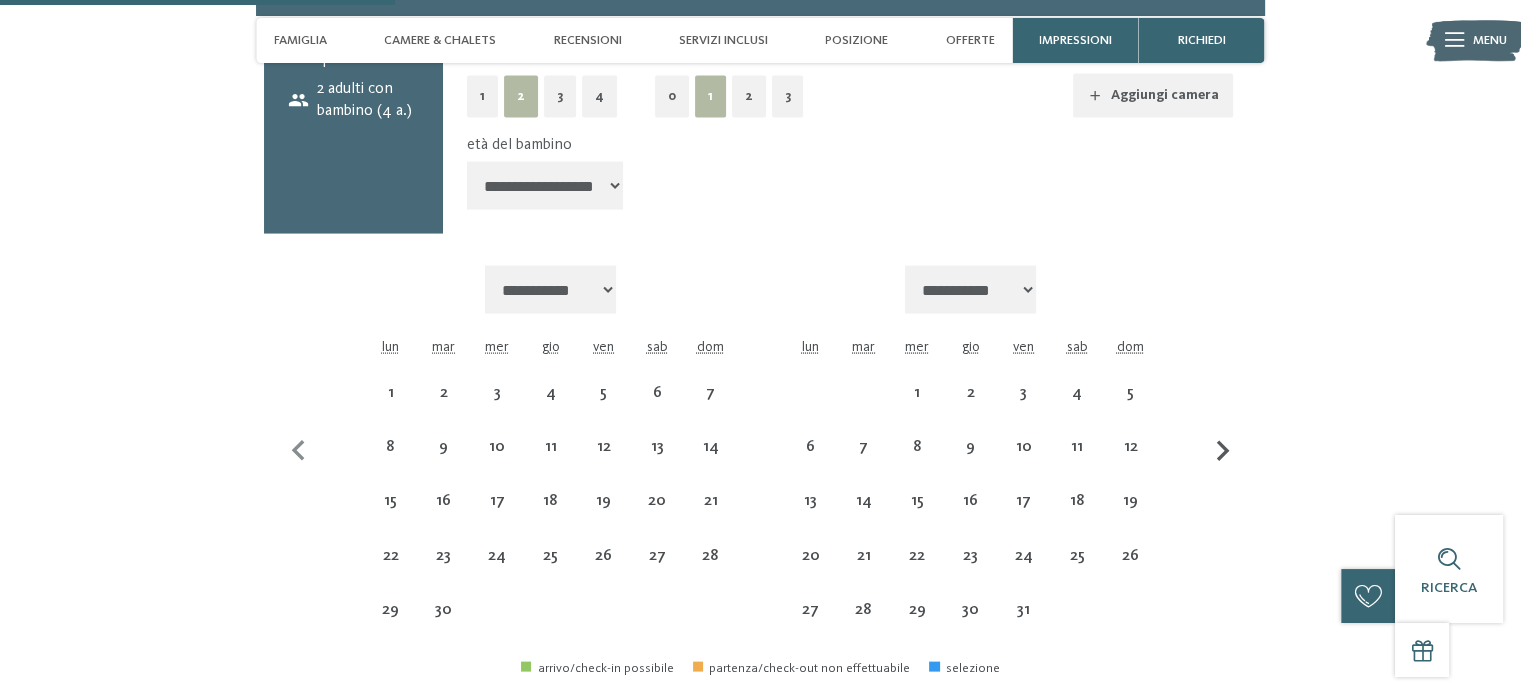click 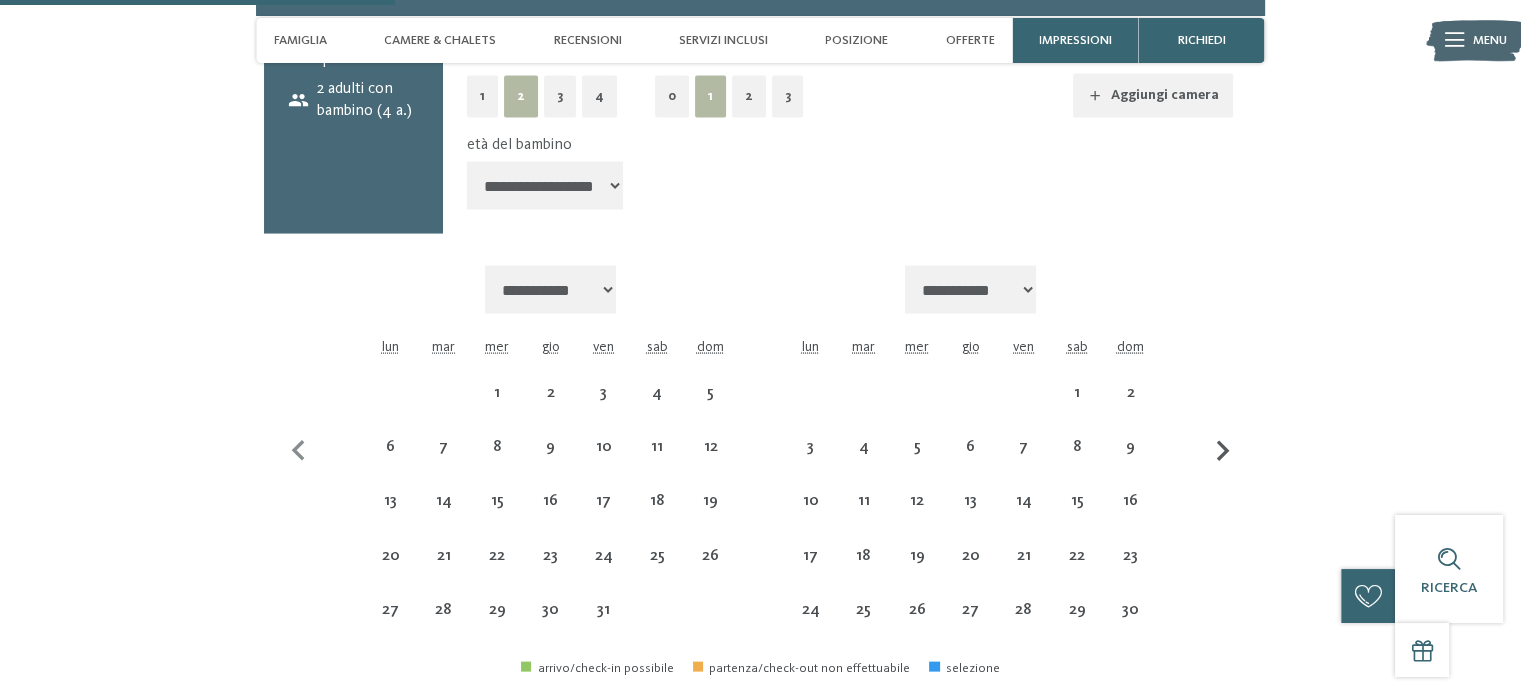 select on "**********" 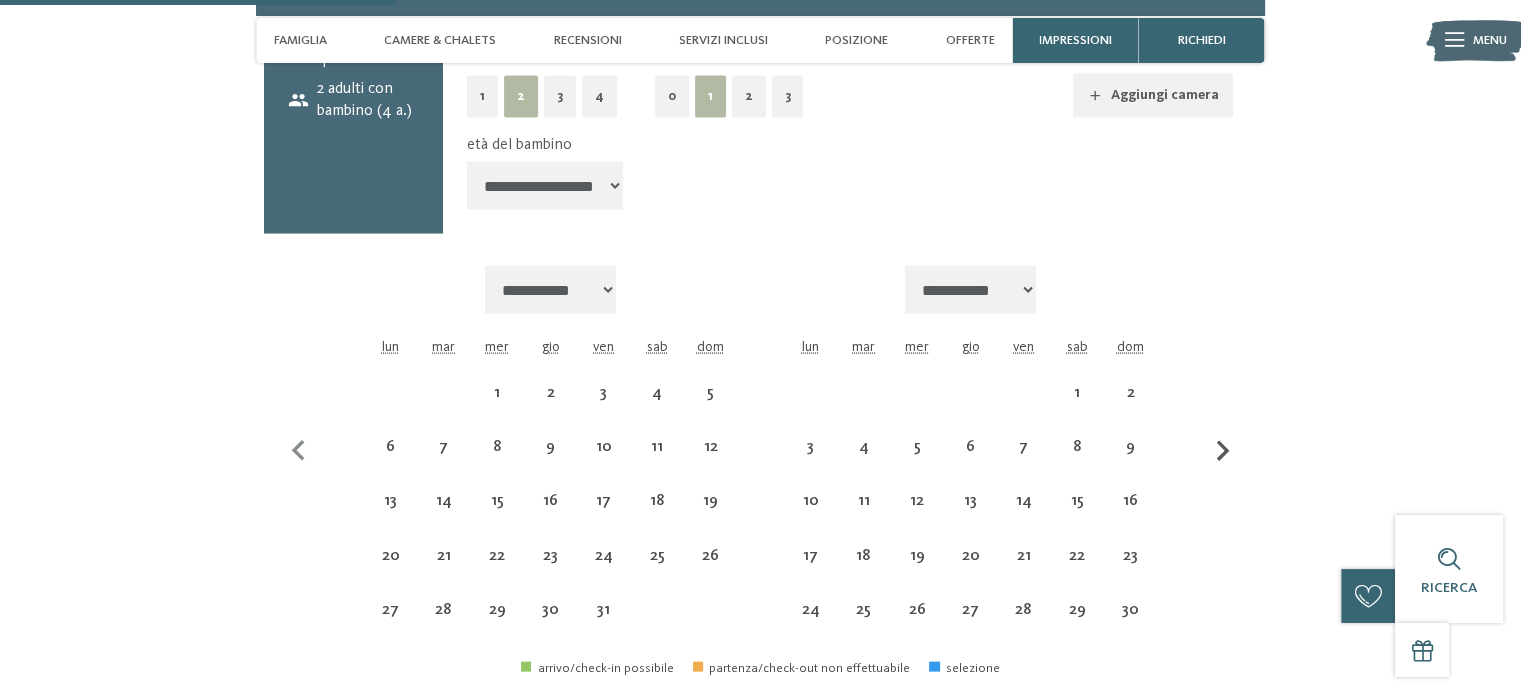 select on "**********" 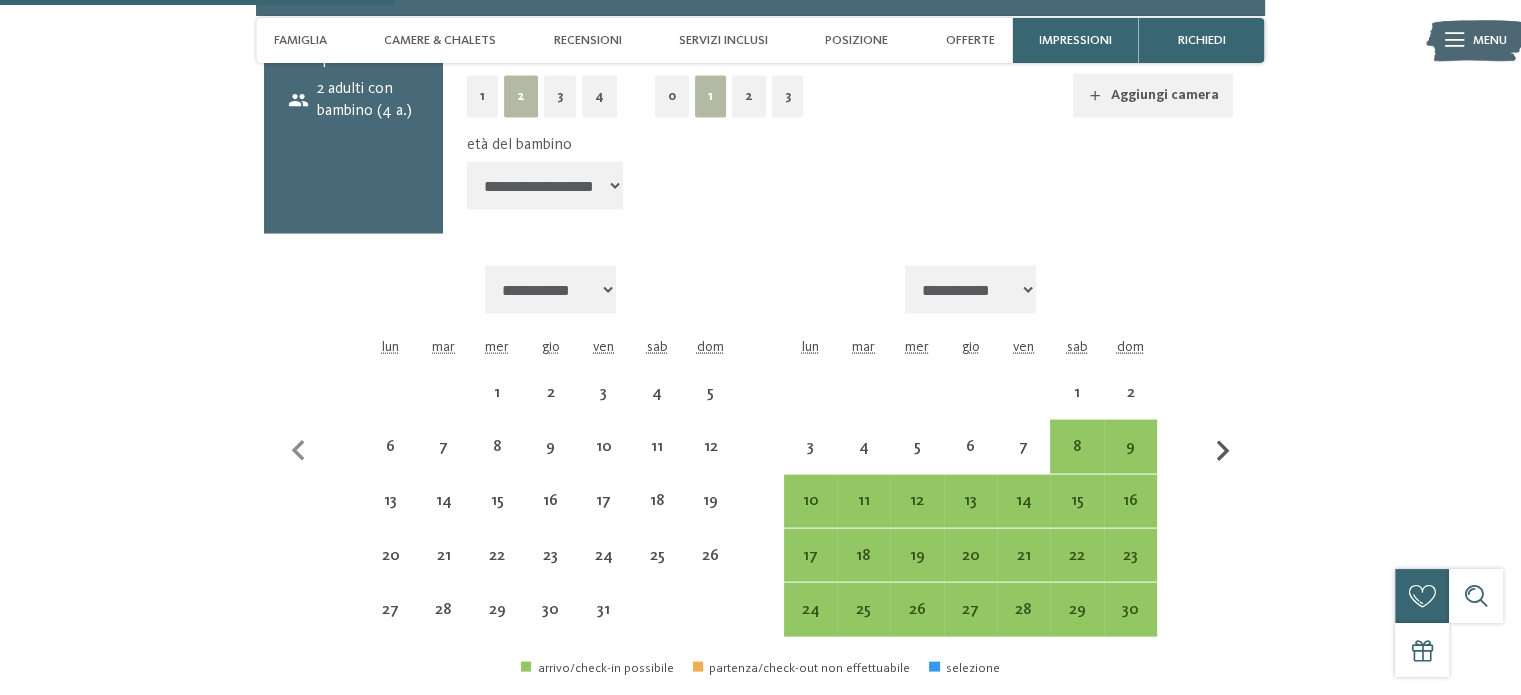 click 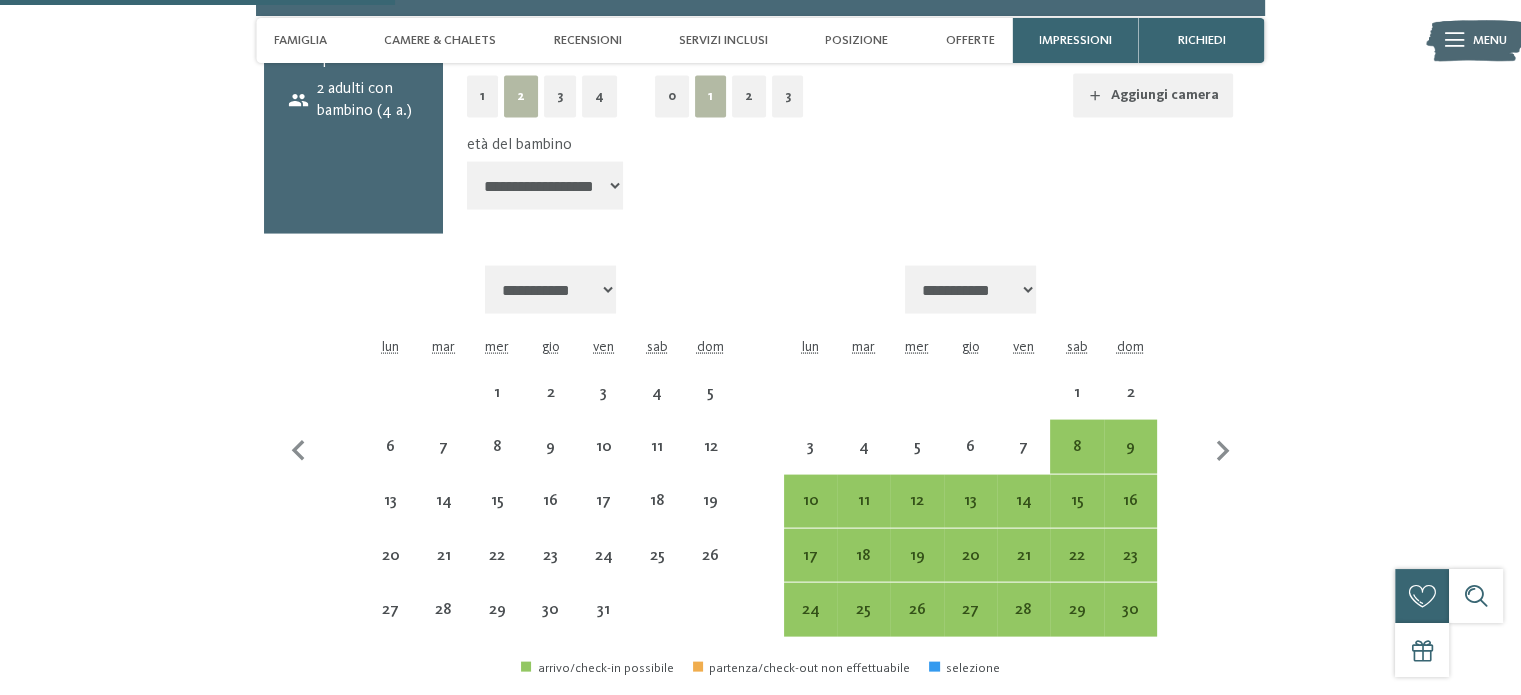 select on "**********" 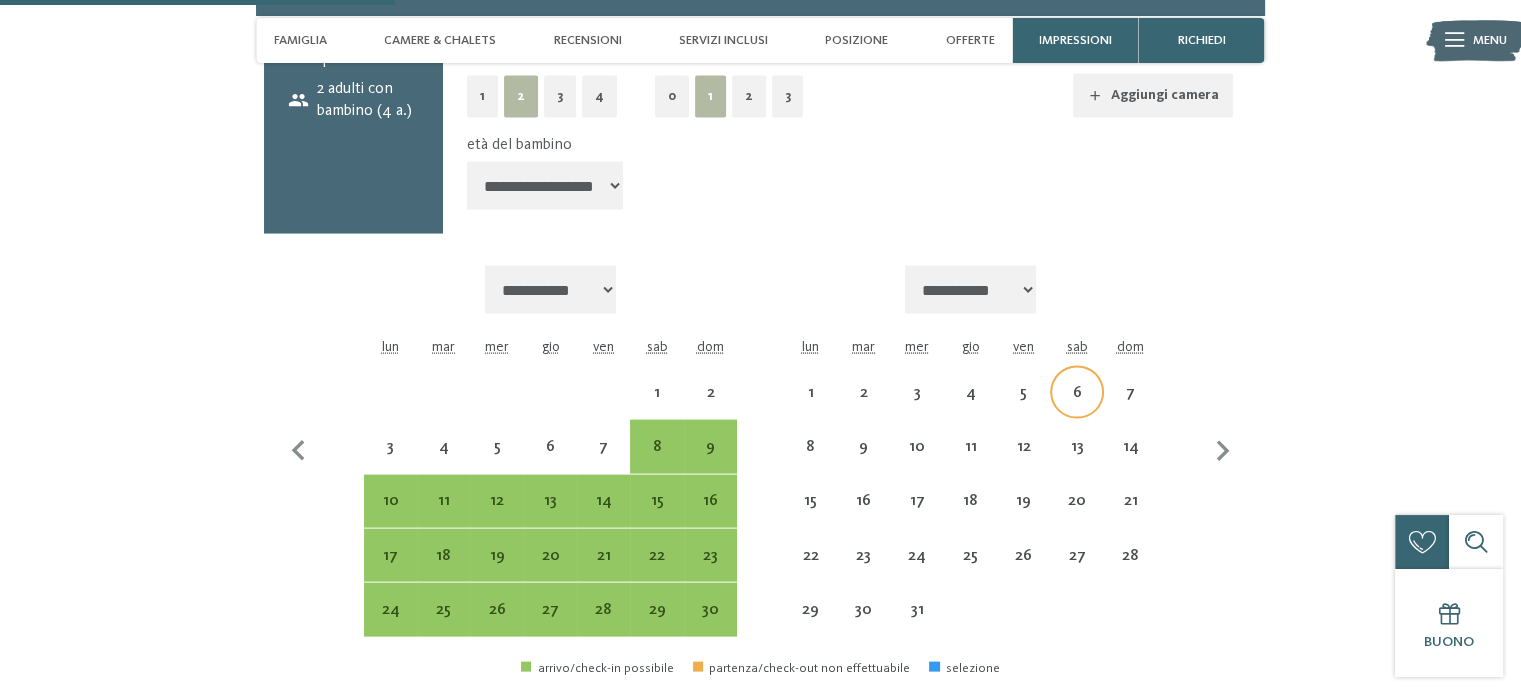 click on "6" at bounding box center [1076, 409] 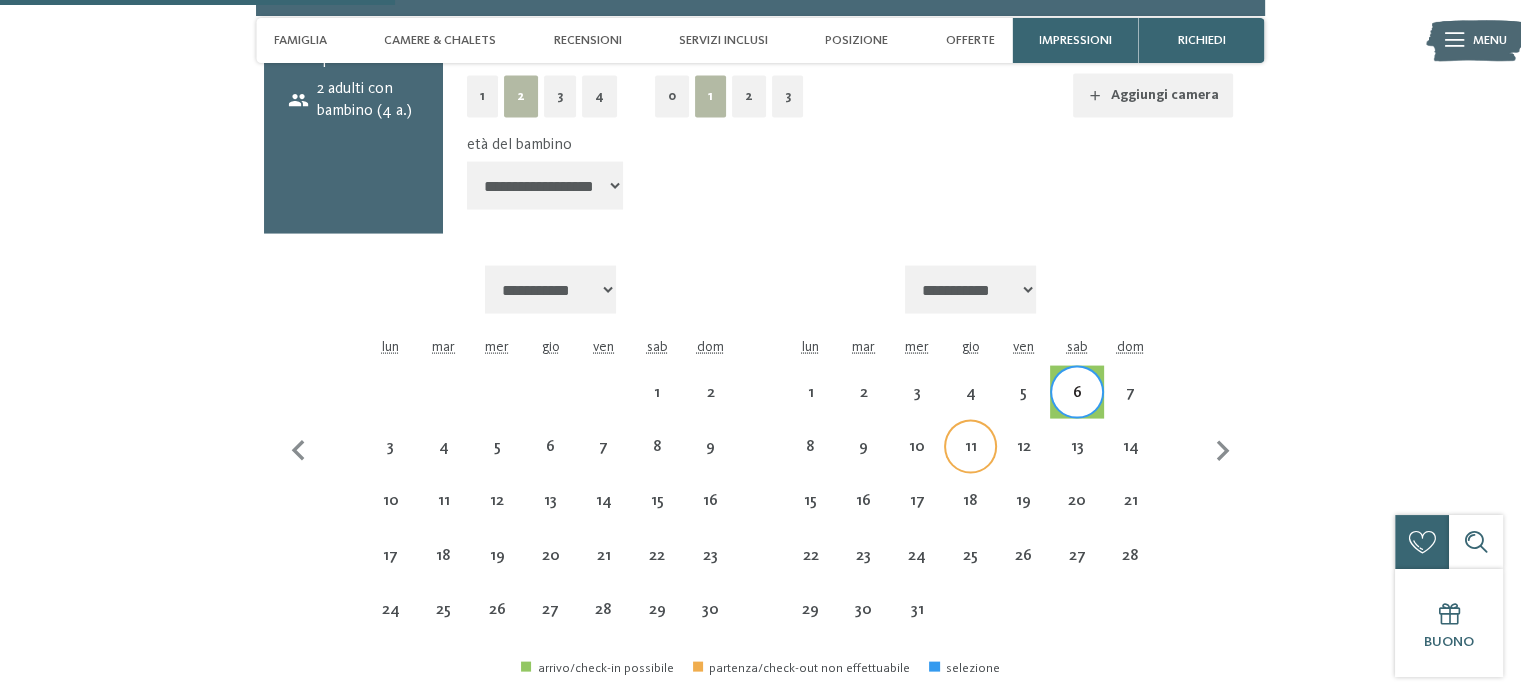 select on "**********" 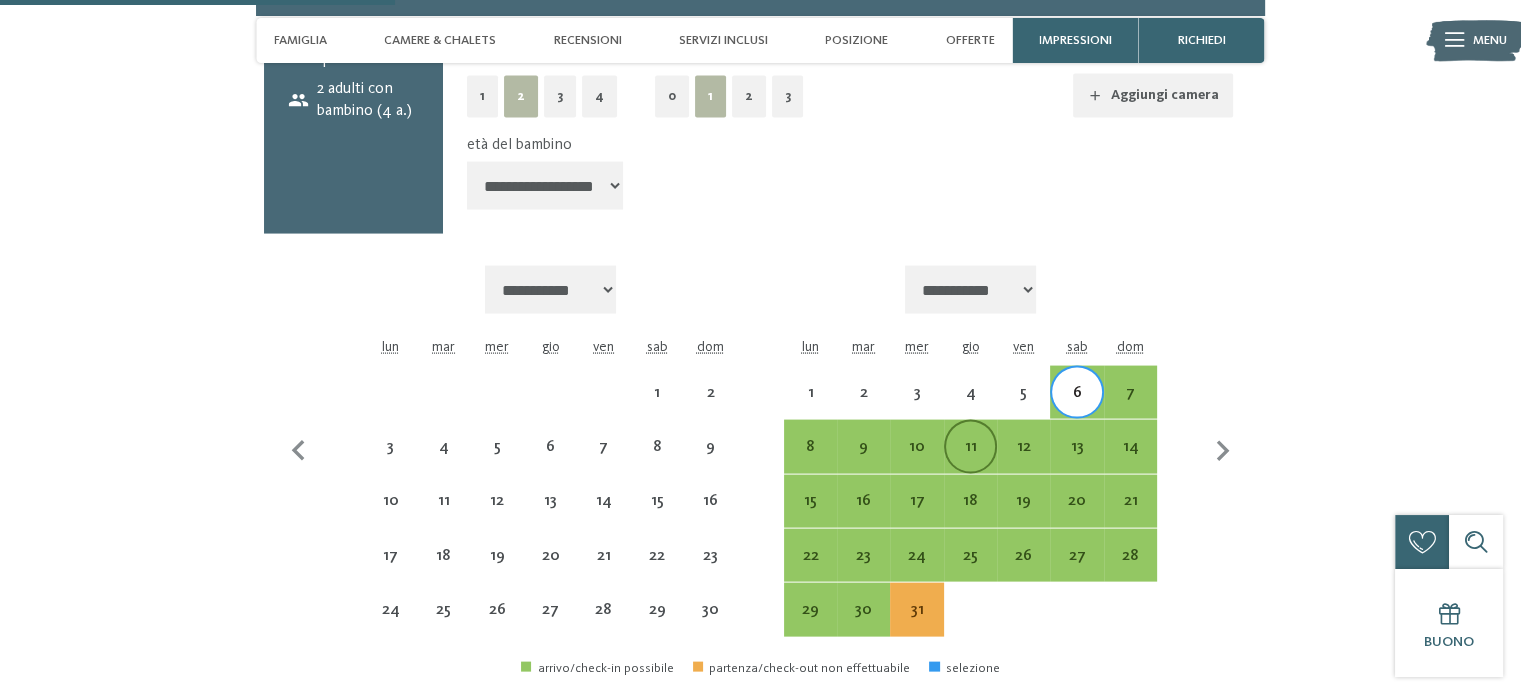 click on "11" at bounding box center [970, 463] 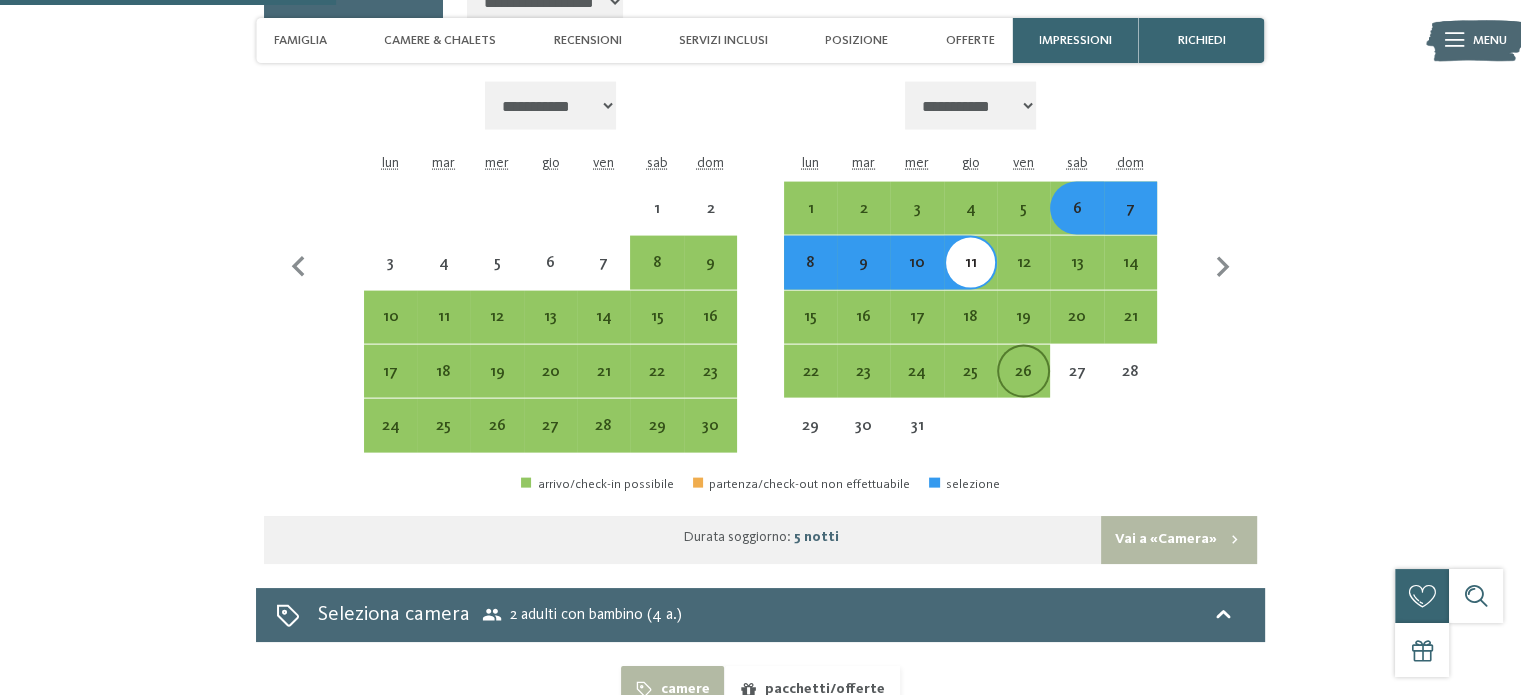 scroll, scrollTop: 4339, scrollLeft: 0, axis: vertical 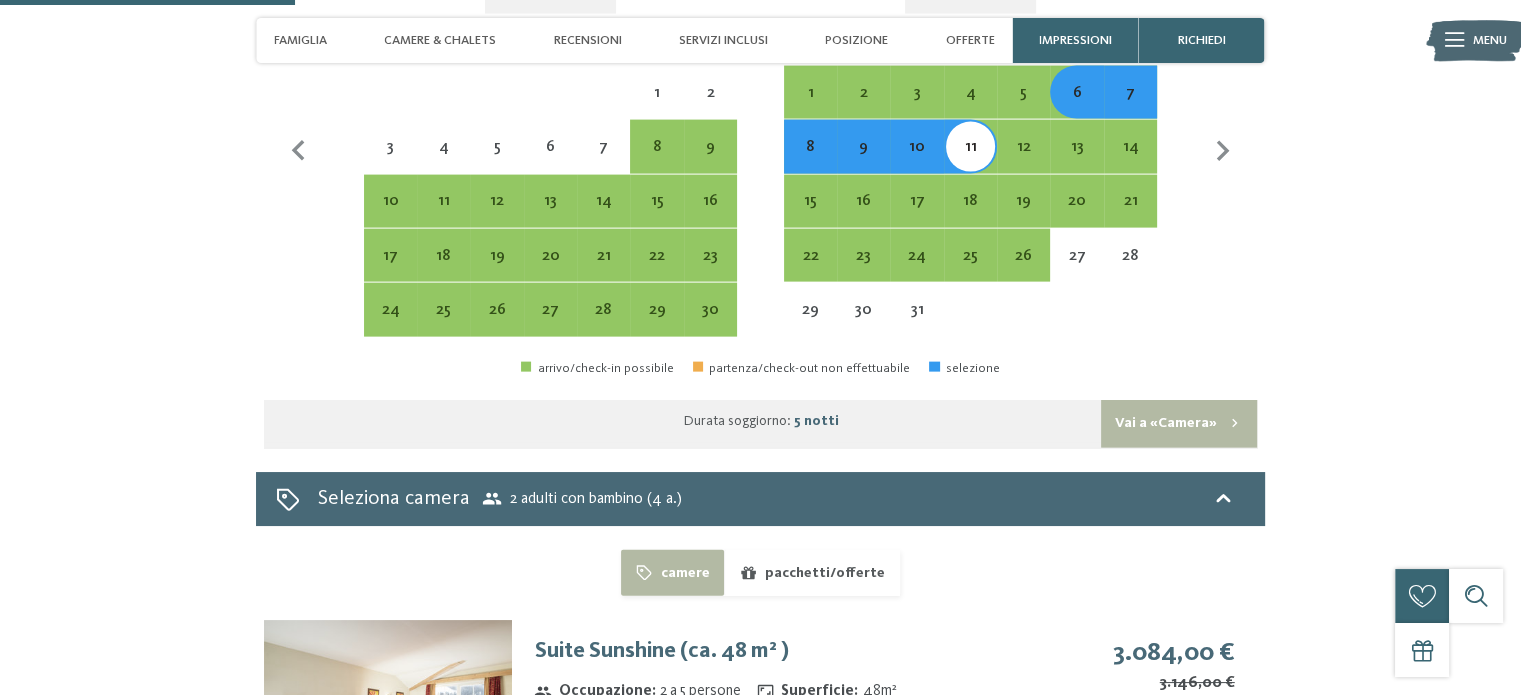 click on "Vai a «Camera»" at bounding box center [1179, 424] 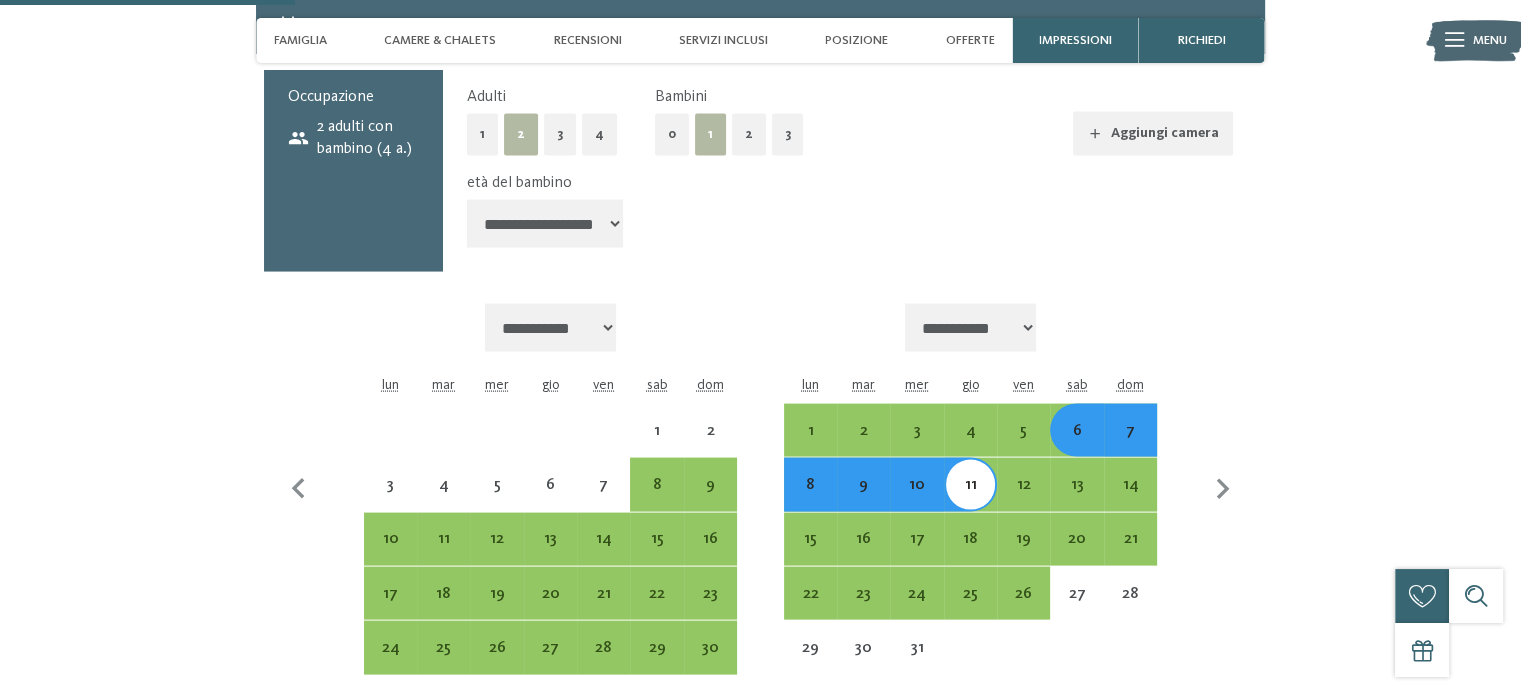 select on "**********" 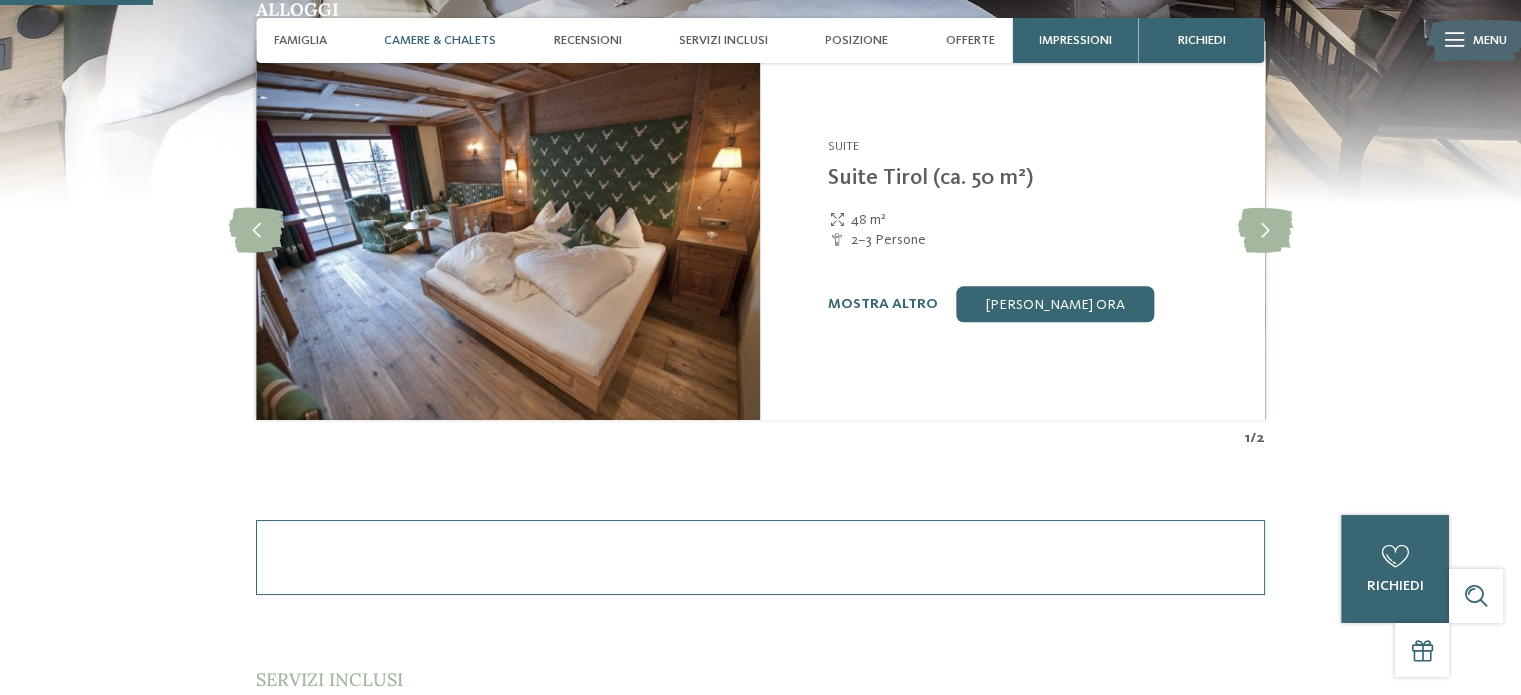 scroll, scrollTop: 1401, scrollLeft: 0, axis: vertical 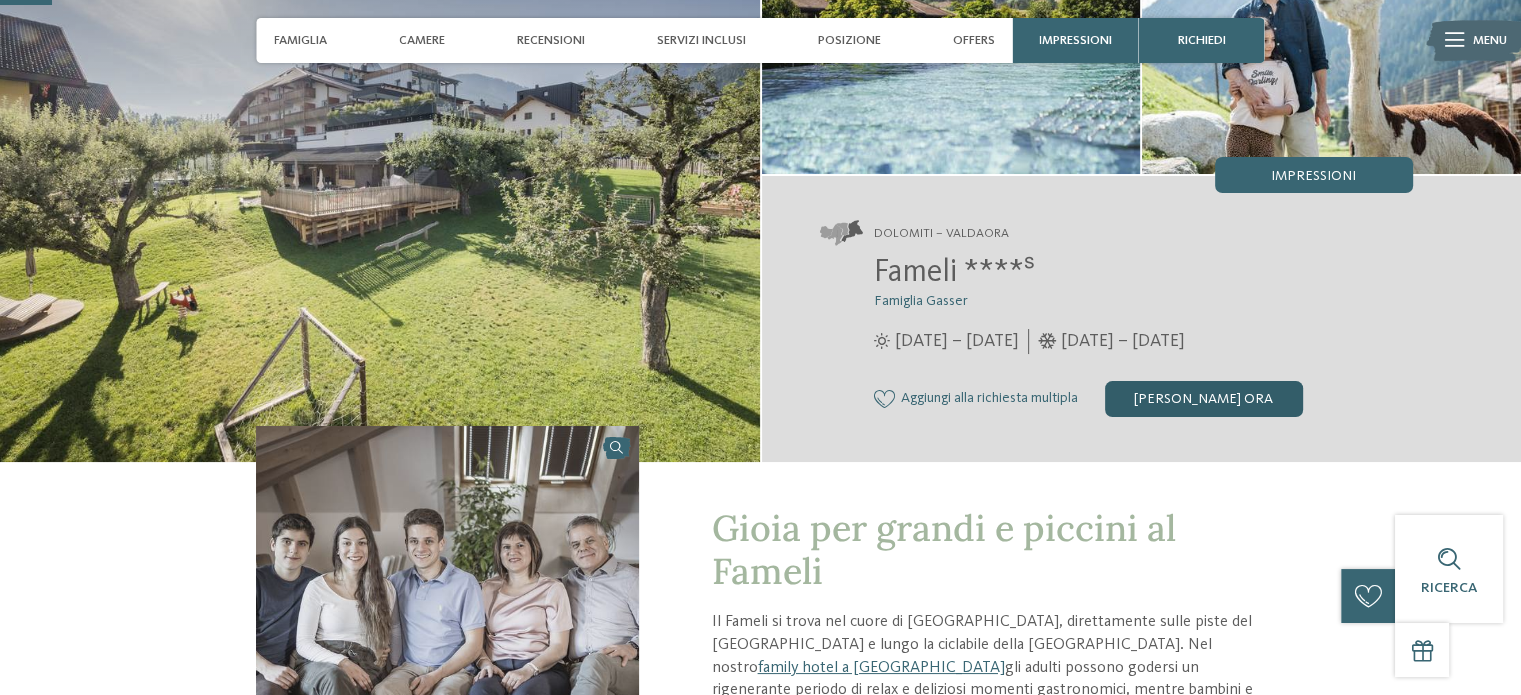 click on "[PERSON_NAME] ora" at bounding box center [1204, 399] 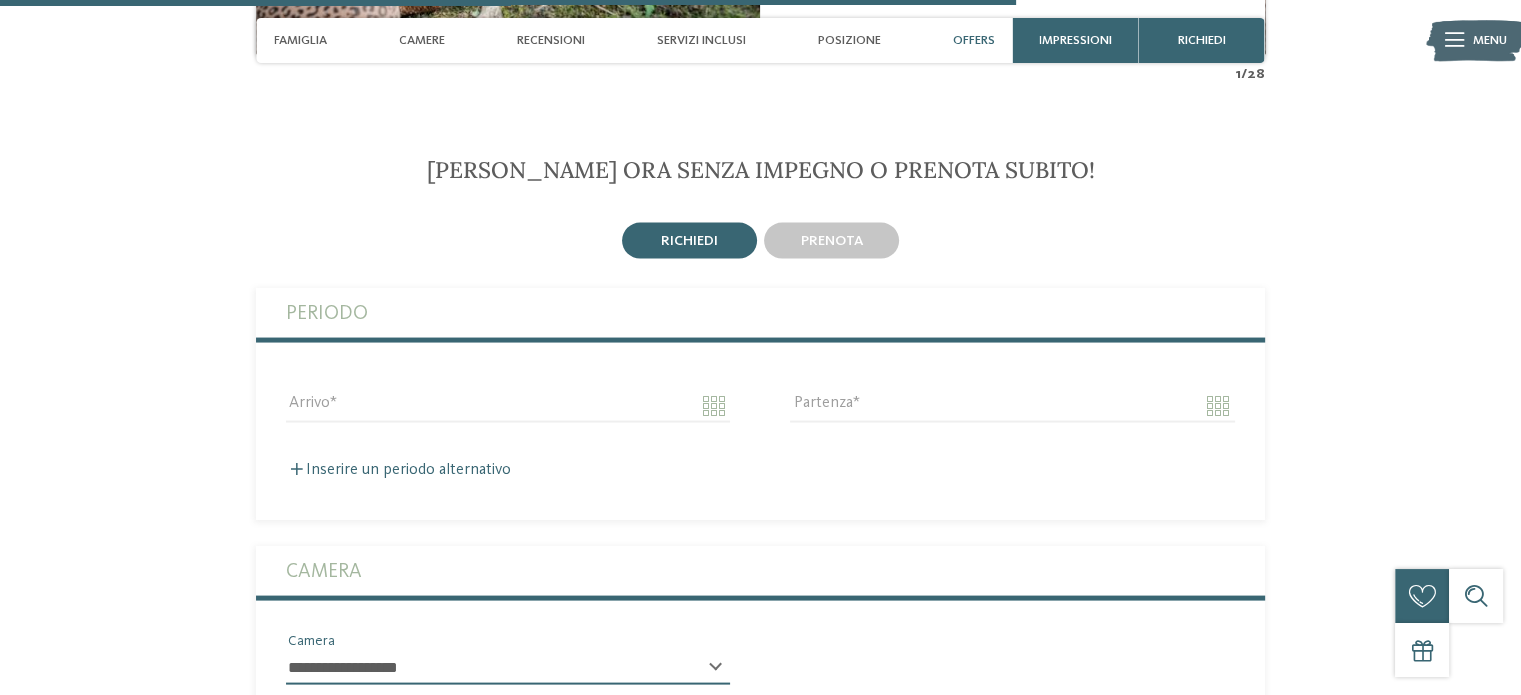 scroll, scrollTop: 3894, scrollLeft: 0, axis: vertical 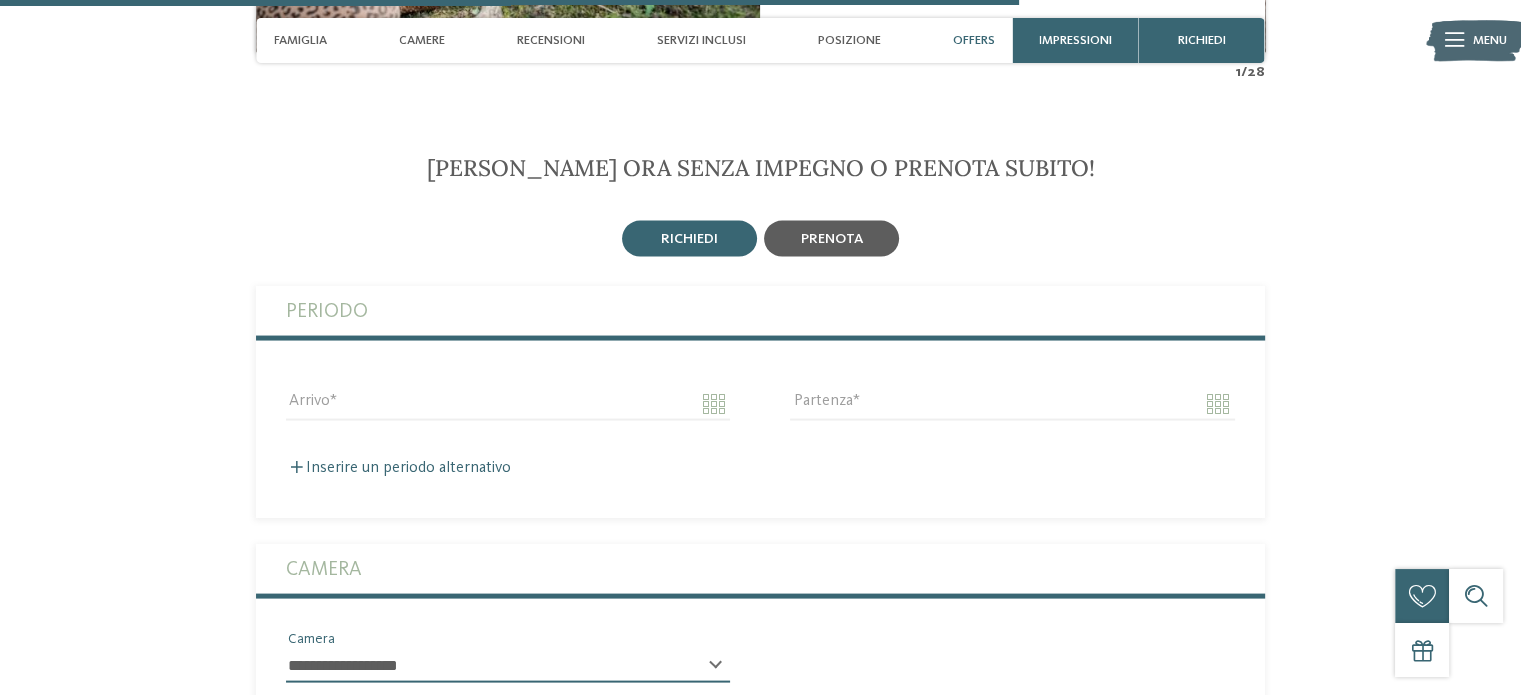 click on "prenota" at bounding box center (832, 239) 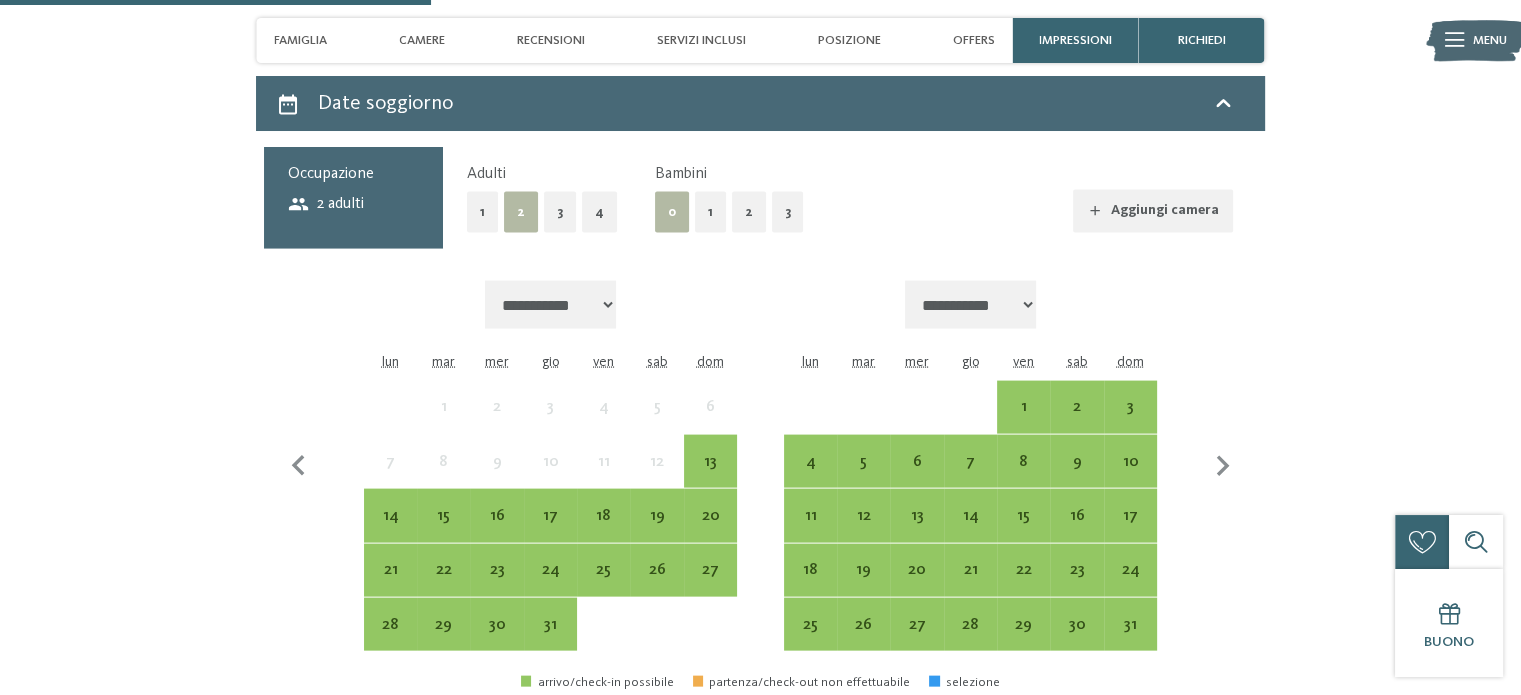 scroll, scrollTop: 4194, scrollLeft: 0, axis: vertical 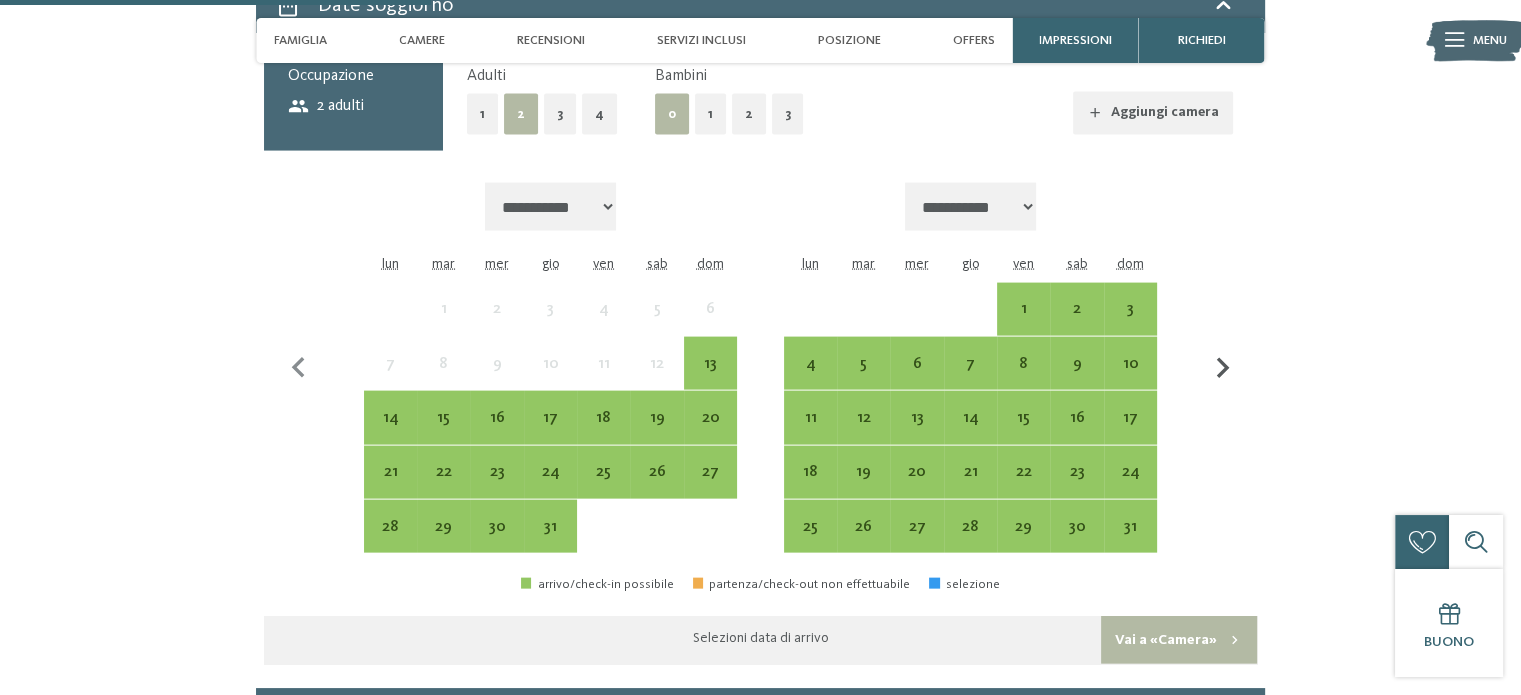 click 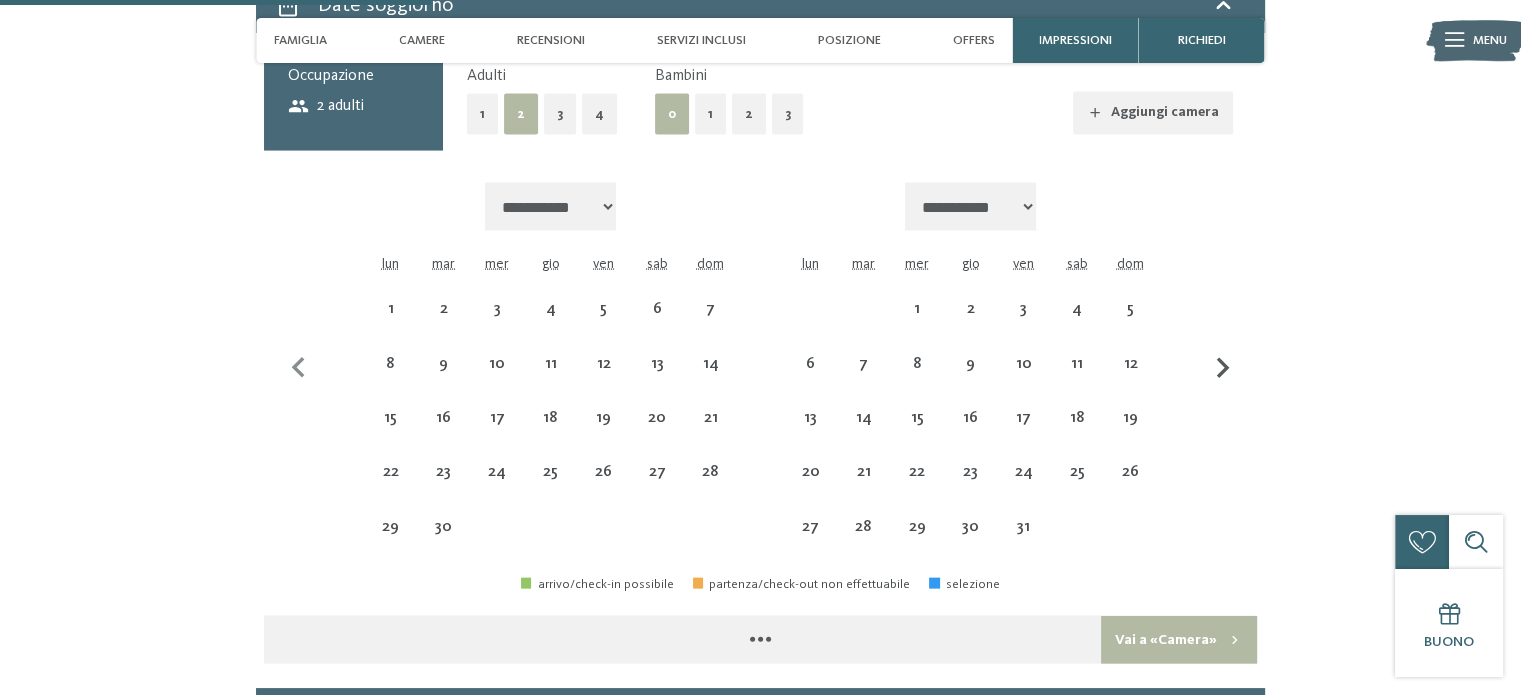 click 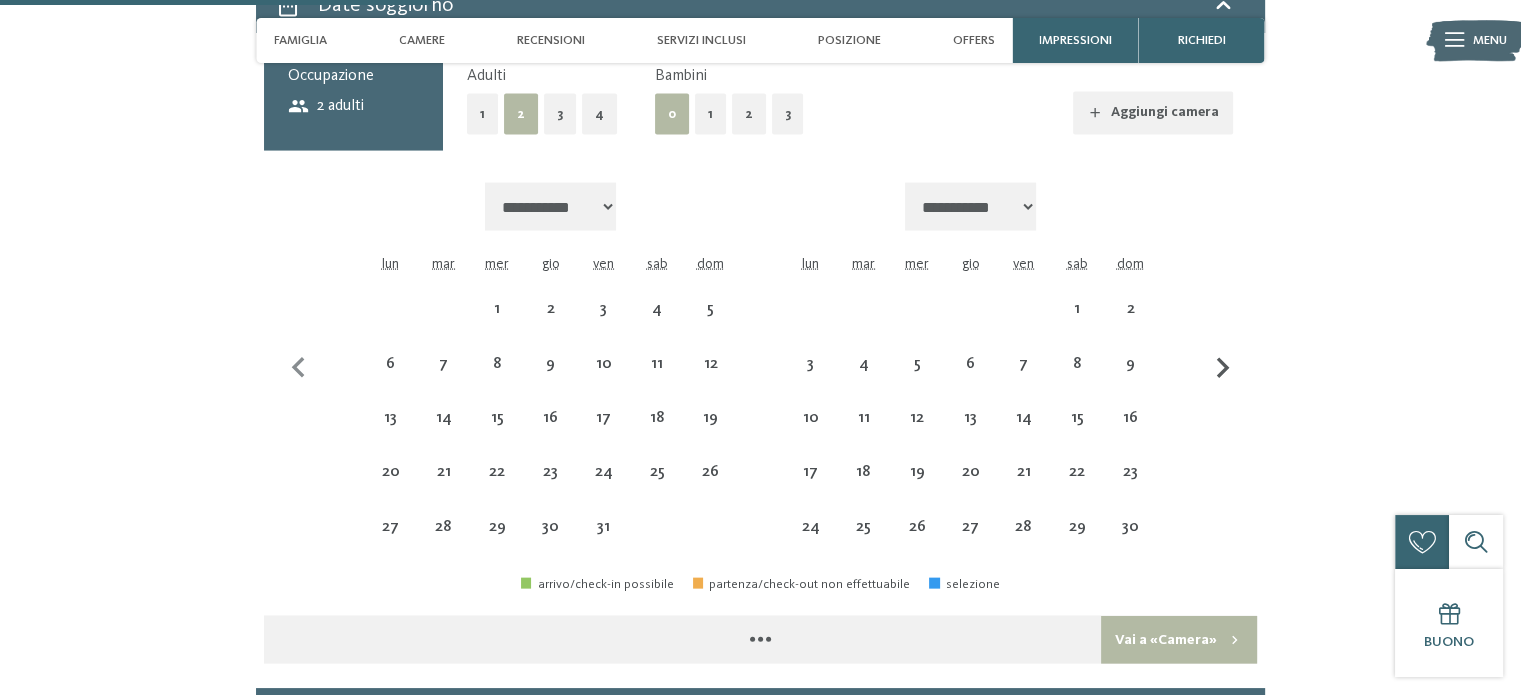 click 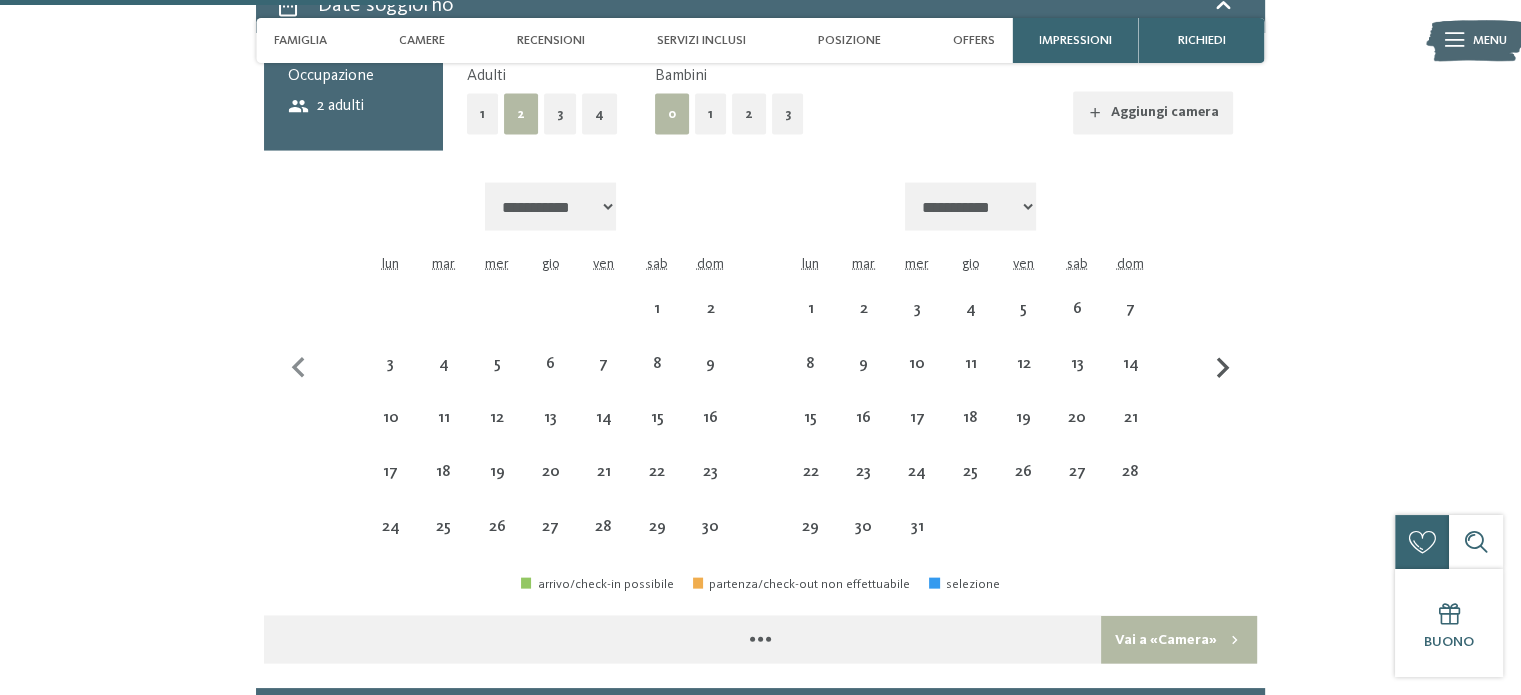 select on "**********" 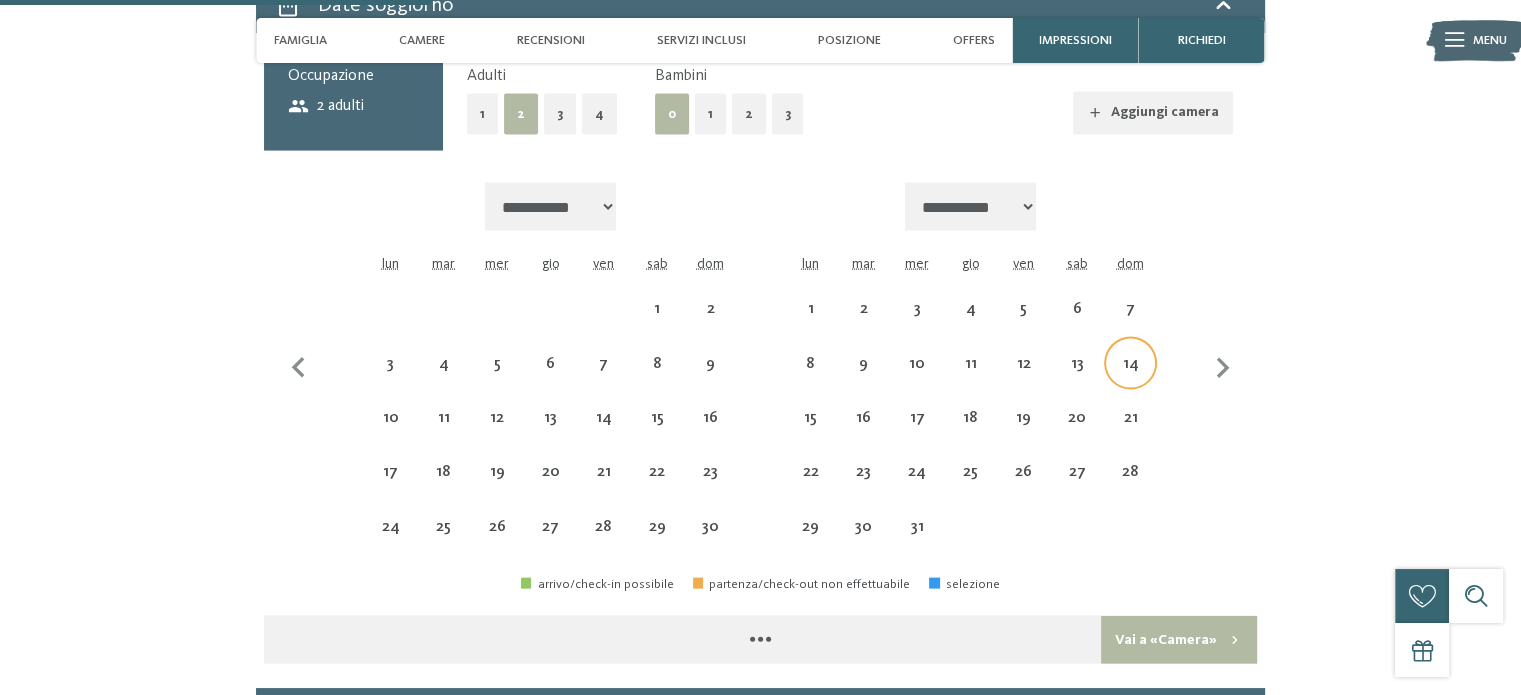 select on "**********" 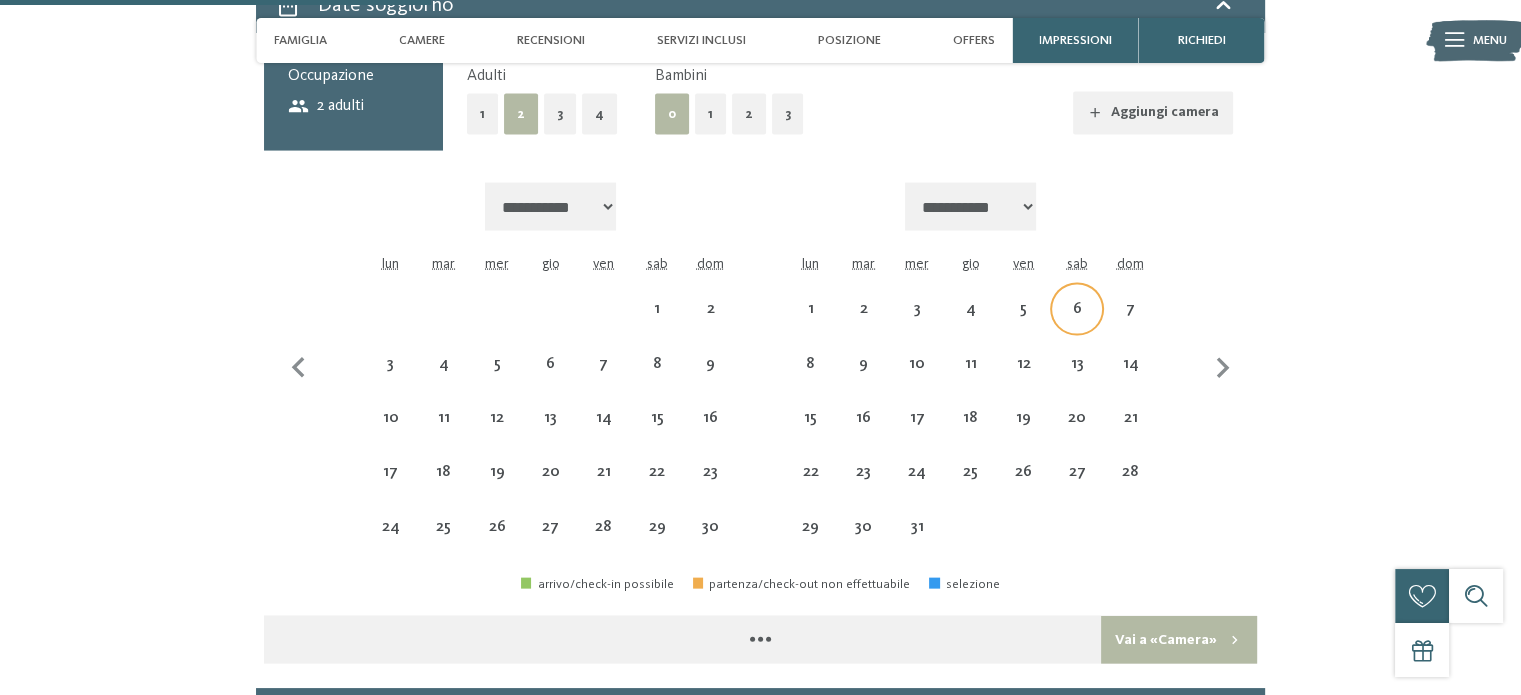 click on "6" at bounding box center (1076, 325) 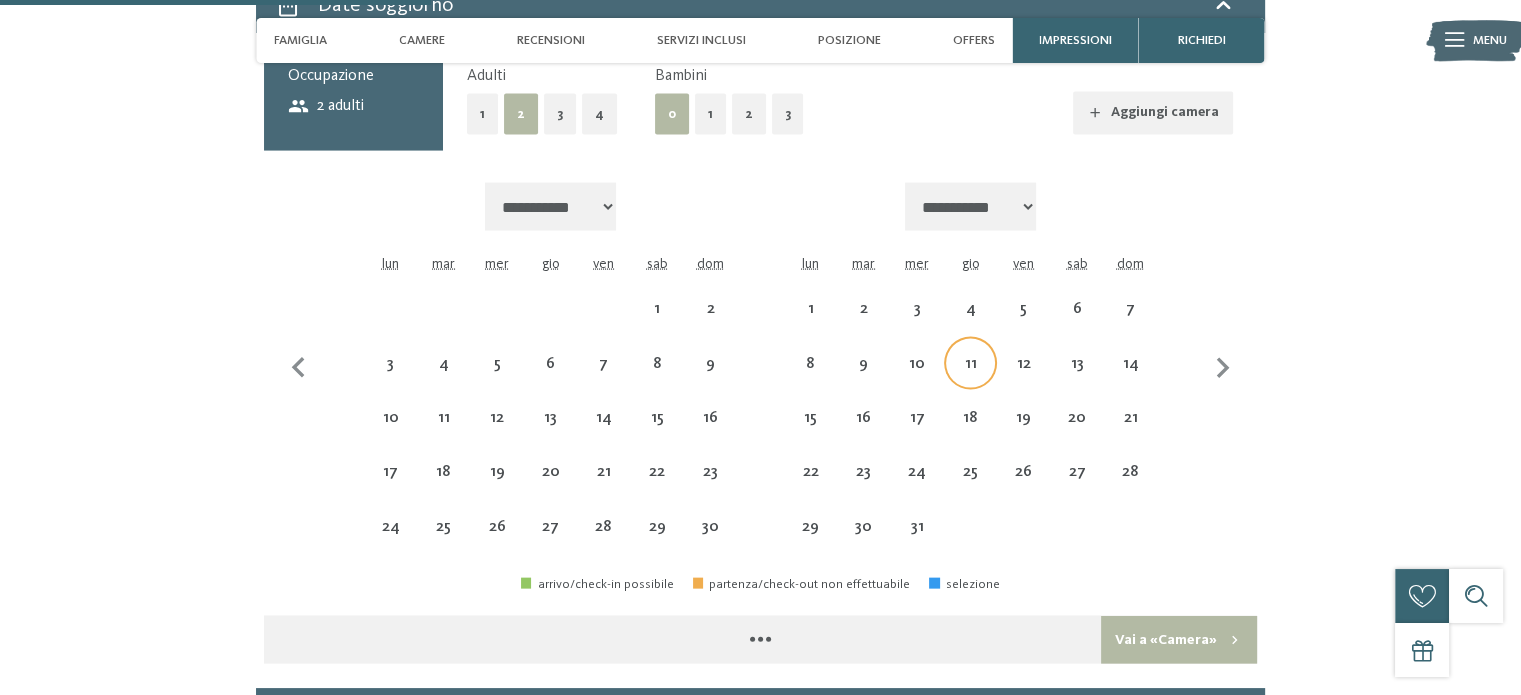 select on "**********" 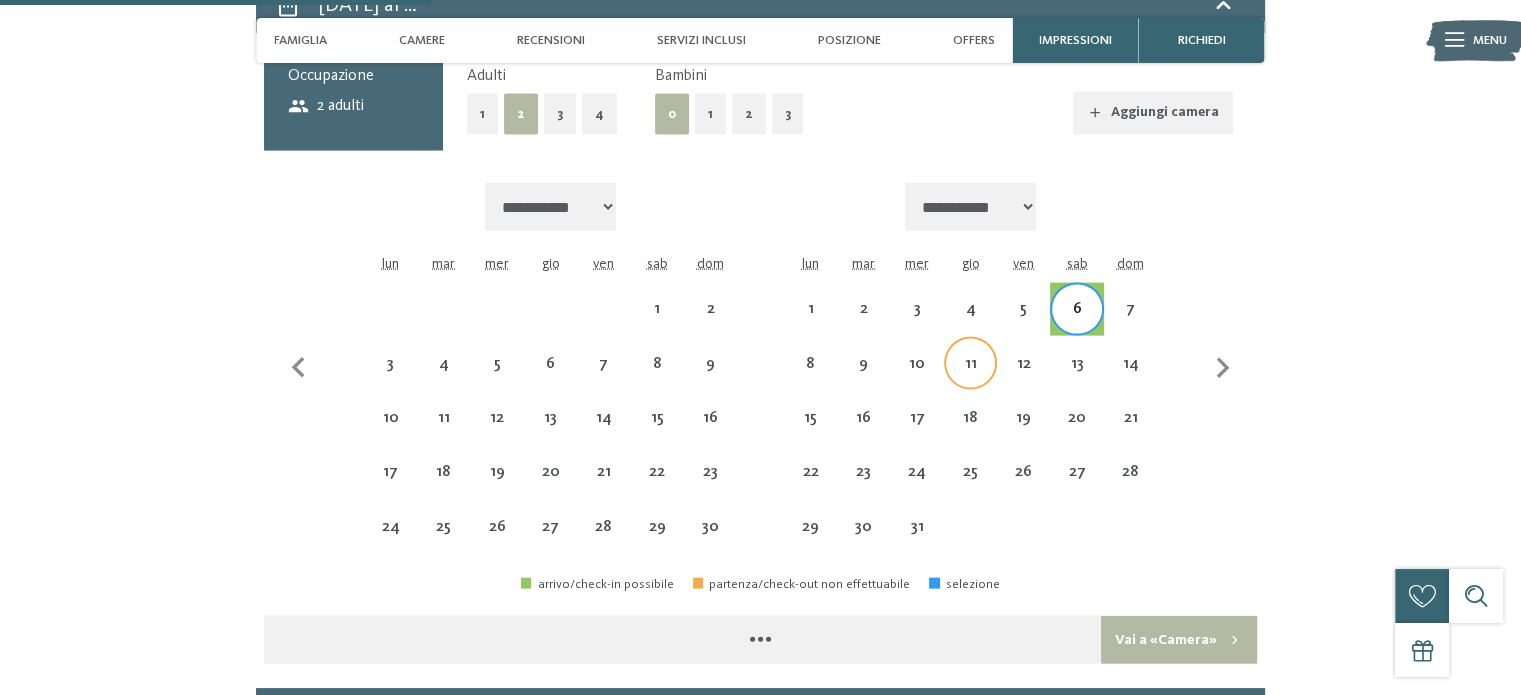 select on "**********" 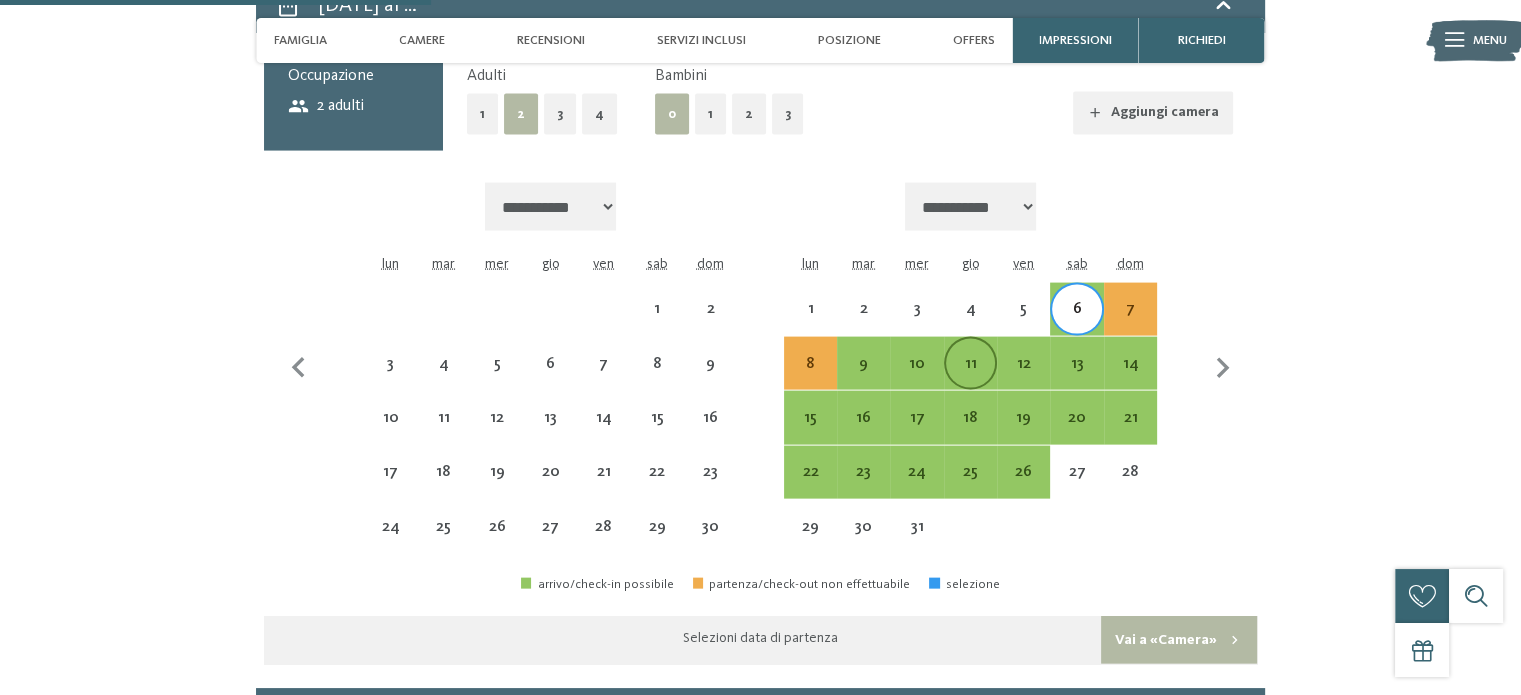 click on "11" at bounding box center (970, 380) 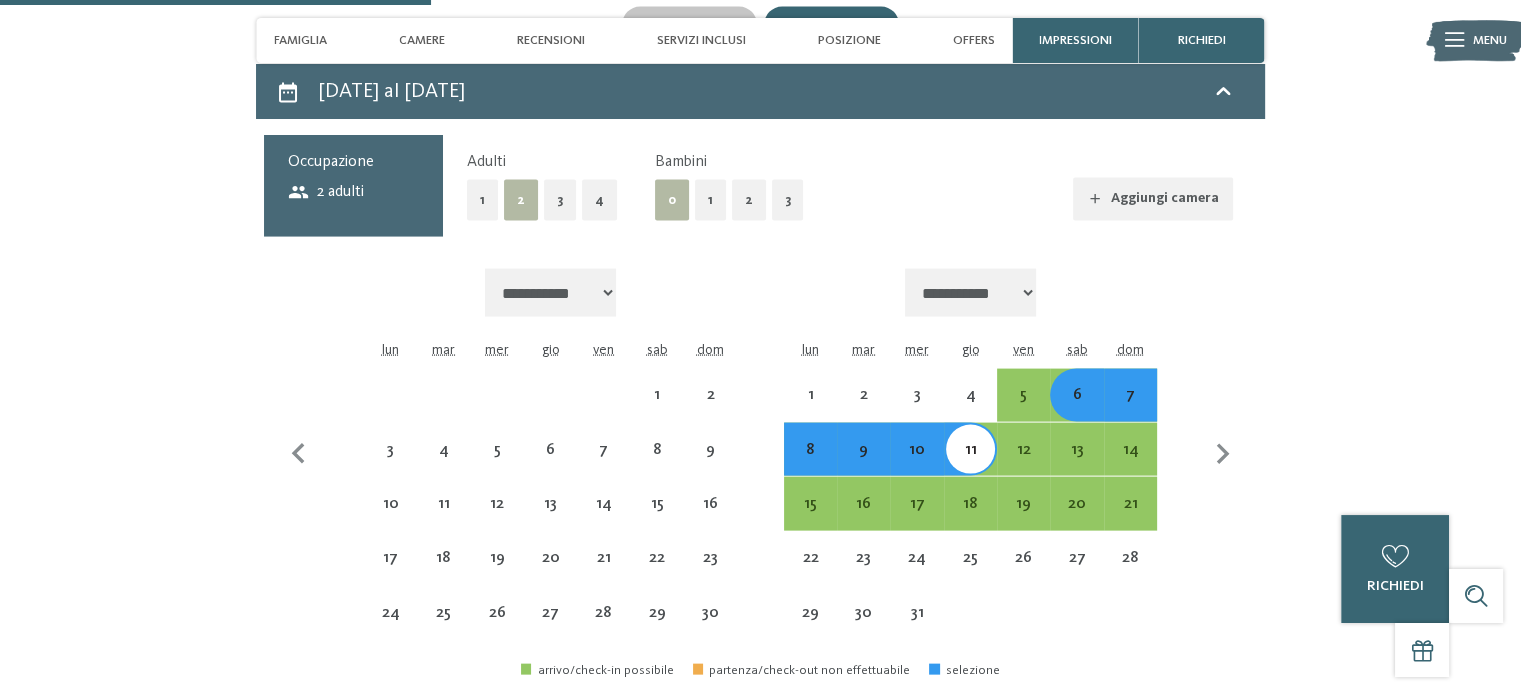 scroll, scrollTop: 3994, scrollLeft: 0, axis: vertical 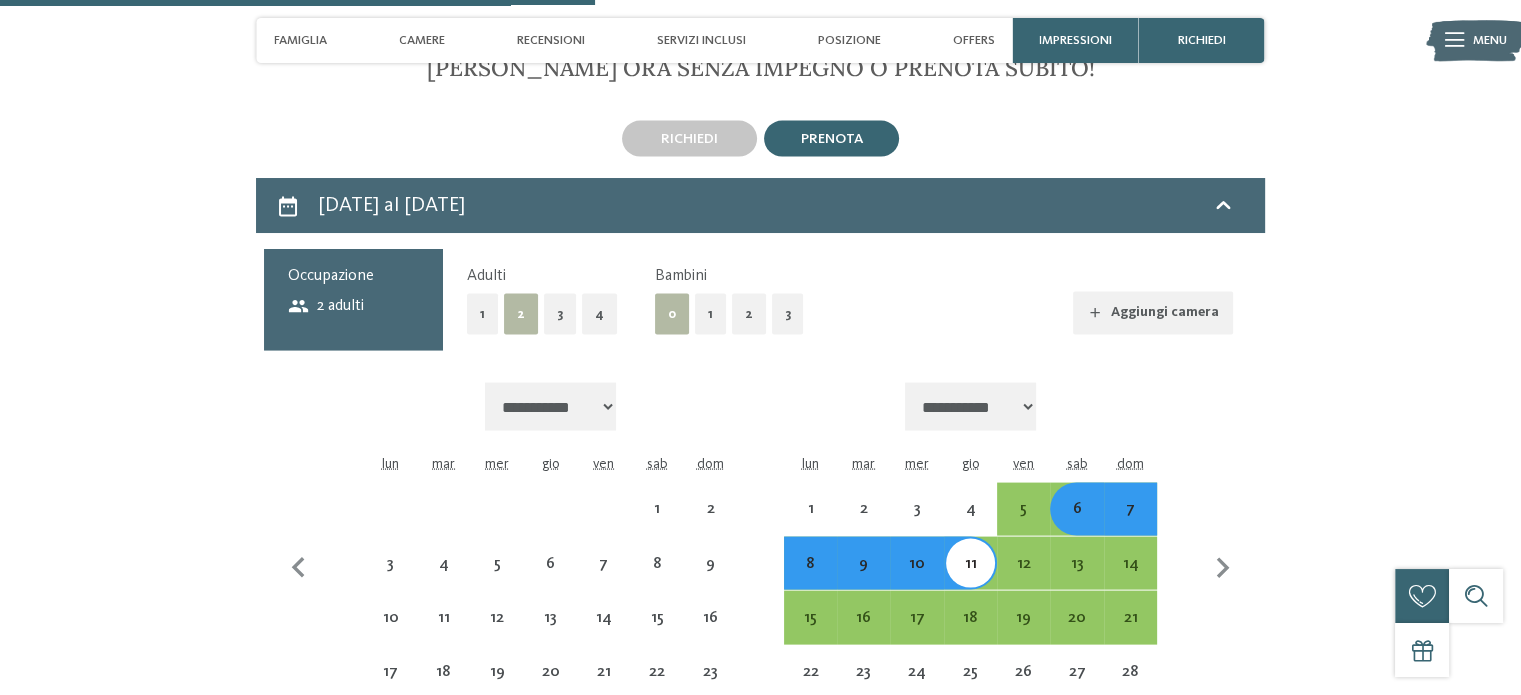 click on "1" at bounding box center [710, 314] 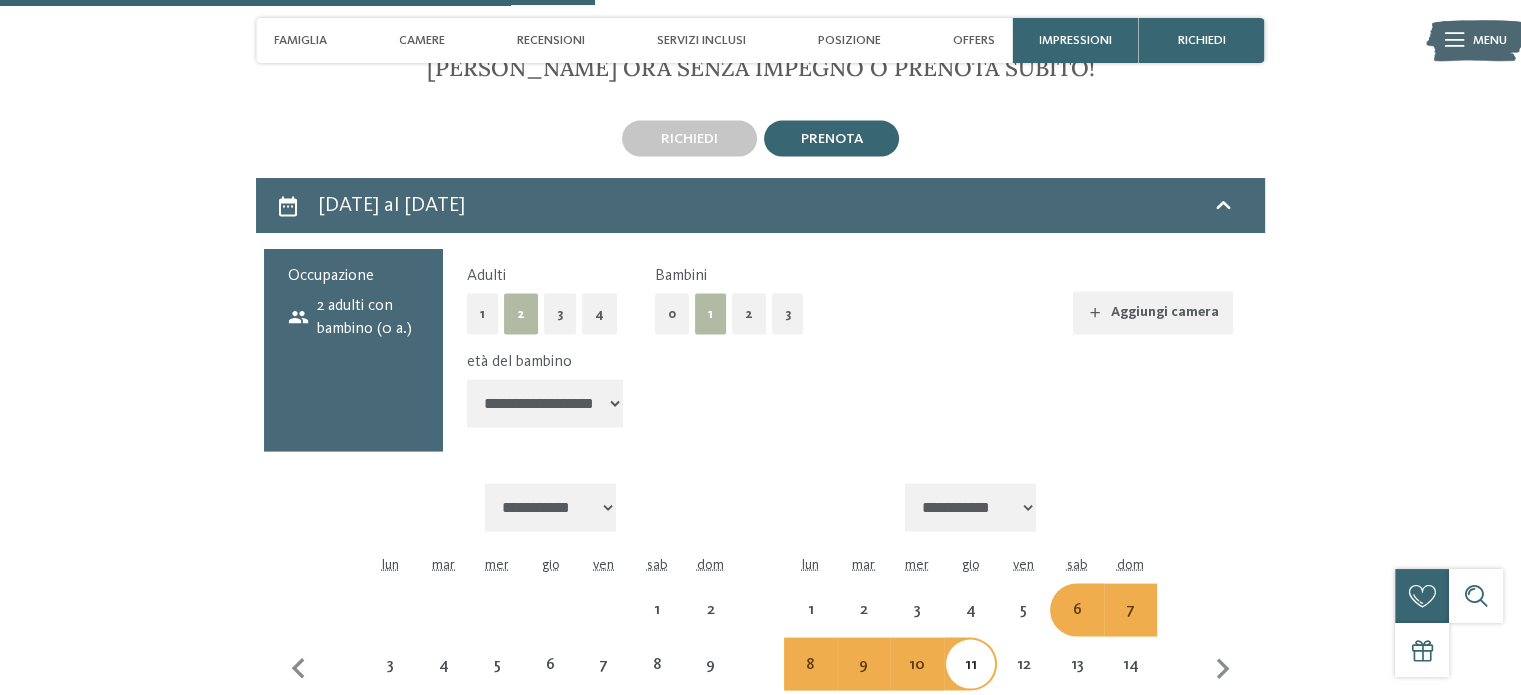 select on "**********" 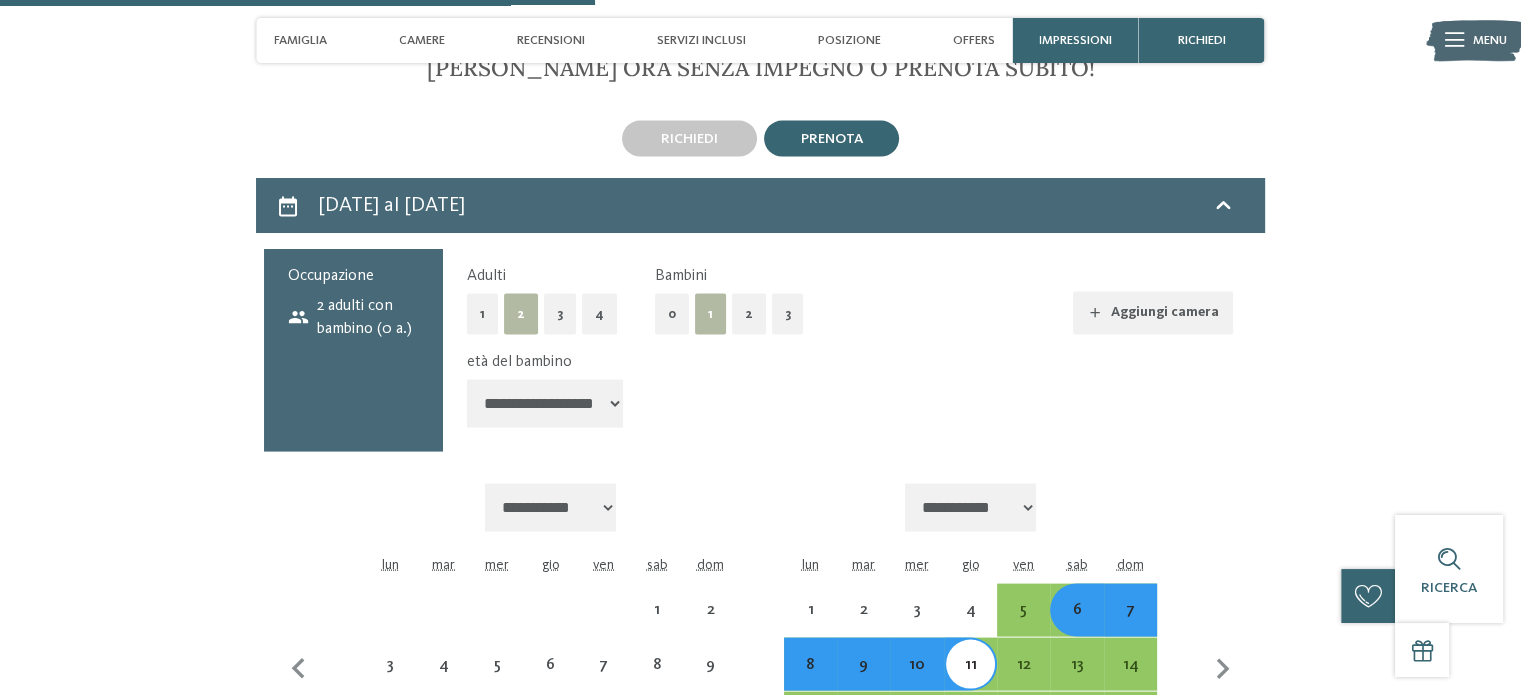 select on "*" 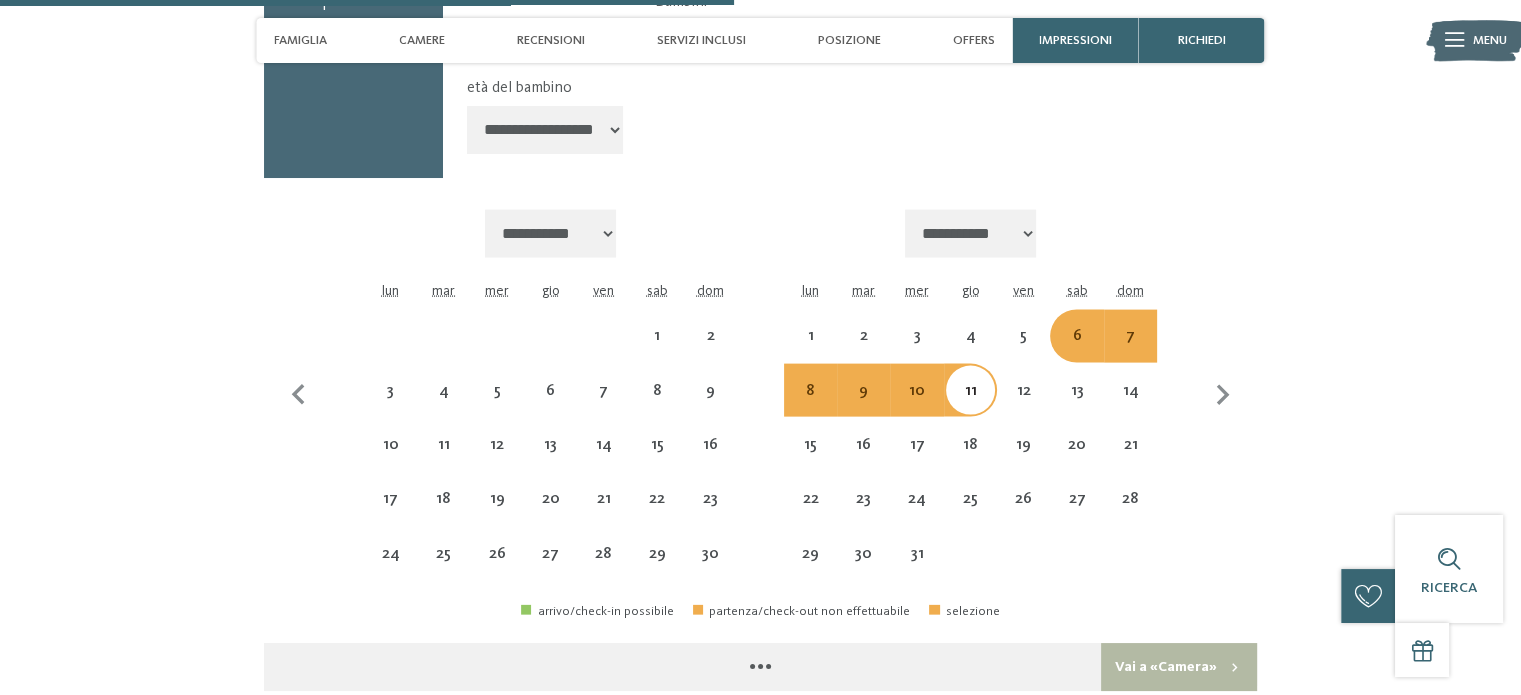 scroll, scrollTop: 4494, scrollLeft: 0, axis: vertical 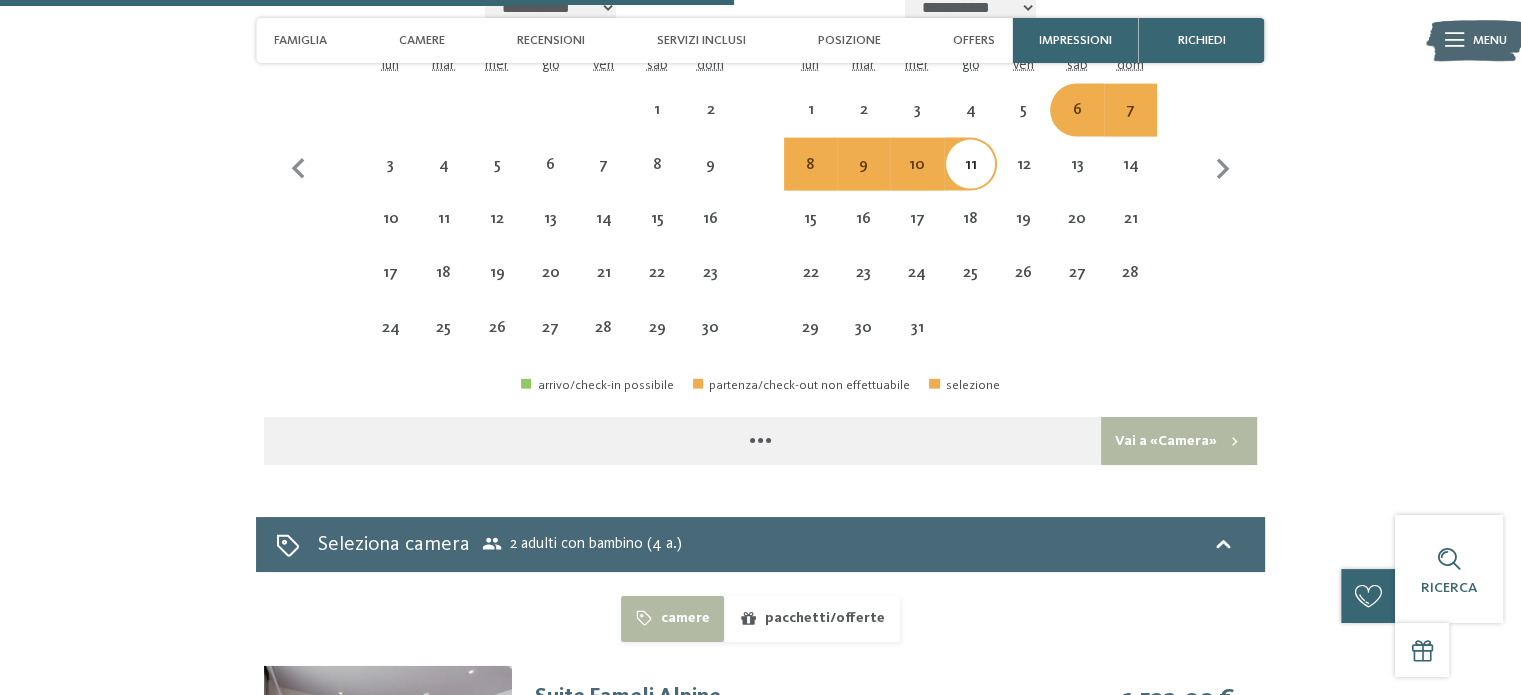 select on "**********" 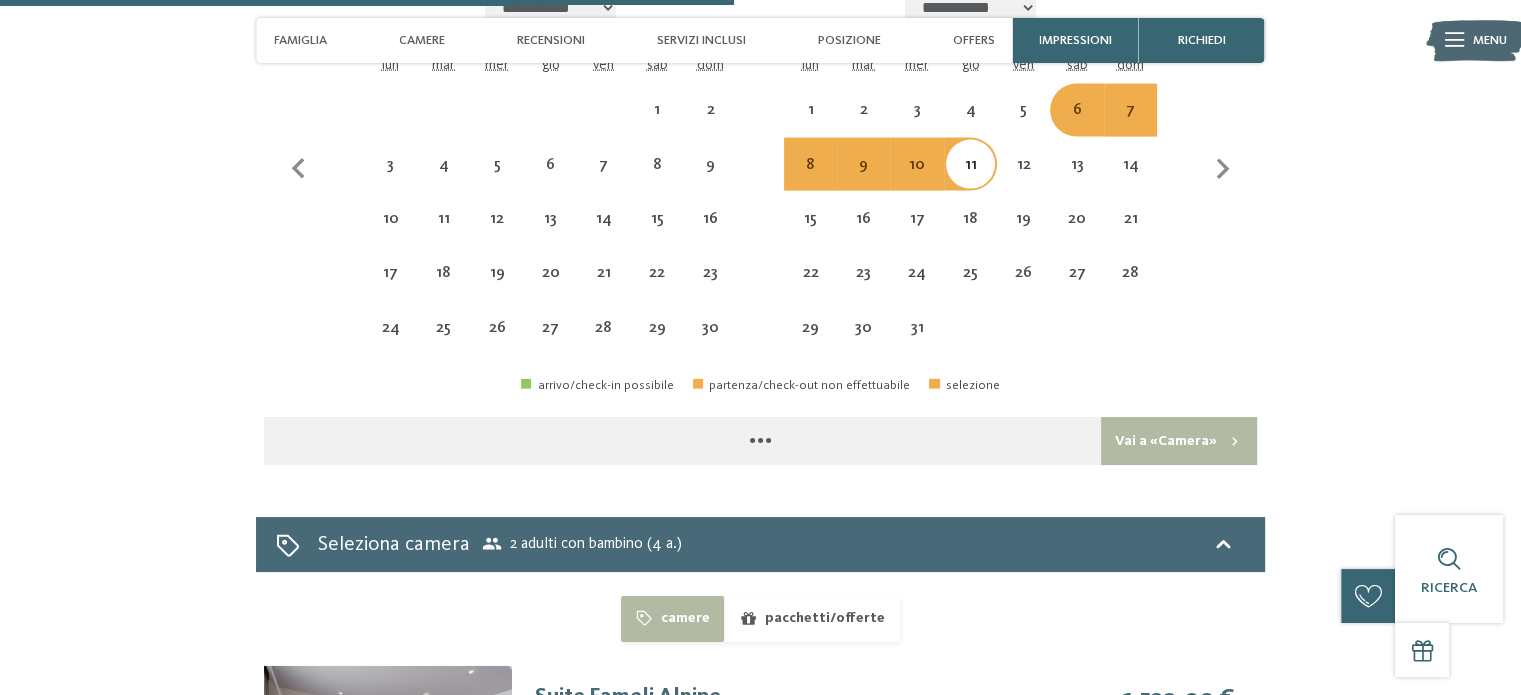 select on "**********" 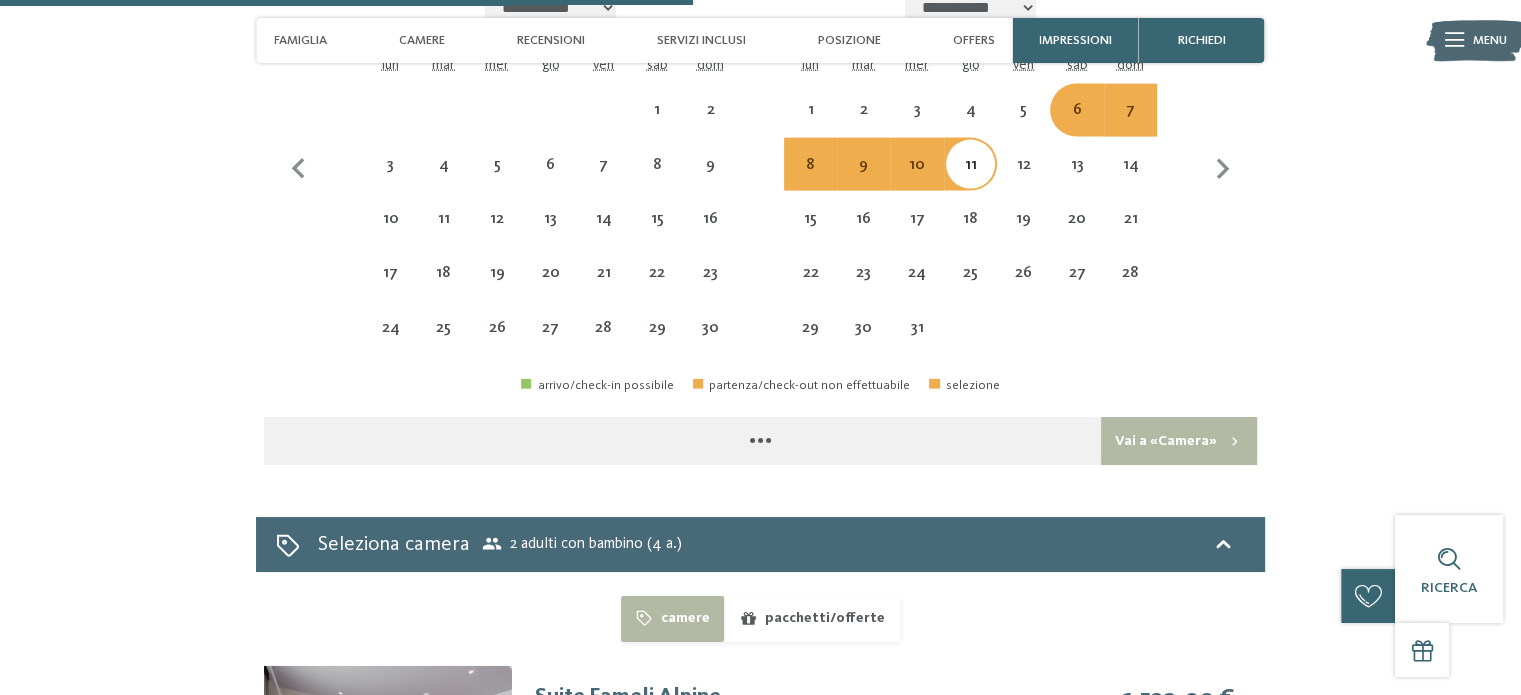 select on "**********" 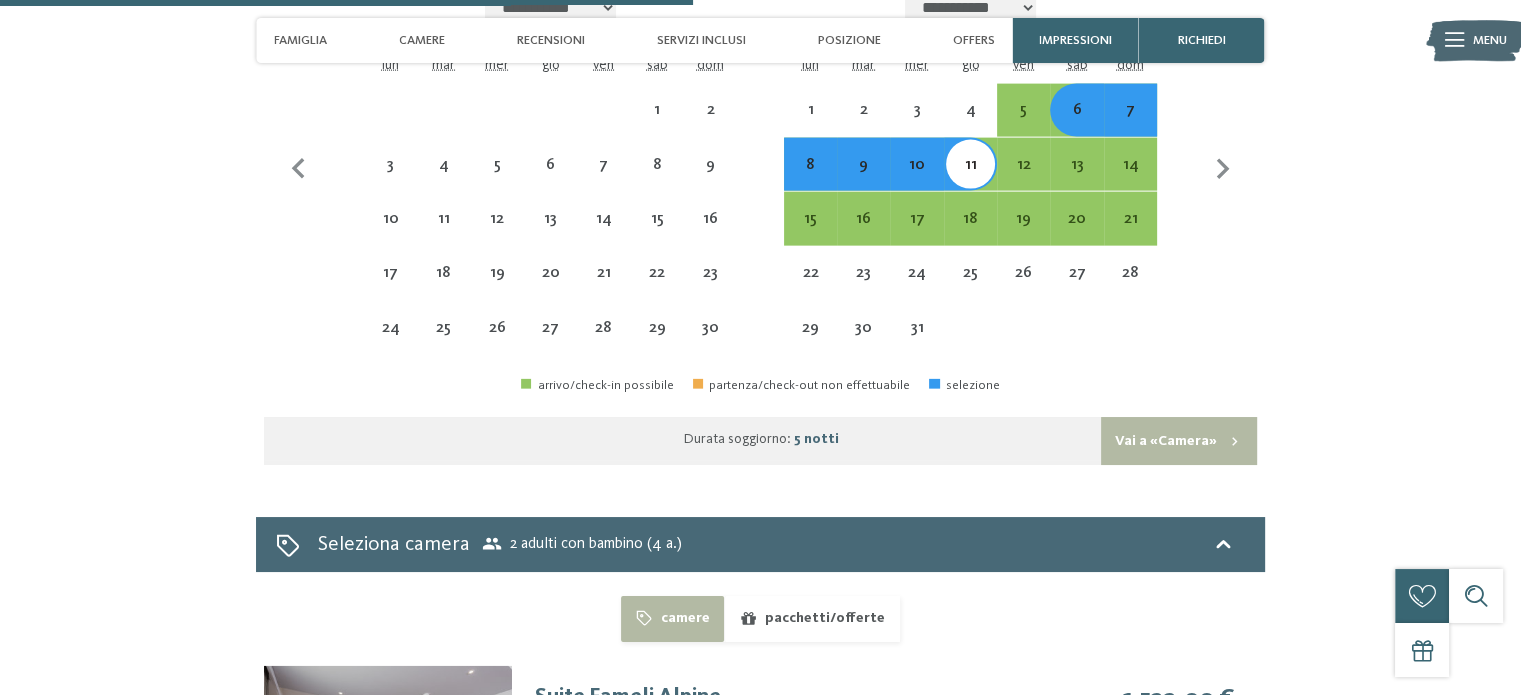 click on "Vai a «Camera»" at bounding box center (1179, 441) 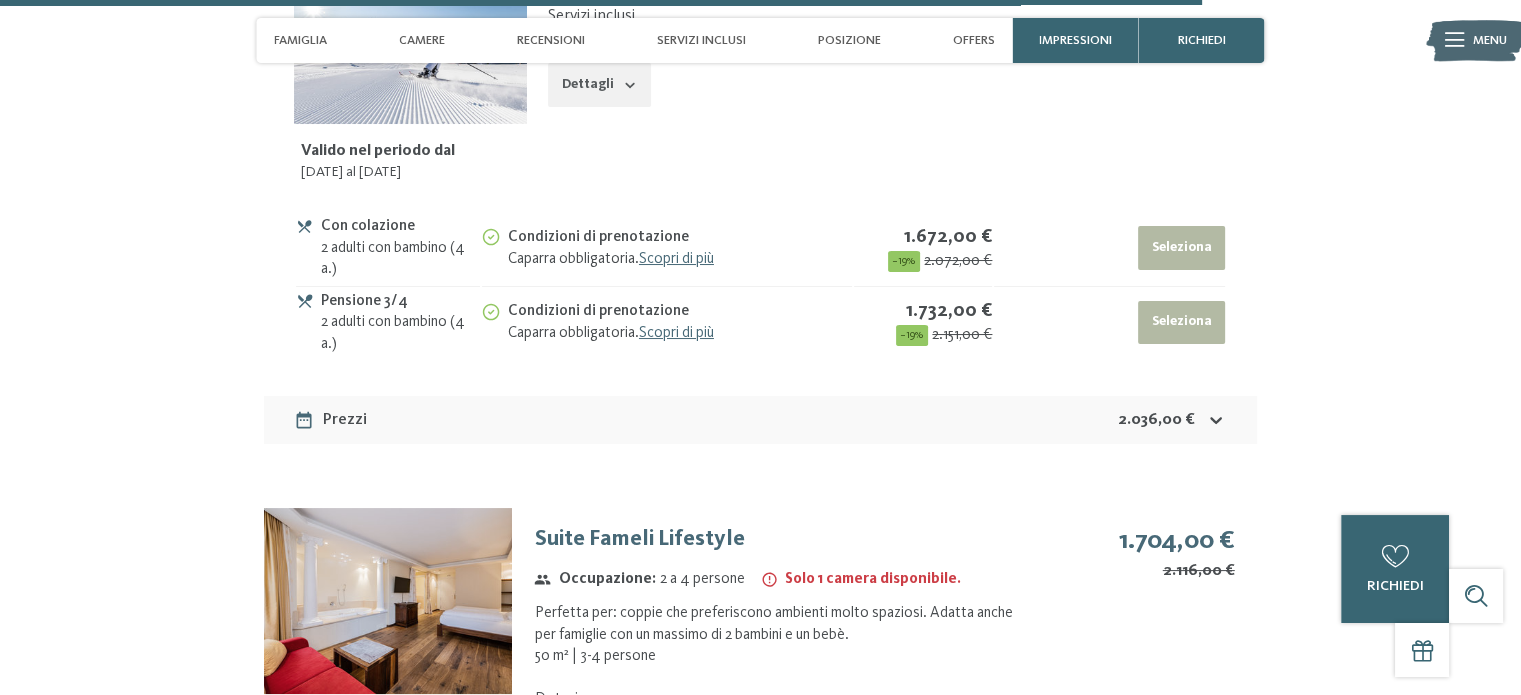 scroll, scrollTop: 7728, scrollLeft: 0, axis: vertical 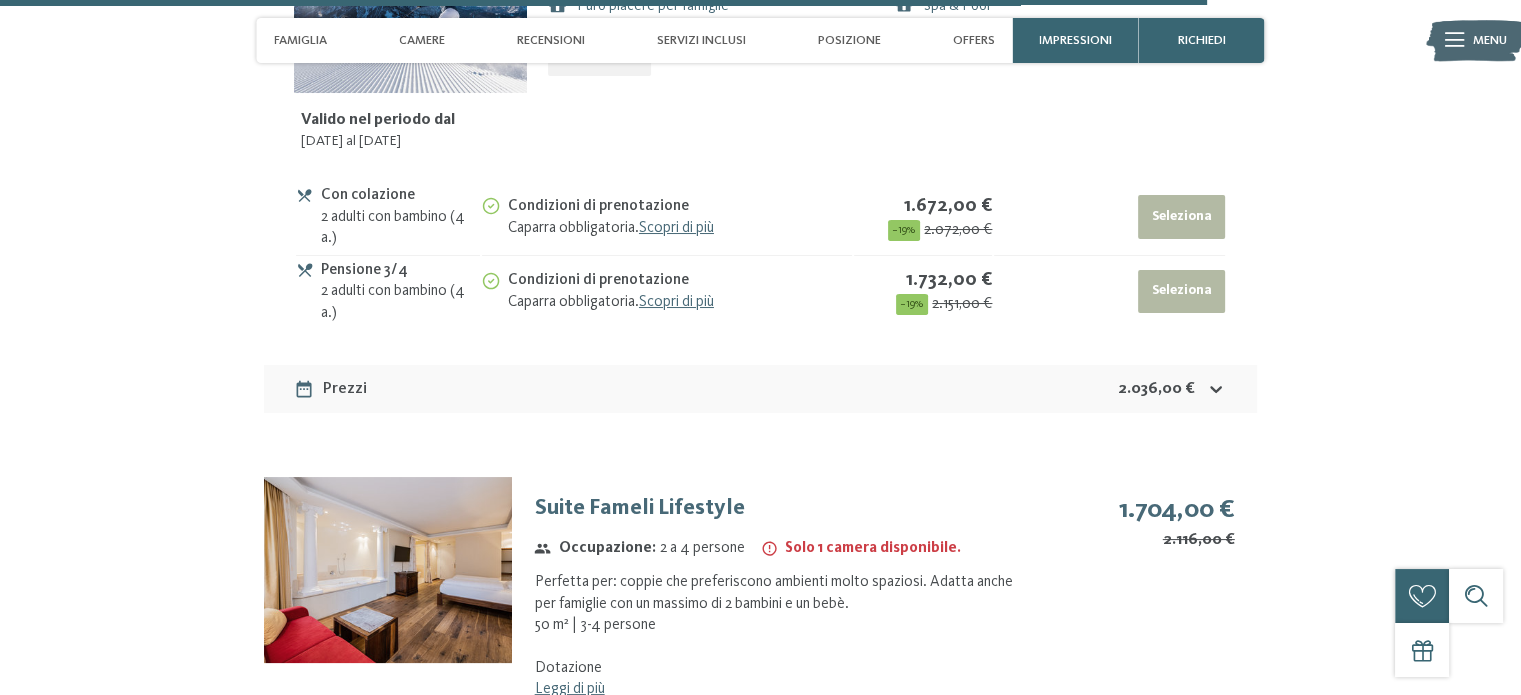 click at bounding box center (388, 570) 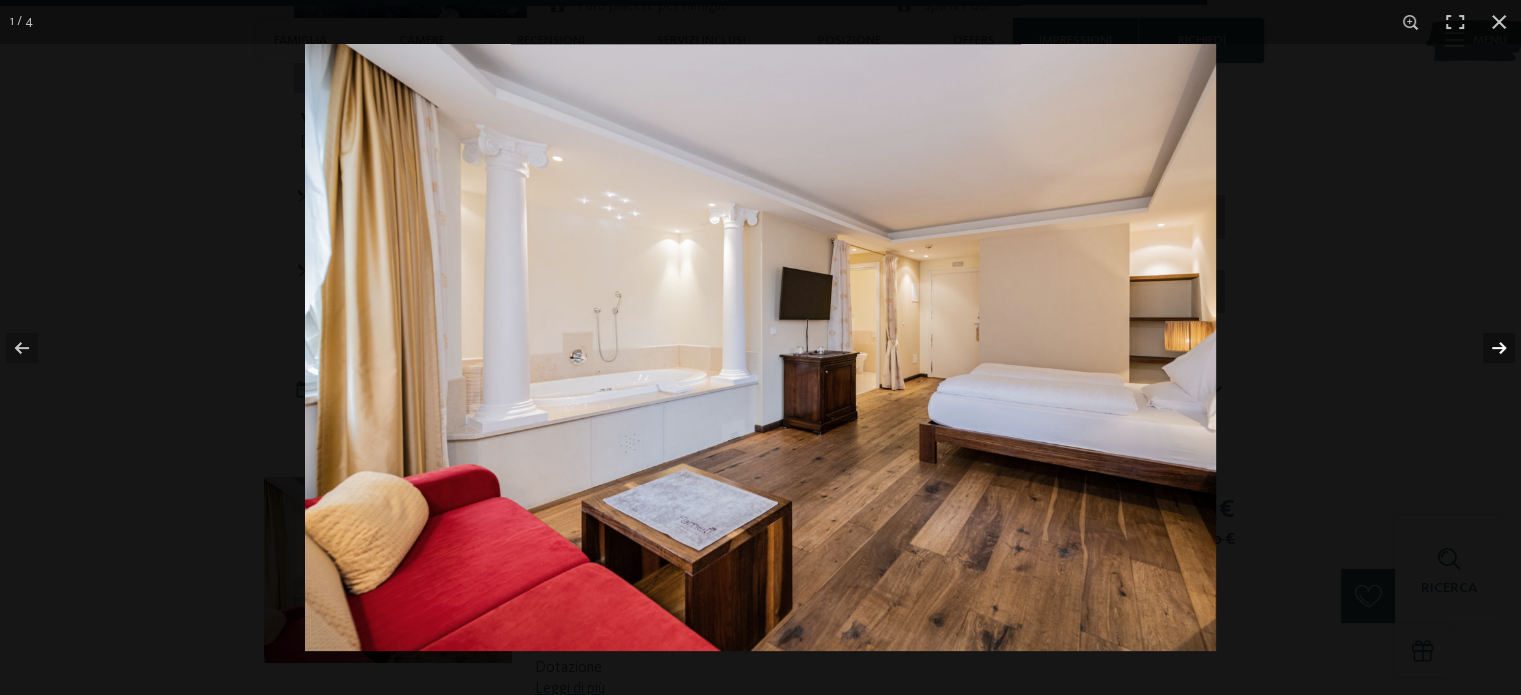 click at bounding box center (1486, 348) 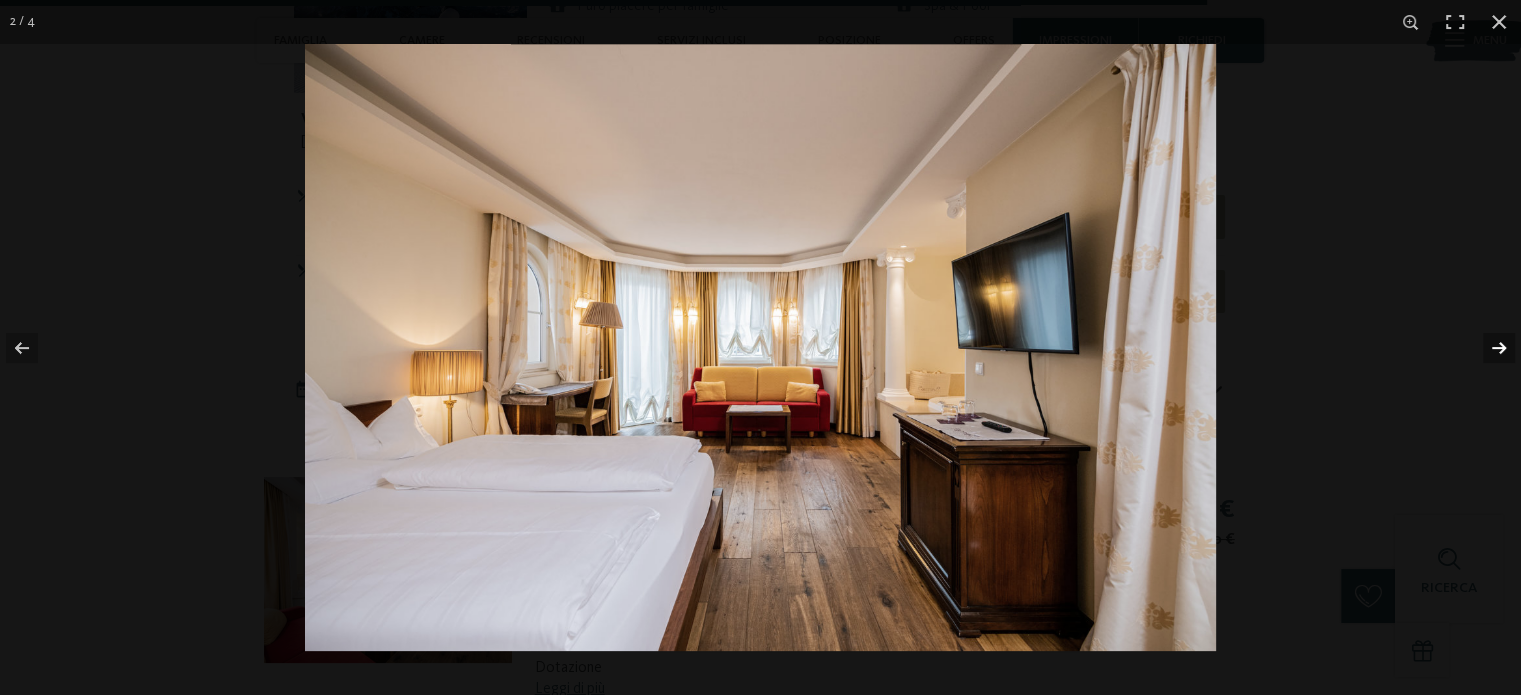 click at bounding box center [1486, 348] 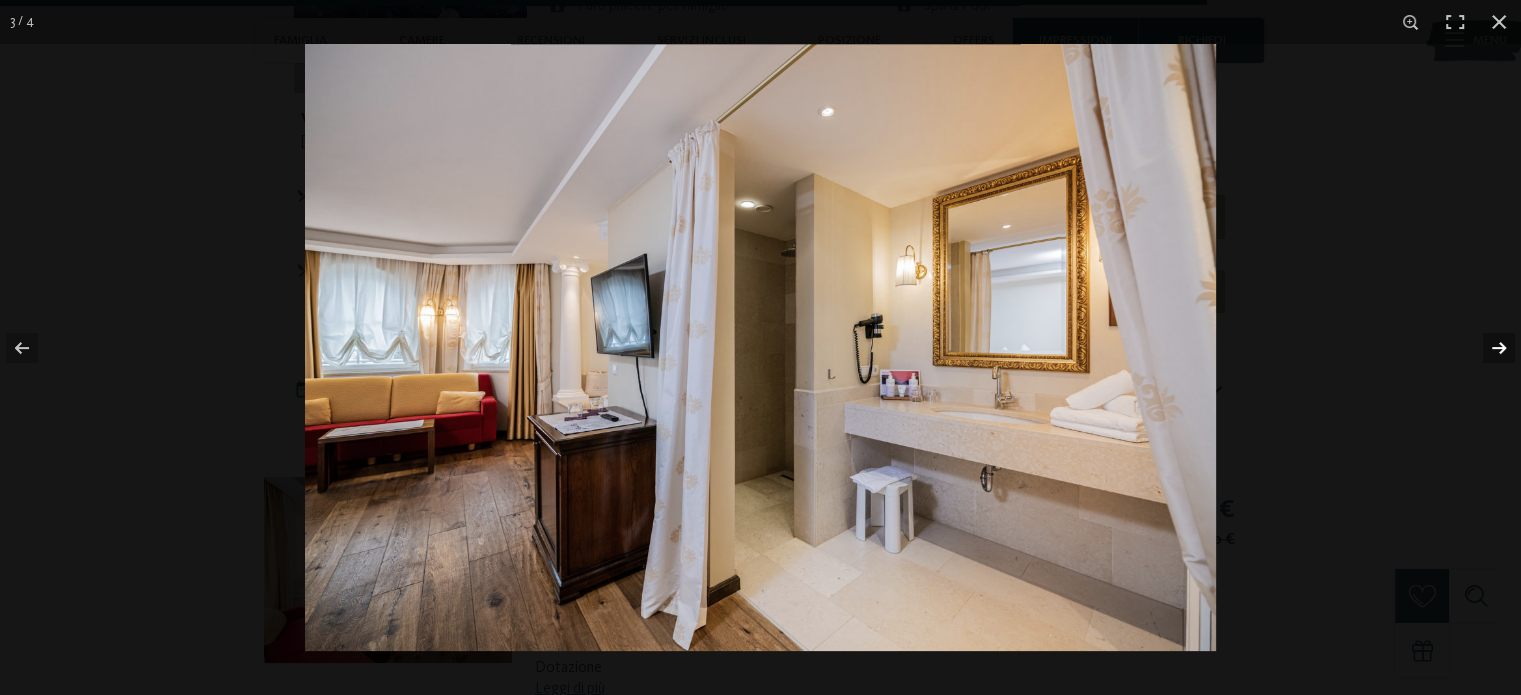 click at bounding box center [1486, 348] 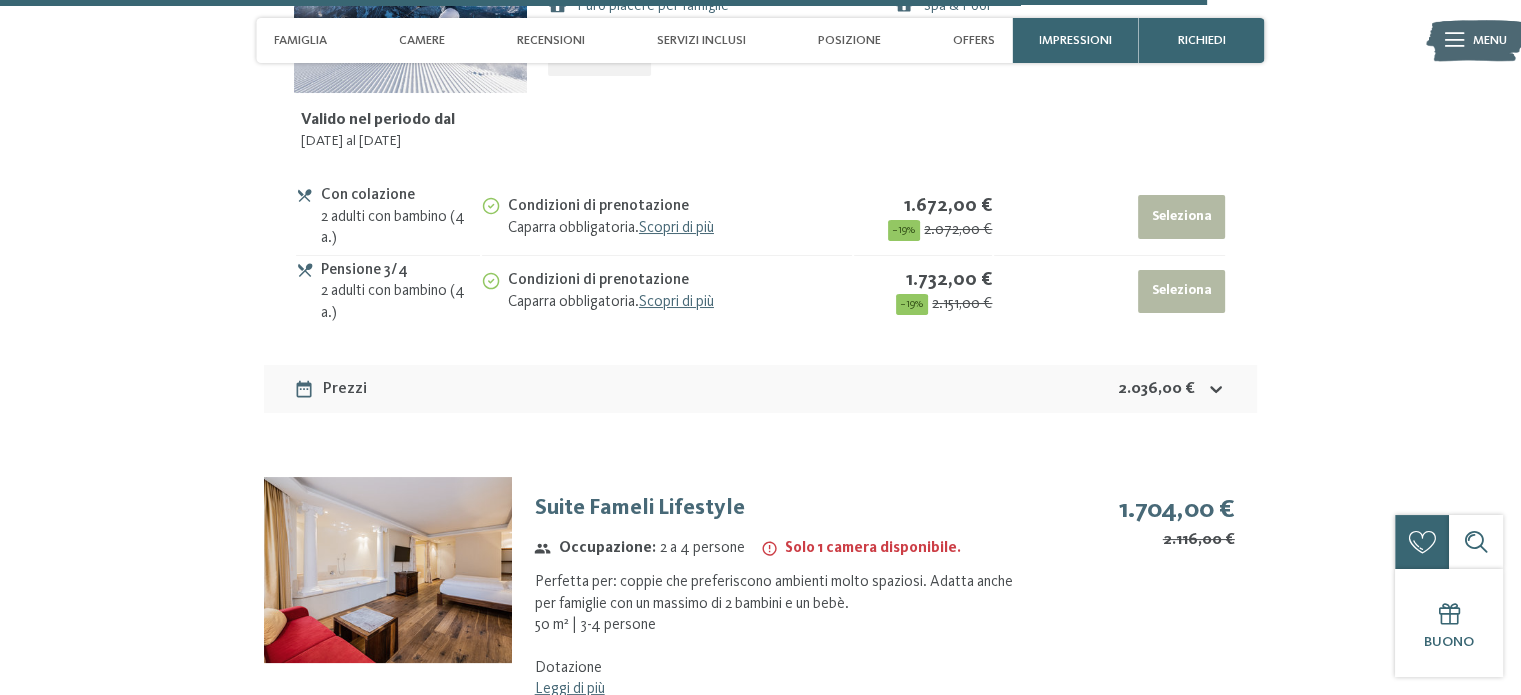 click at bounding box center [0, 0] 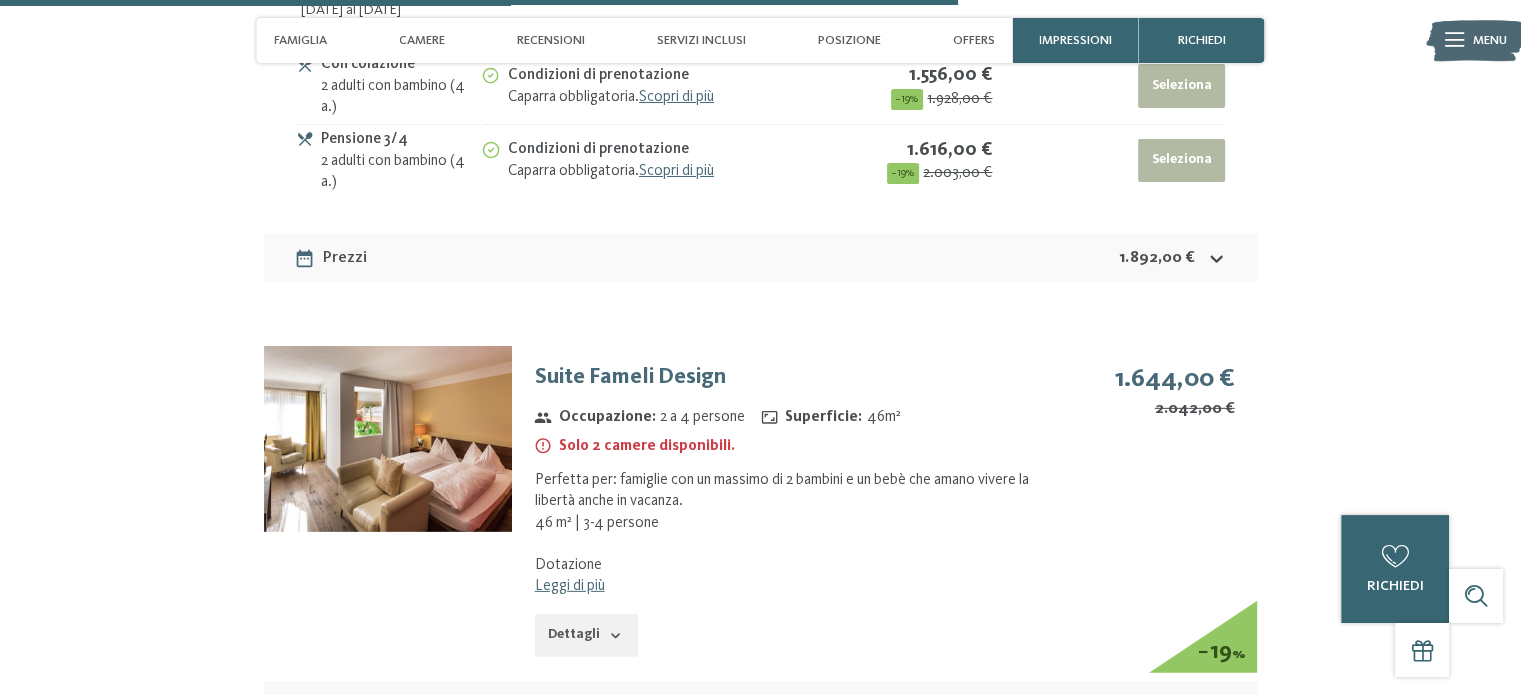 scroll, scrollTop: 5928, scrollLeft: 0, axis: vertical 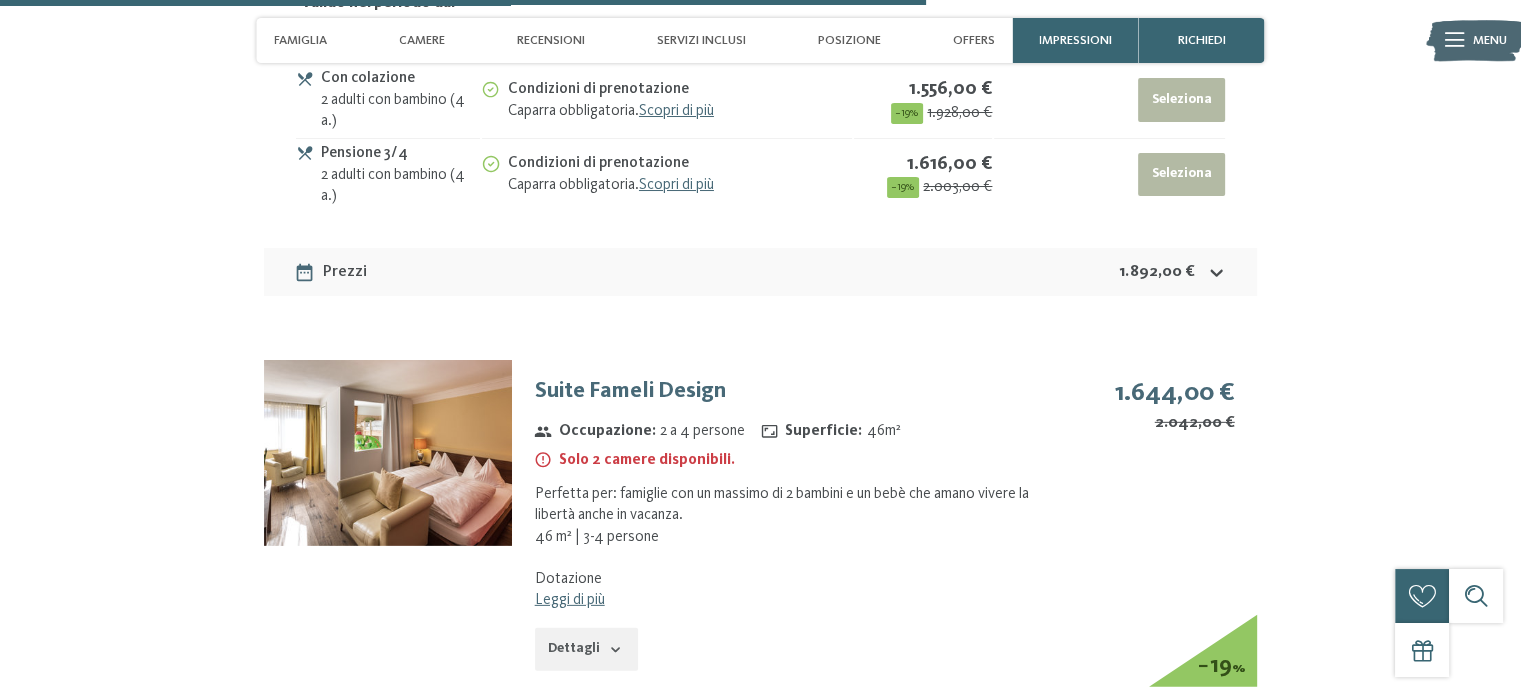 click at bounding box center [388, 453] 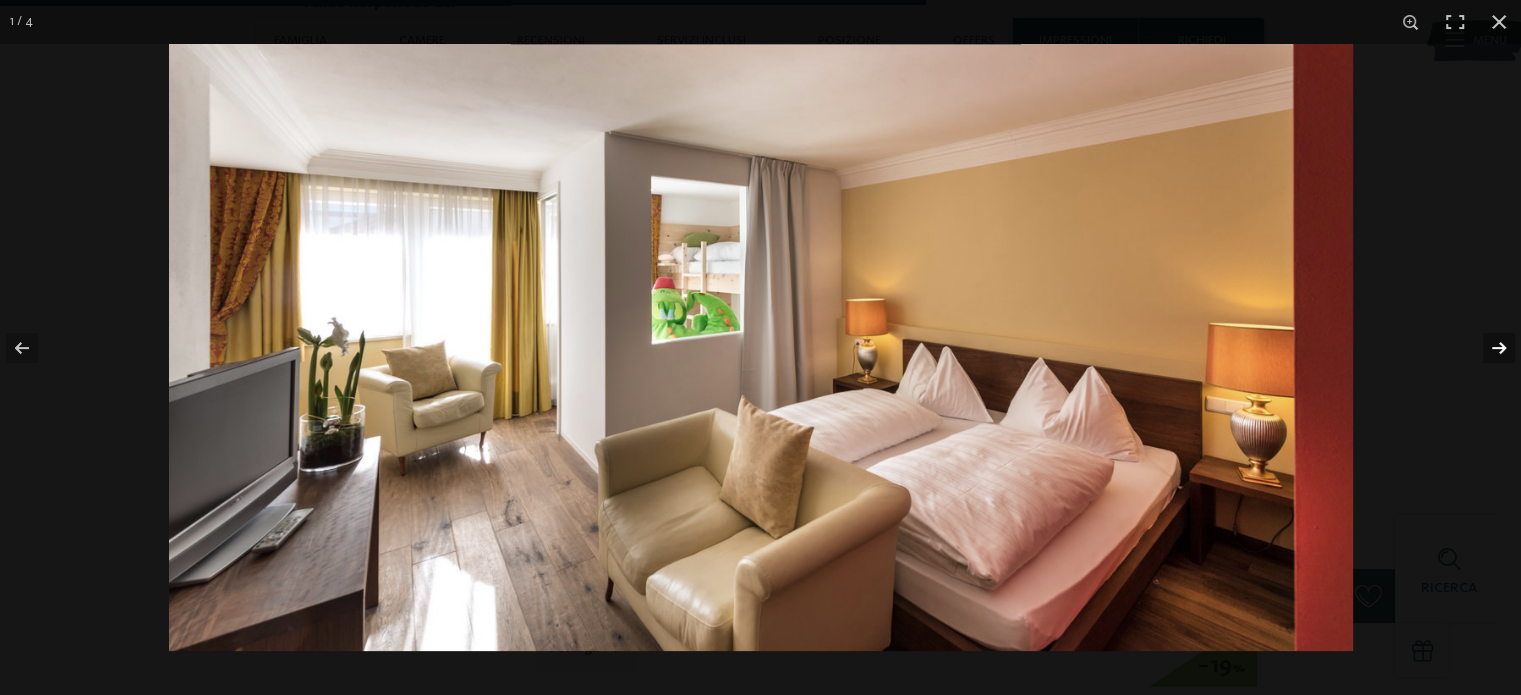 click at bounding box center (1486, 348) 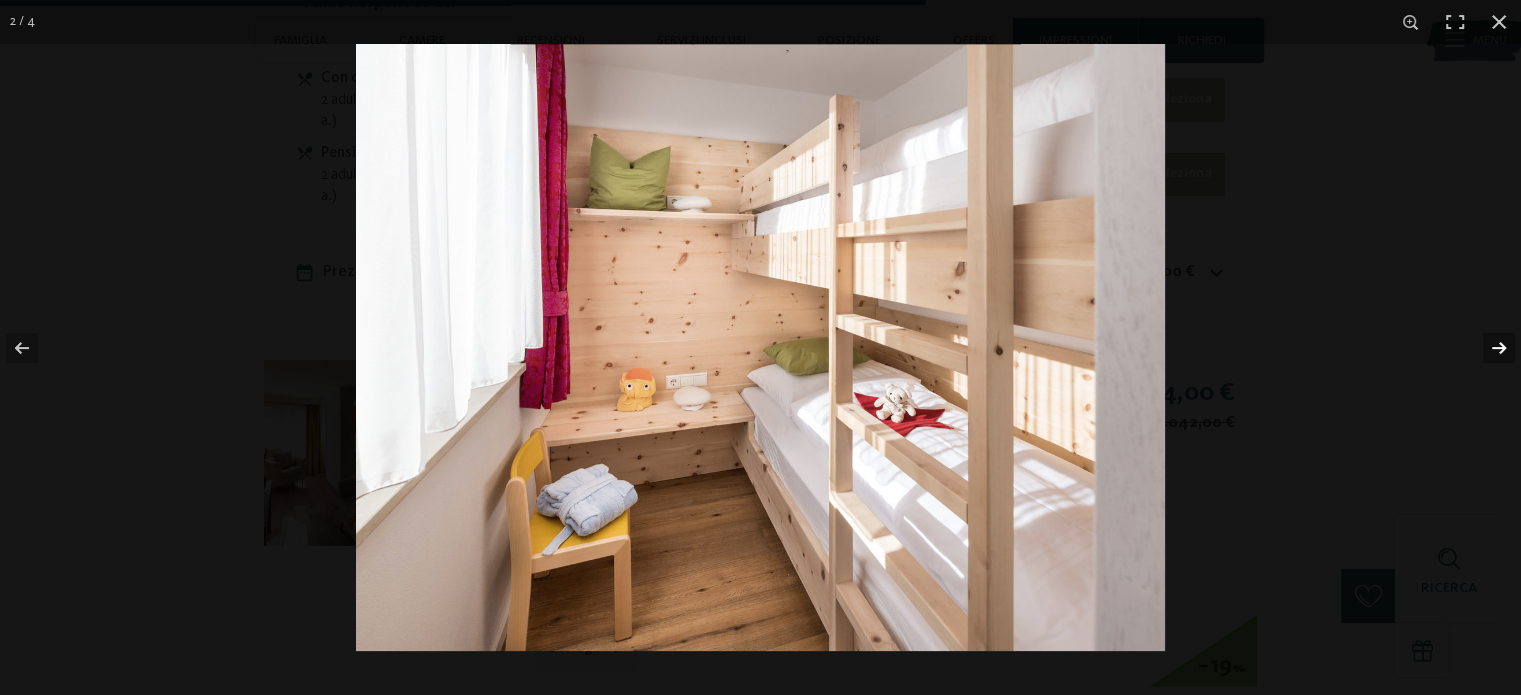 click at bounding box center (1486, 348) 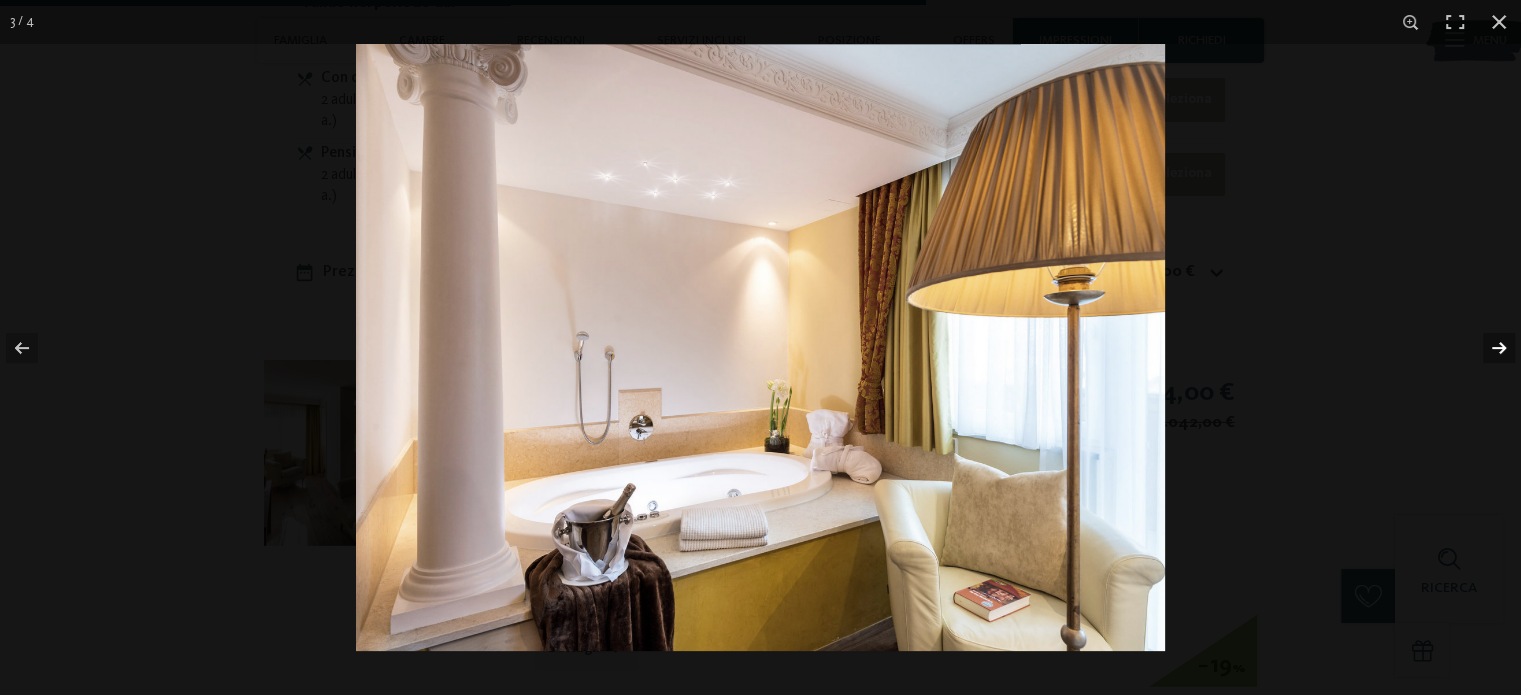 click at bounding box center [1486, 348] 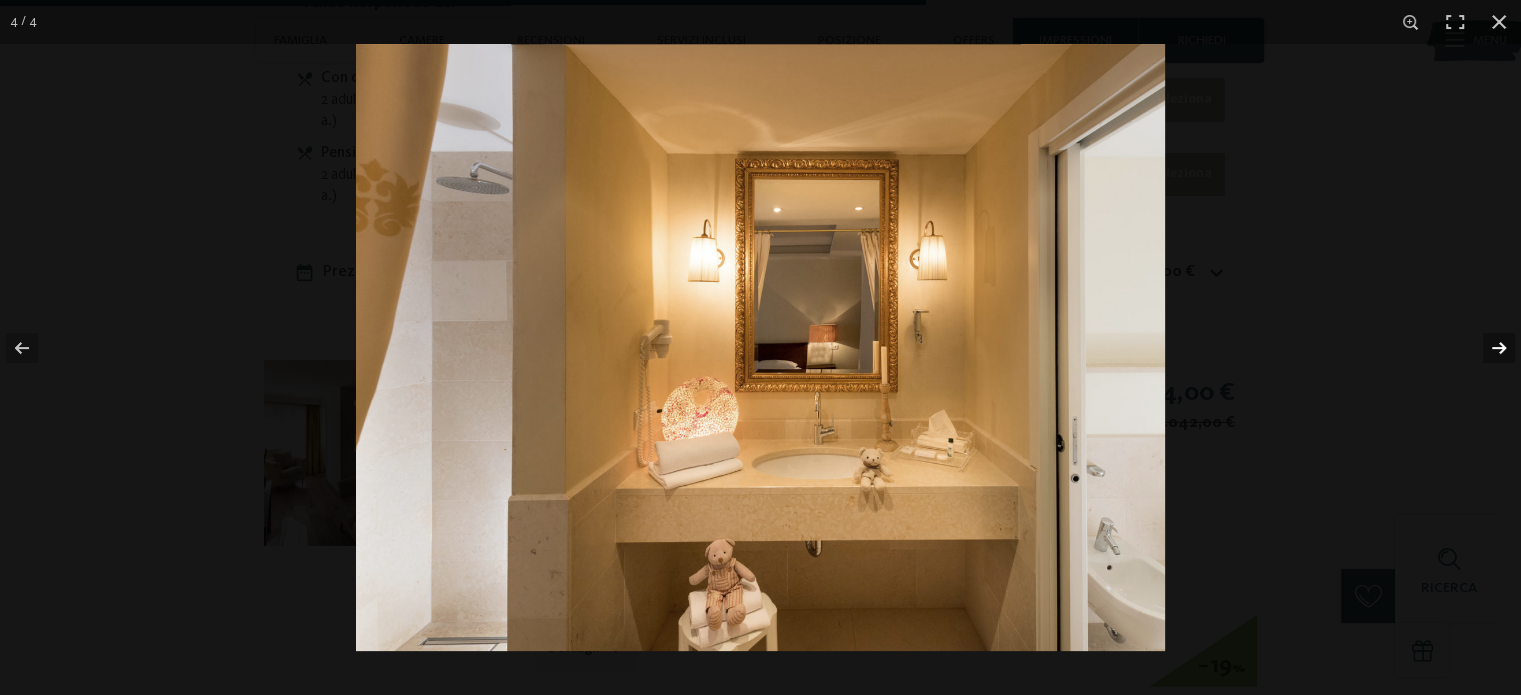 click at bounding box center [1486, 348] 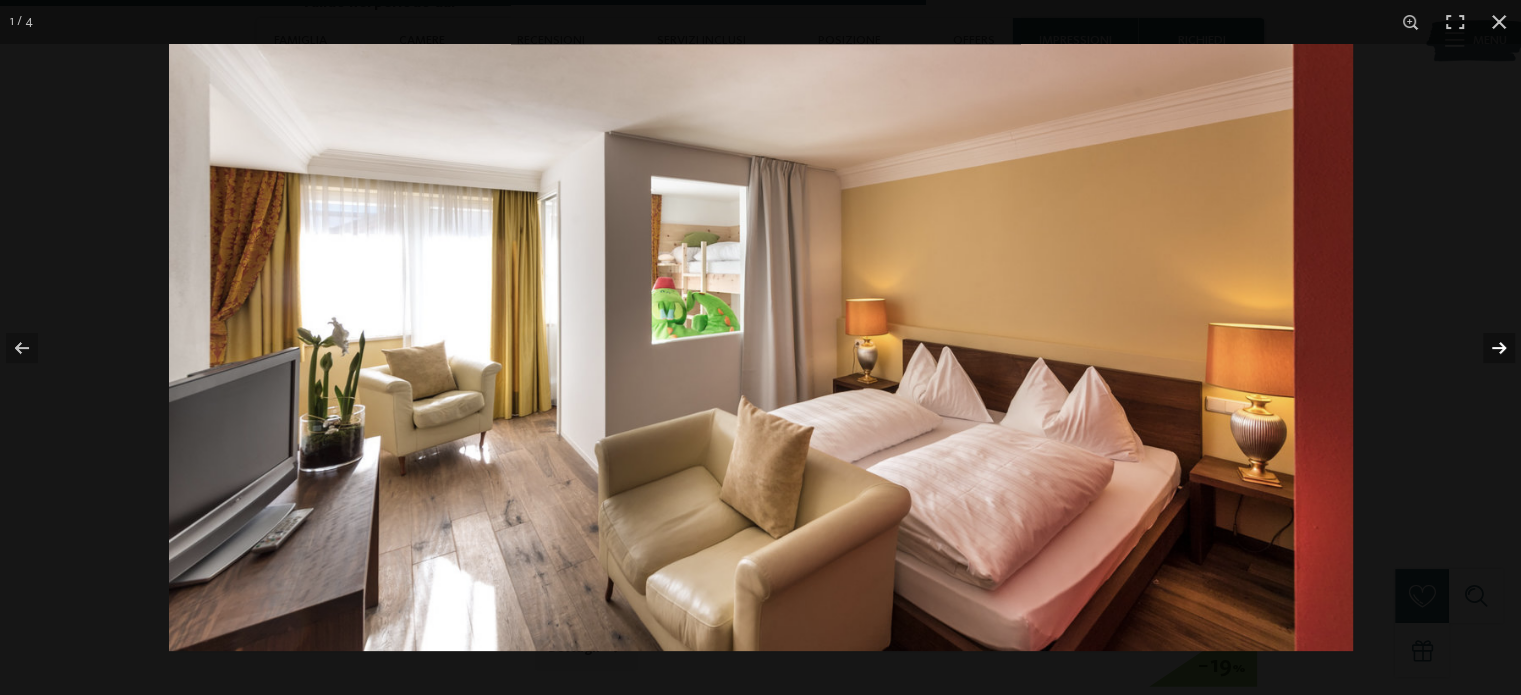 click at bounding box center (1486, 348) 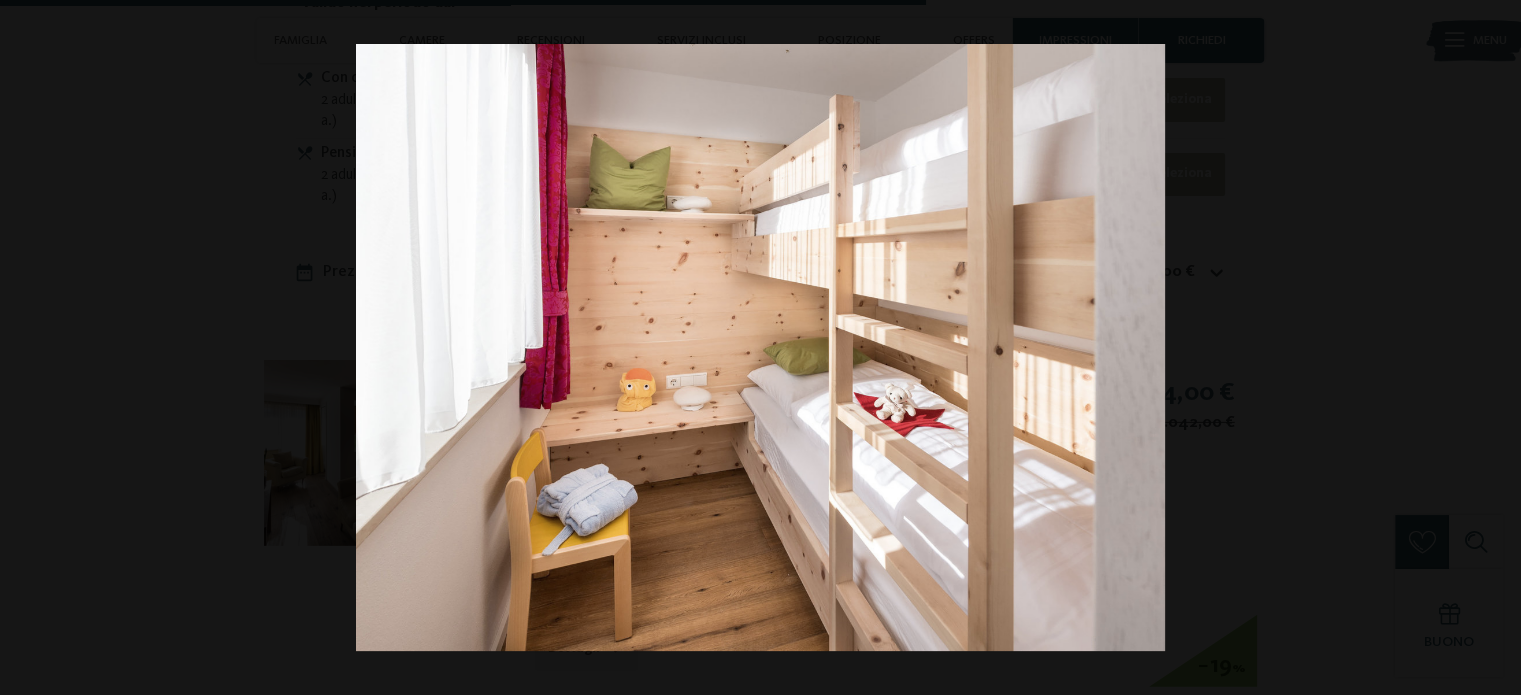 click at bounding box center (1486, 348) 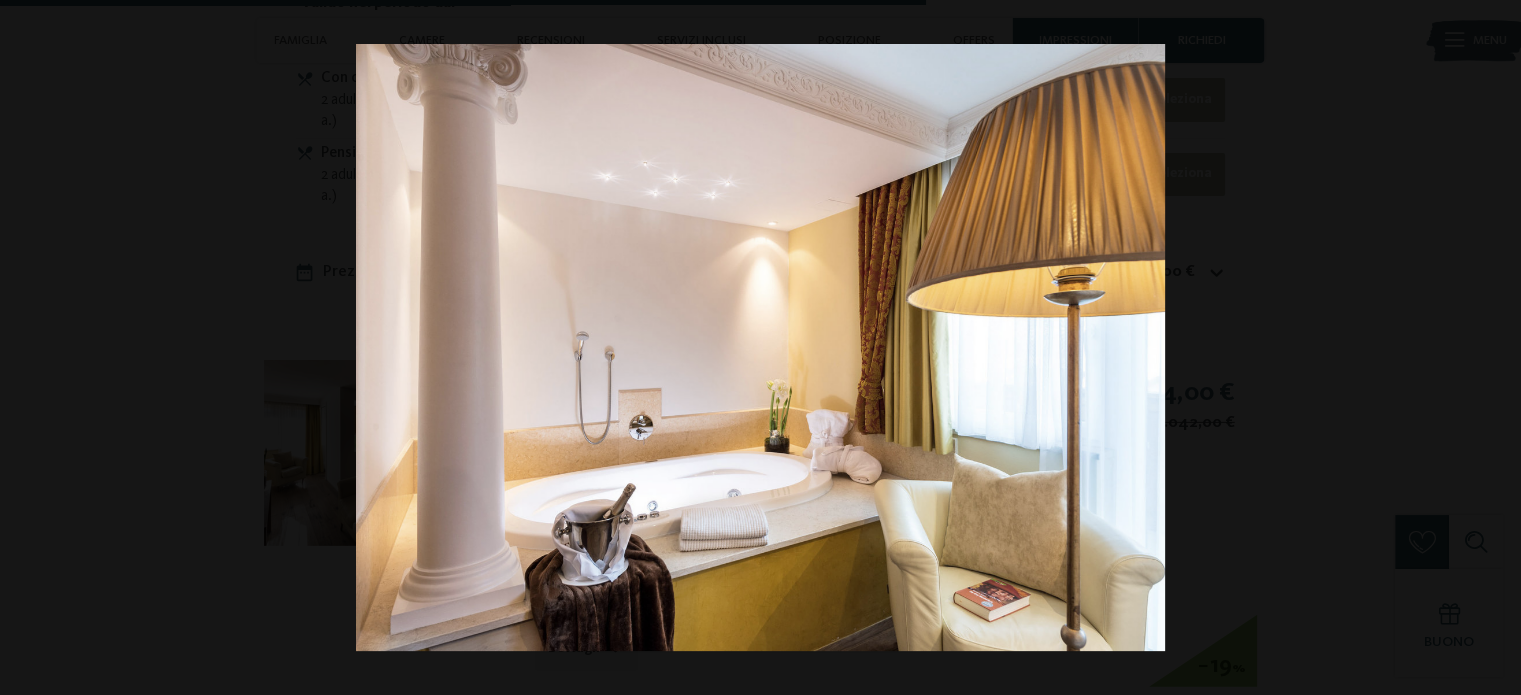 click at bounding box center (1486, 348) 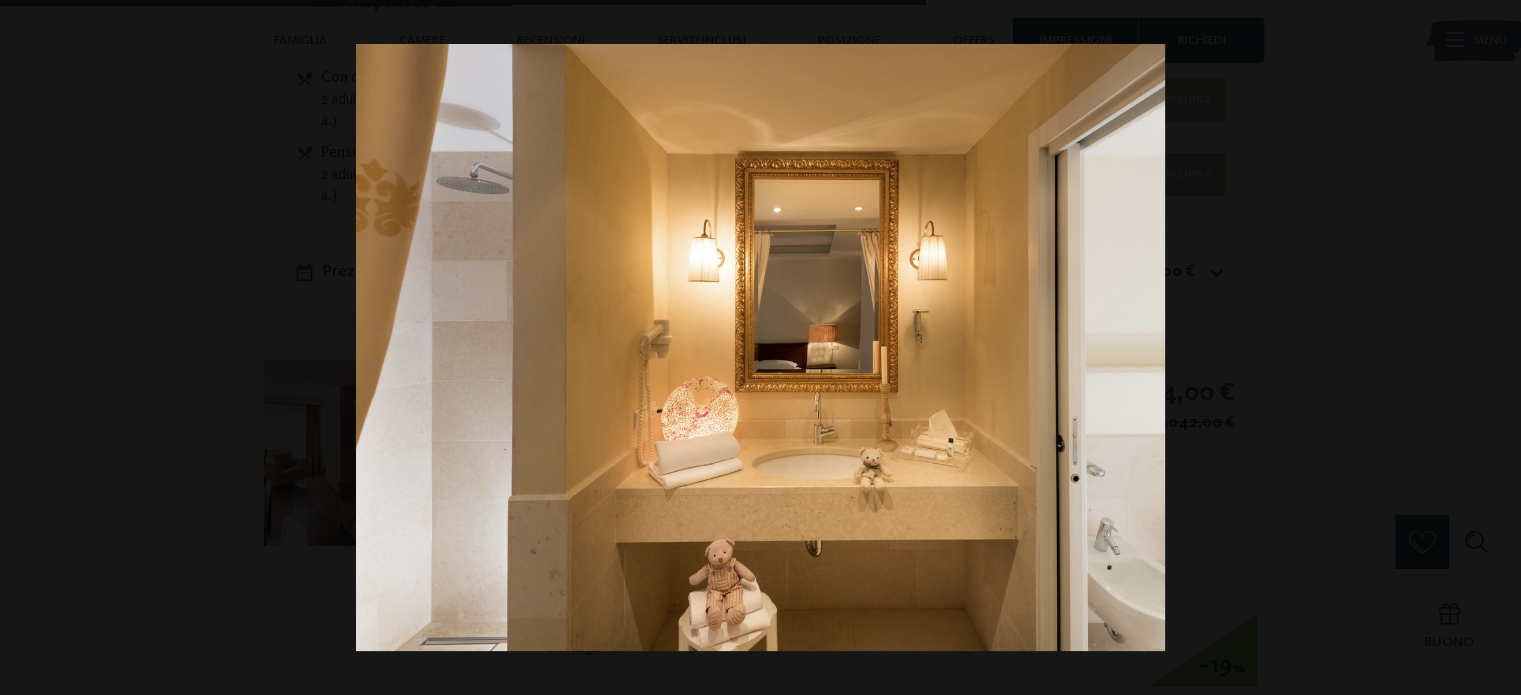 click at bounding box center [1486, 348] 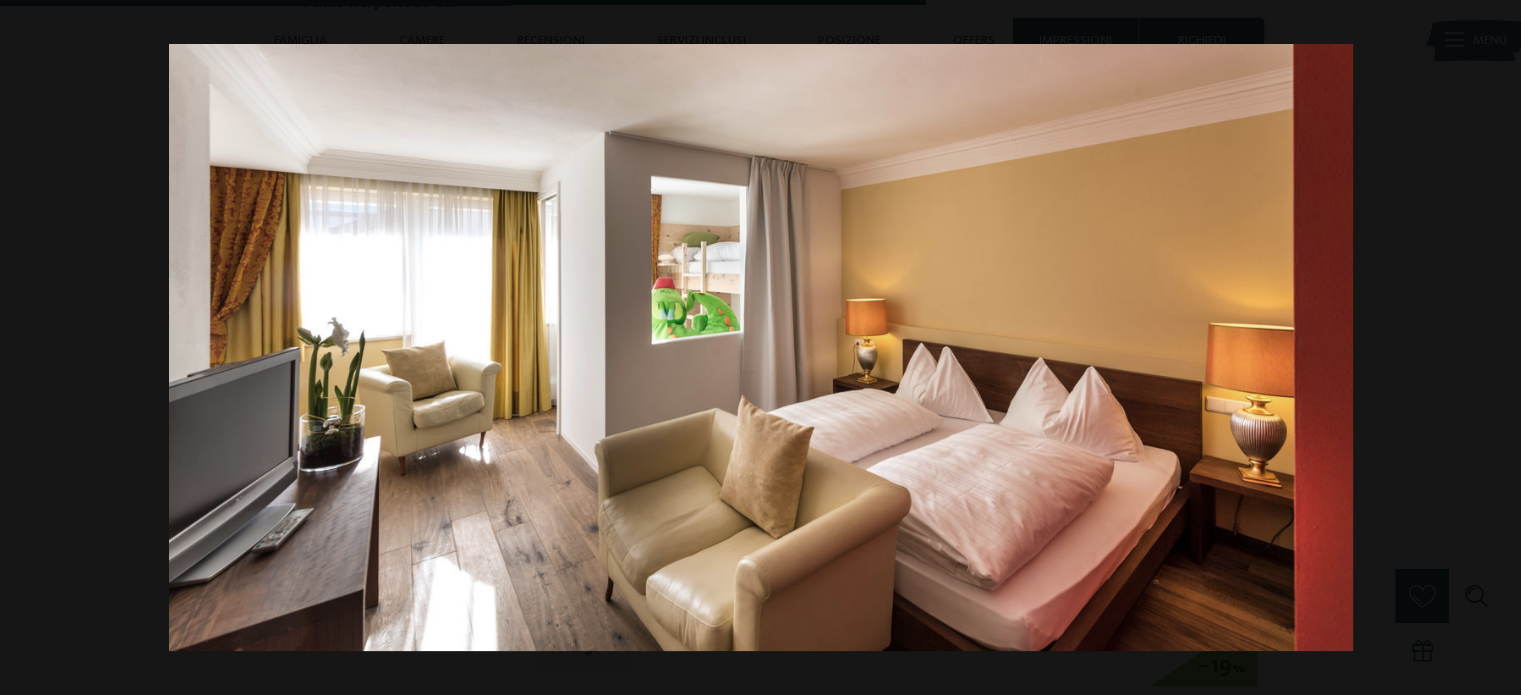 click at bounding box center (1486, 348) 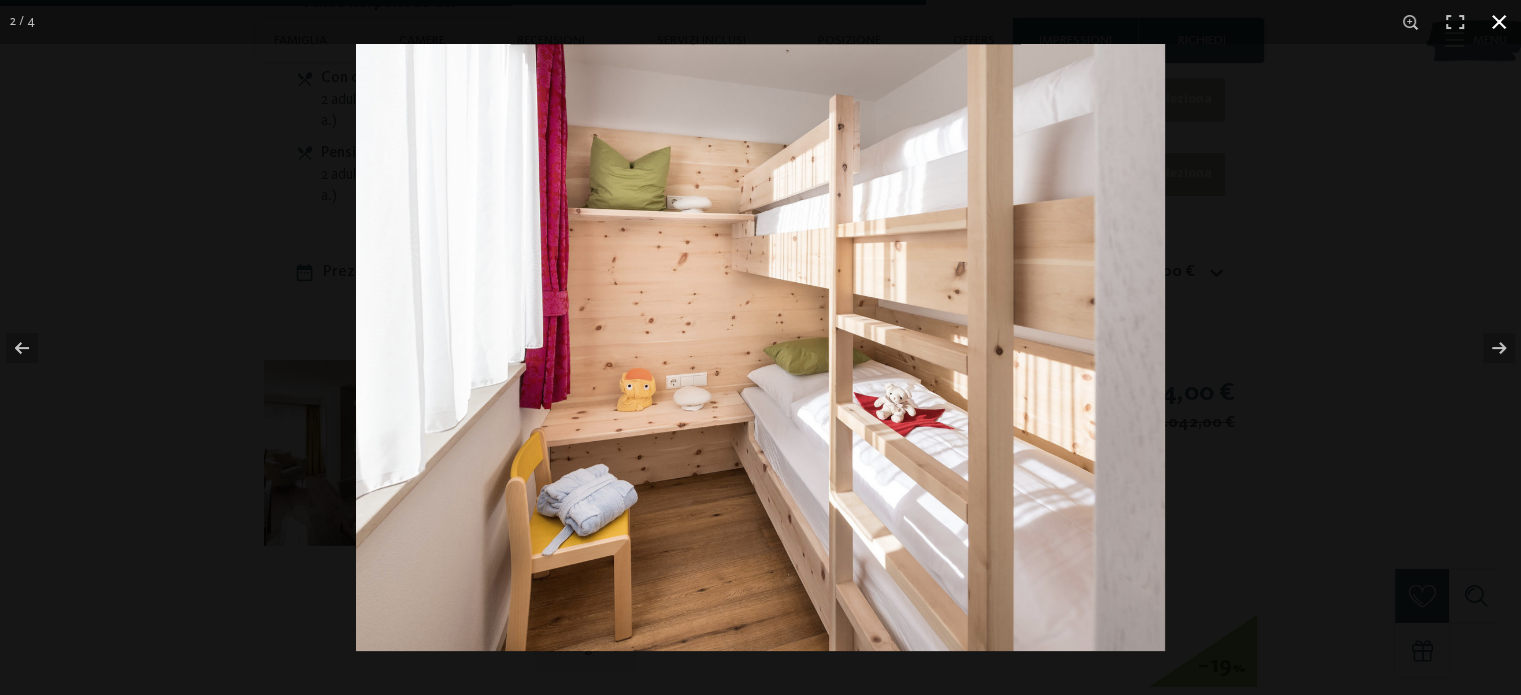 click at bounding box center (1499, 22) 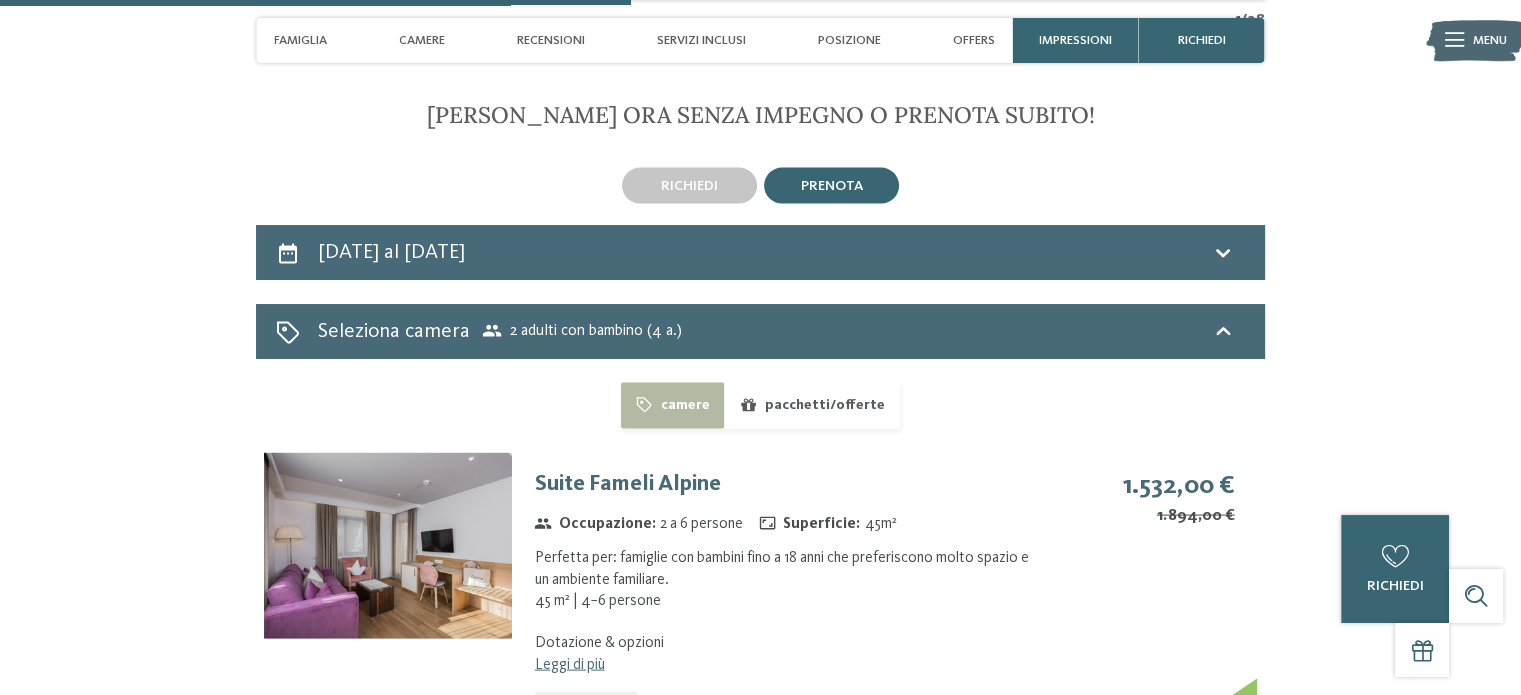 scroll, scrollTop: 3928, scrollLeft: 0, axis: vertical 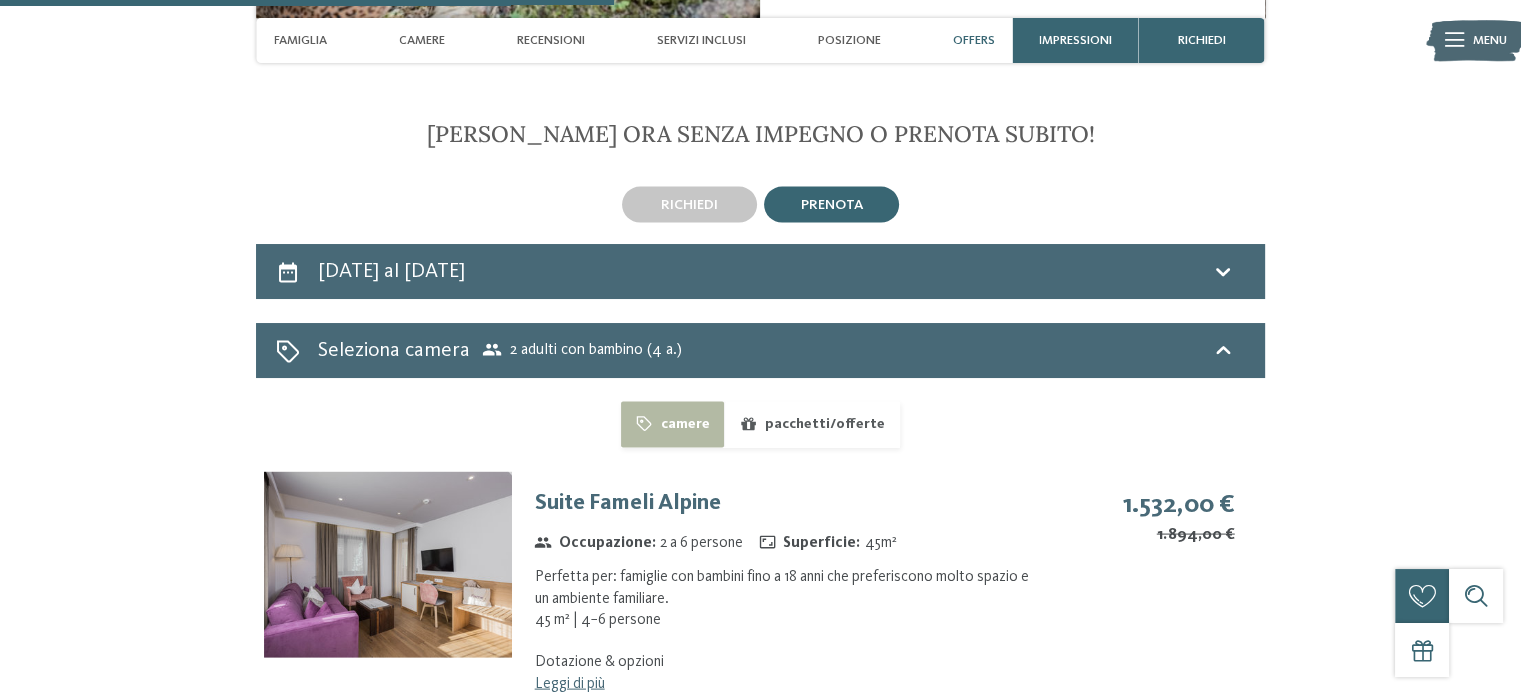 click at bounding box center (388, 565) 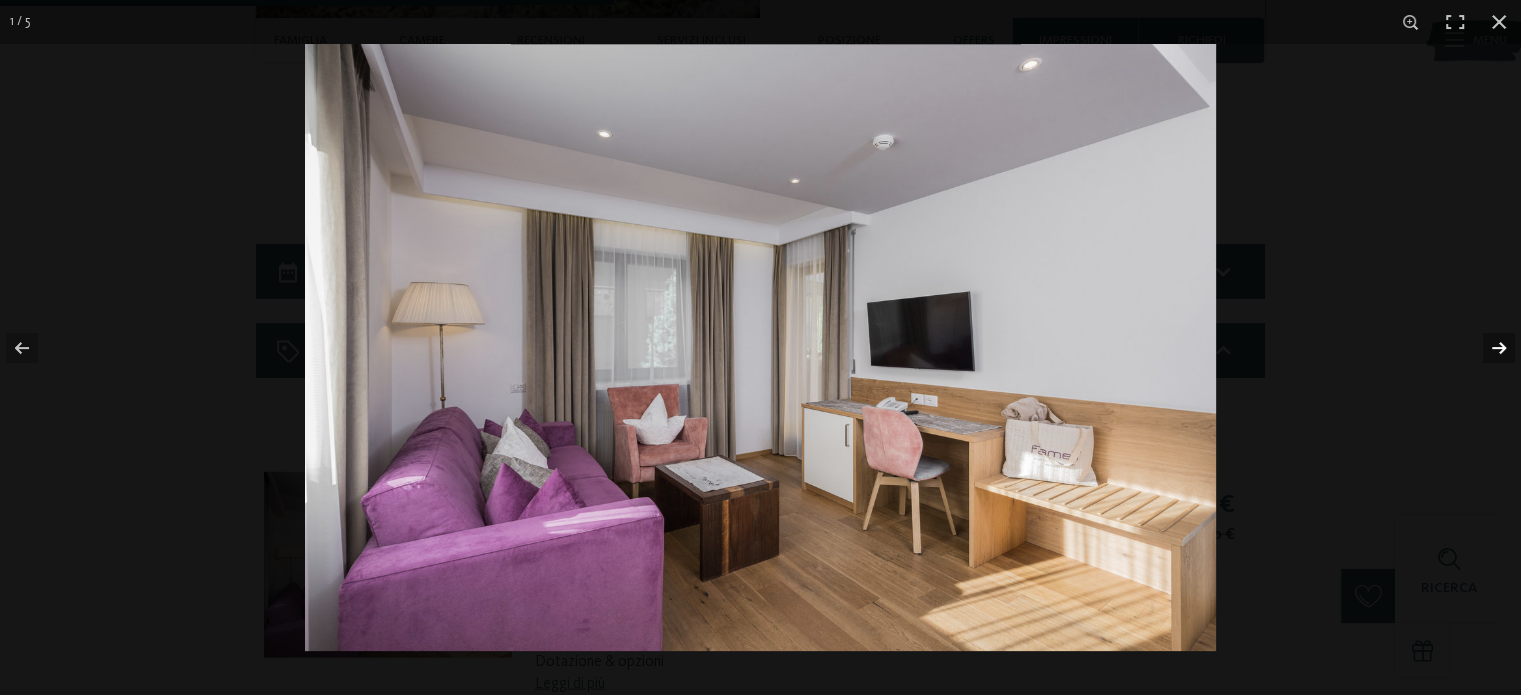 click at bounding box center [1486, 348] 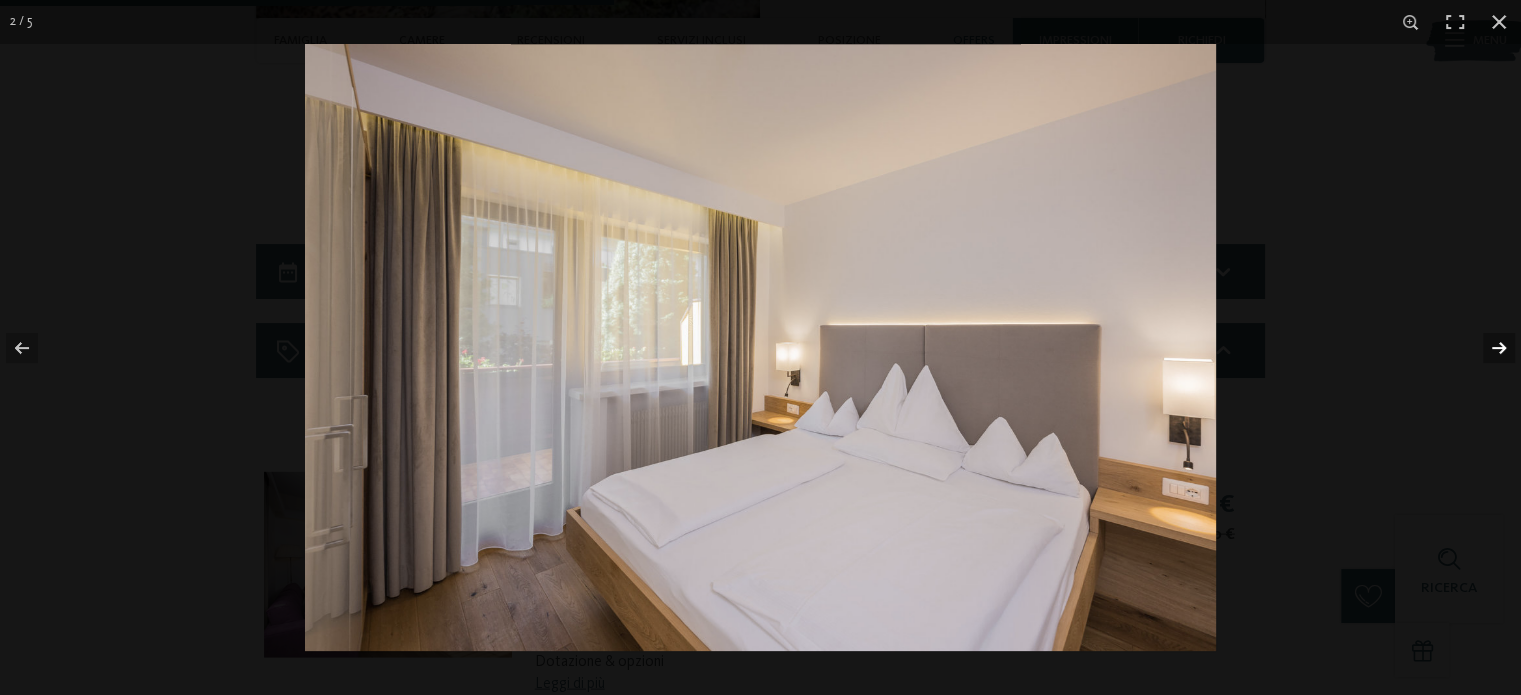 click at bounding box center [1486, 348] 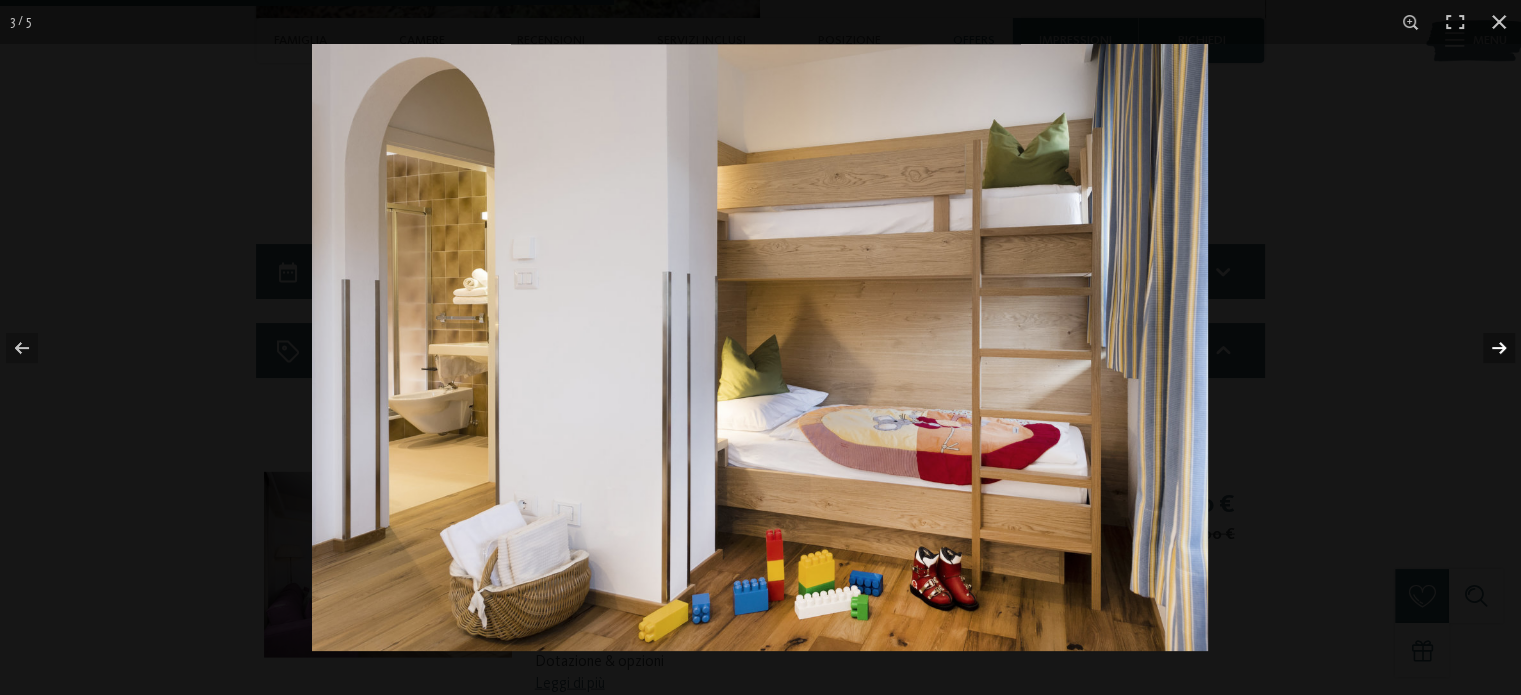 click at bounding box center (1486, 348) 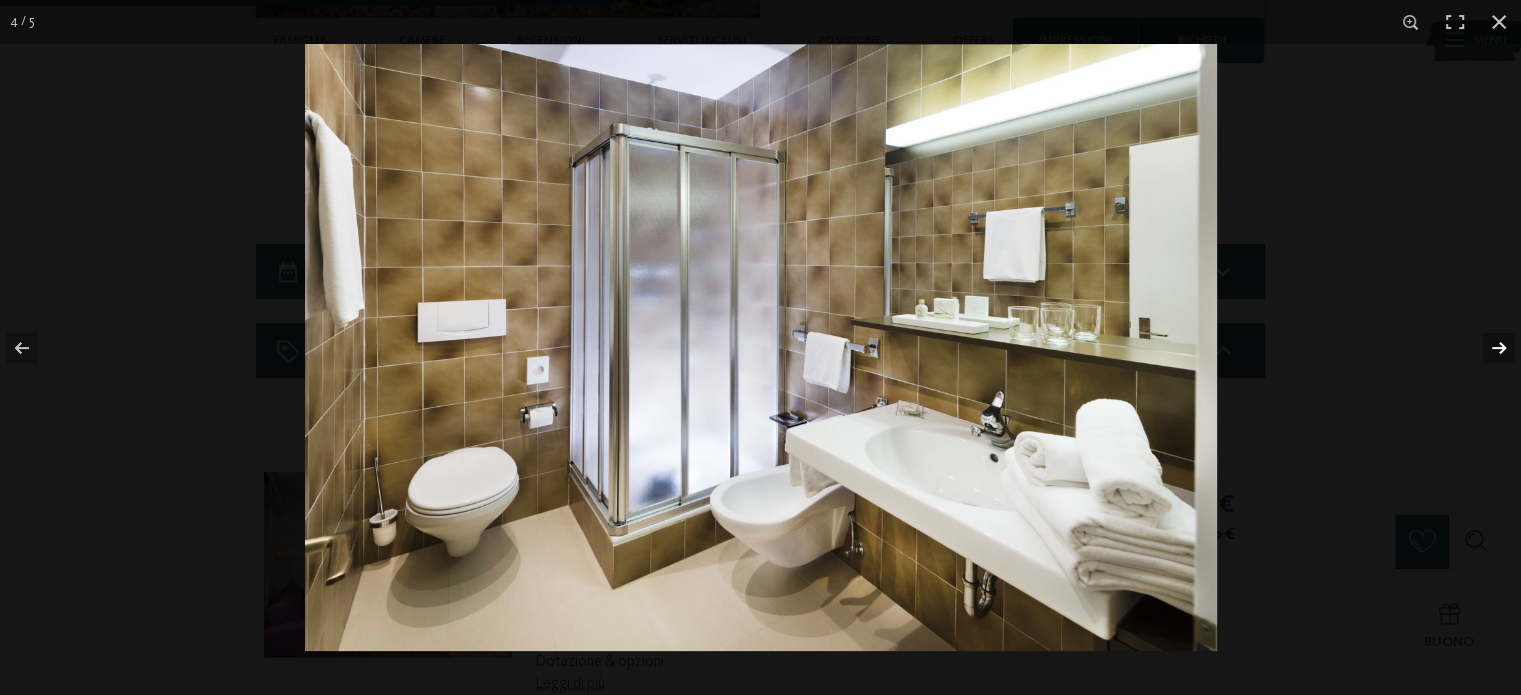 click at bounding box center [1486, 348] 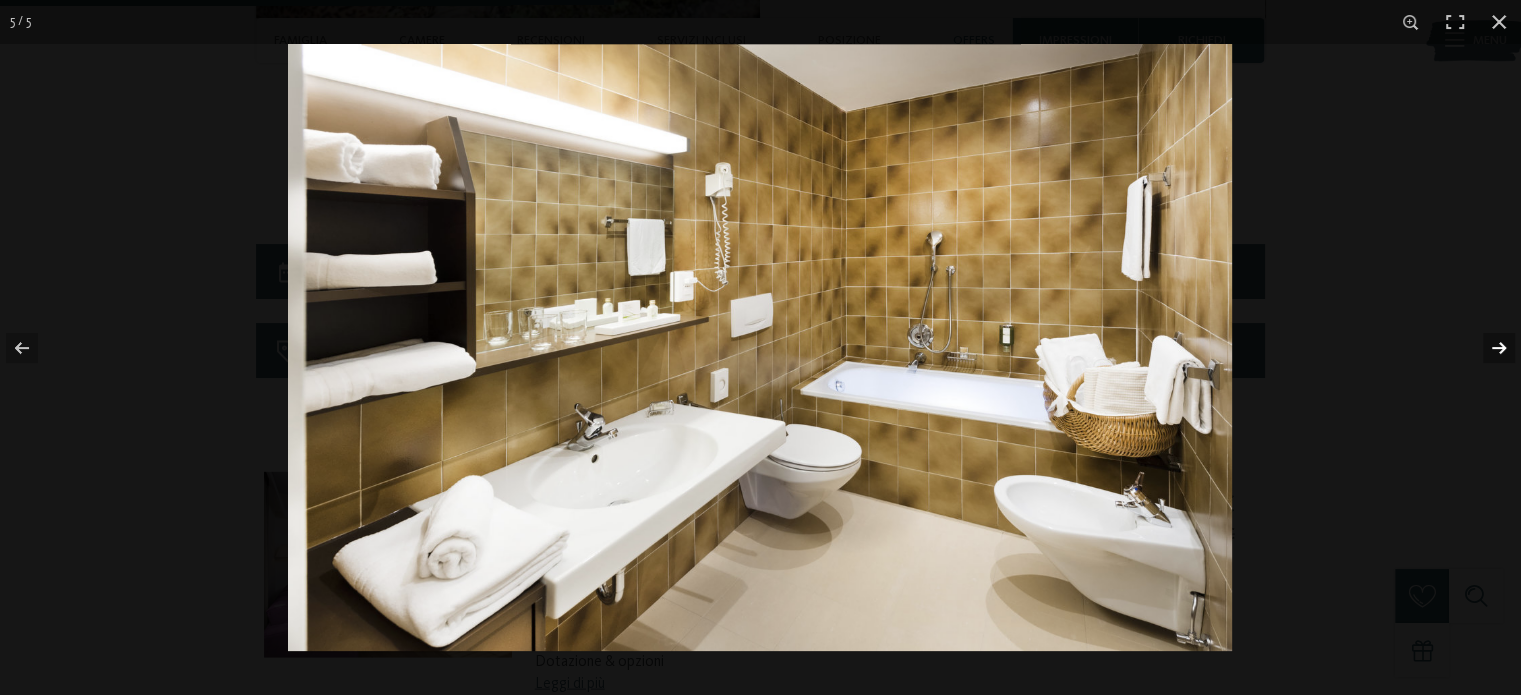 click at bounding box center (1486, 348) 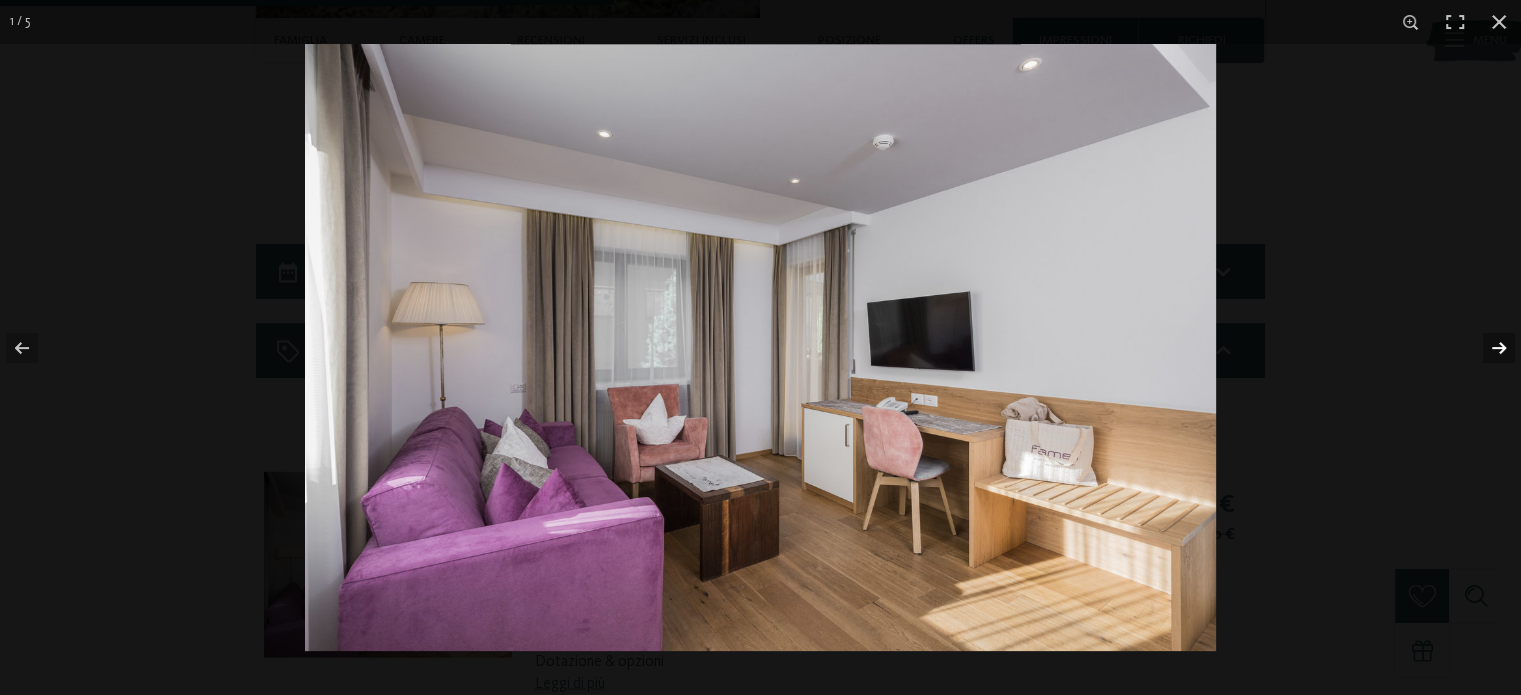 click at bounding box center (1486, 348) 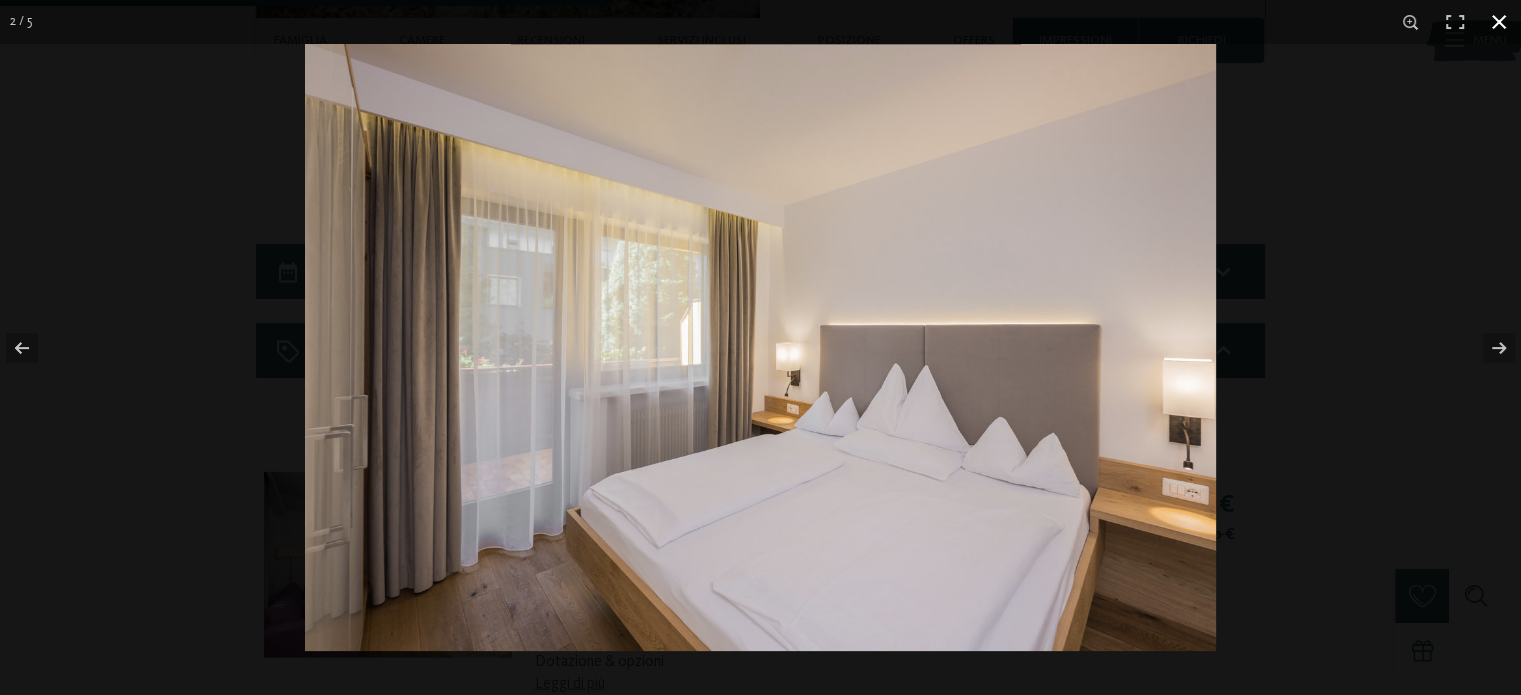click at bounding box center [1499, 22] 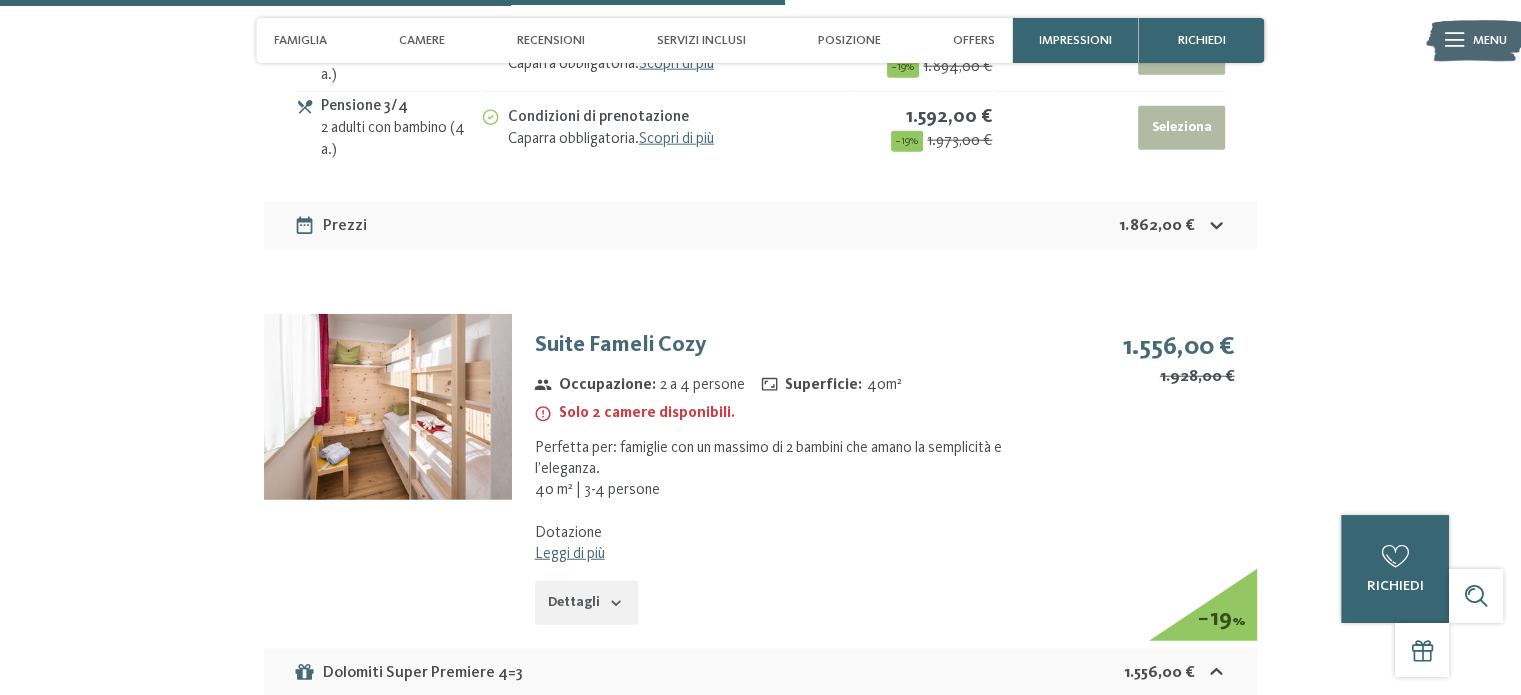 scroll, scrollTop: 5028, scrollLeft: 0, axis: vertical 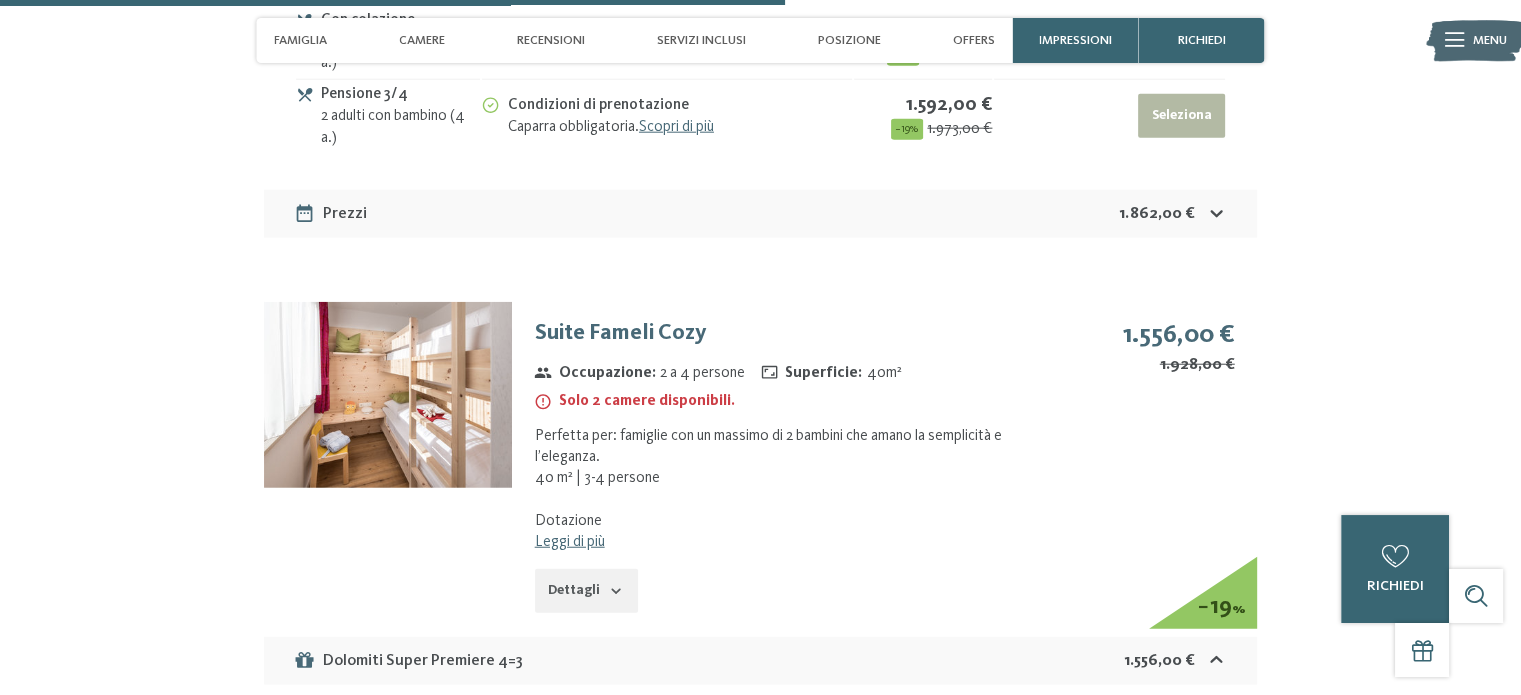 click at bounding box center [388, 395] 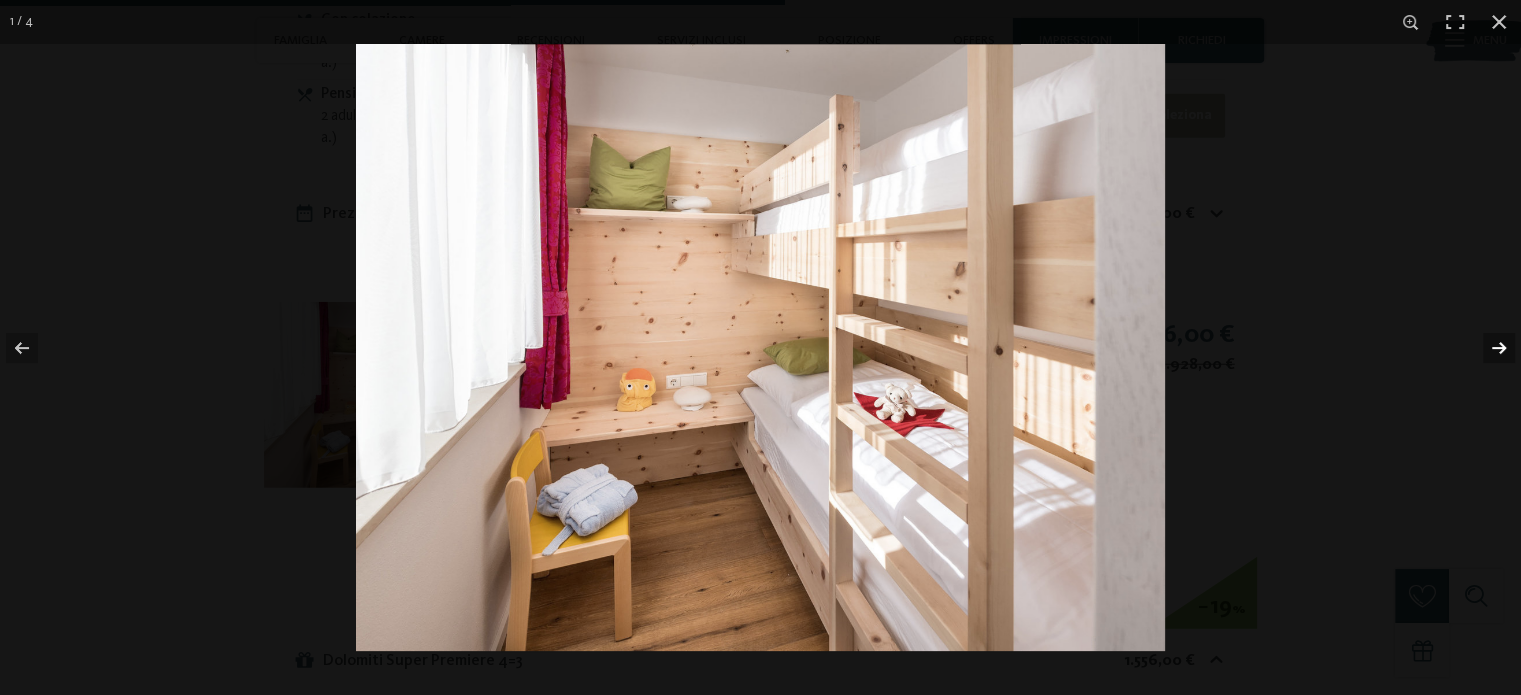 click at bounding box center (1486, 348) 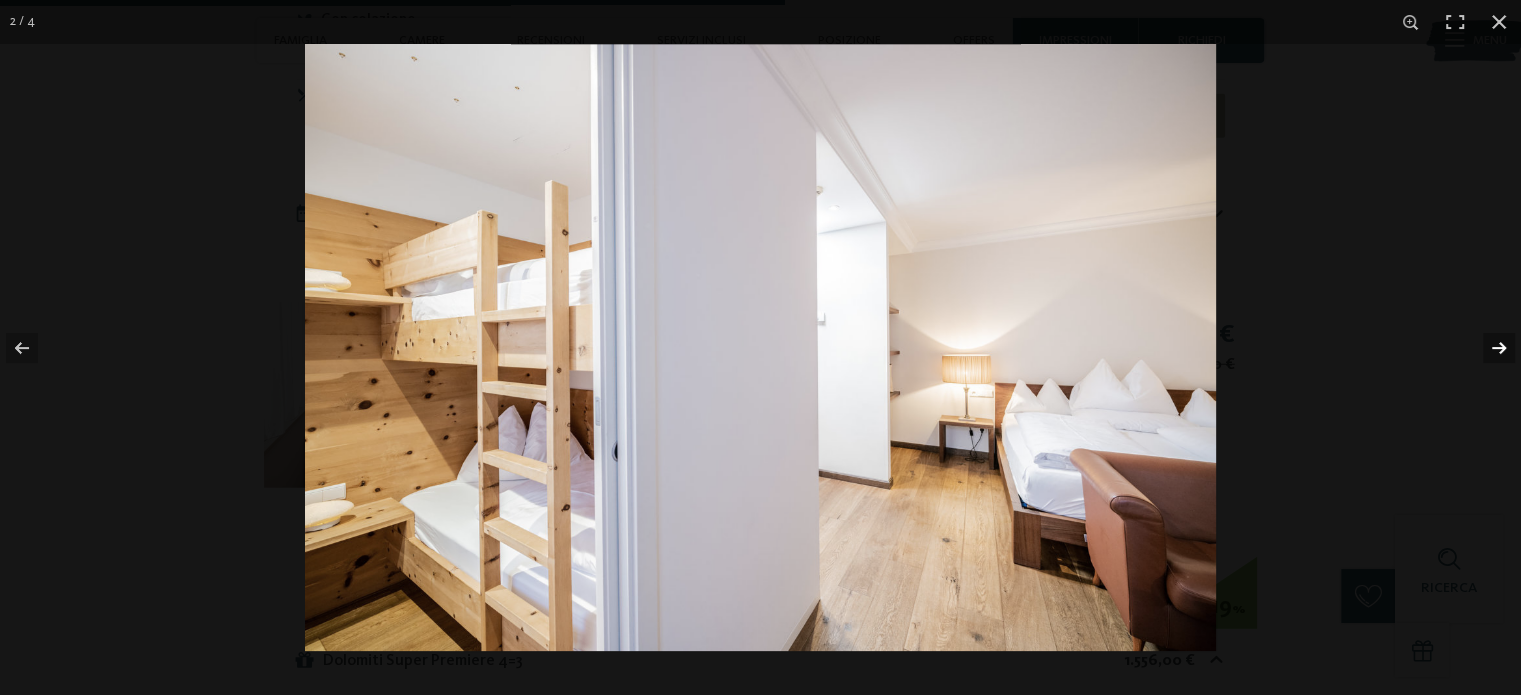 click at bounding box center (1486, 348) 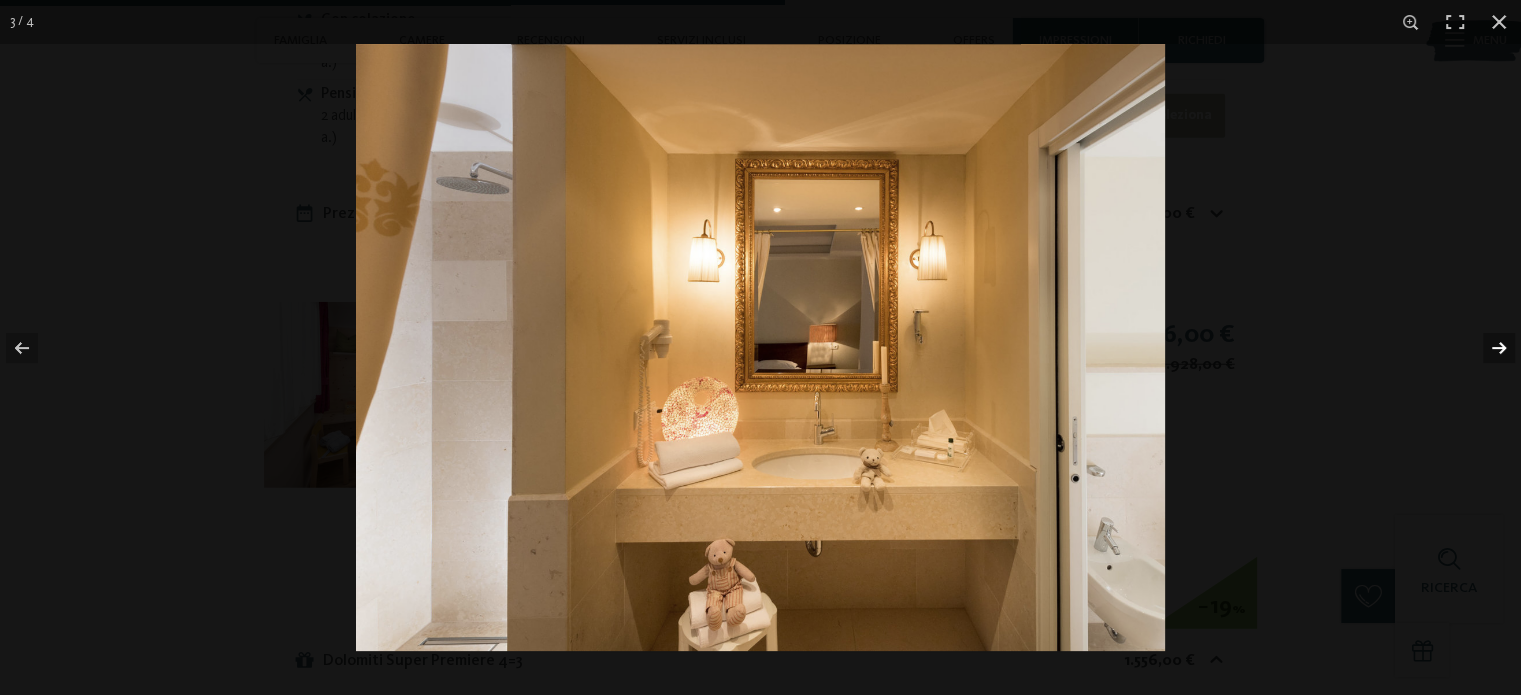 click at bounding box center [1486, 348] 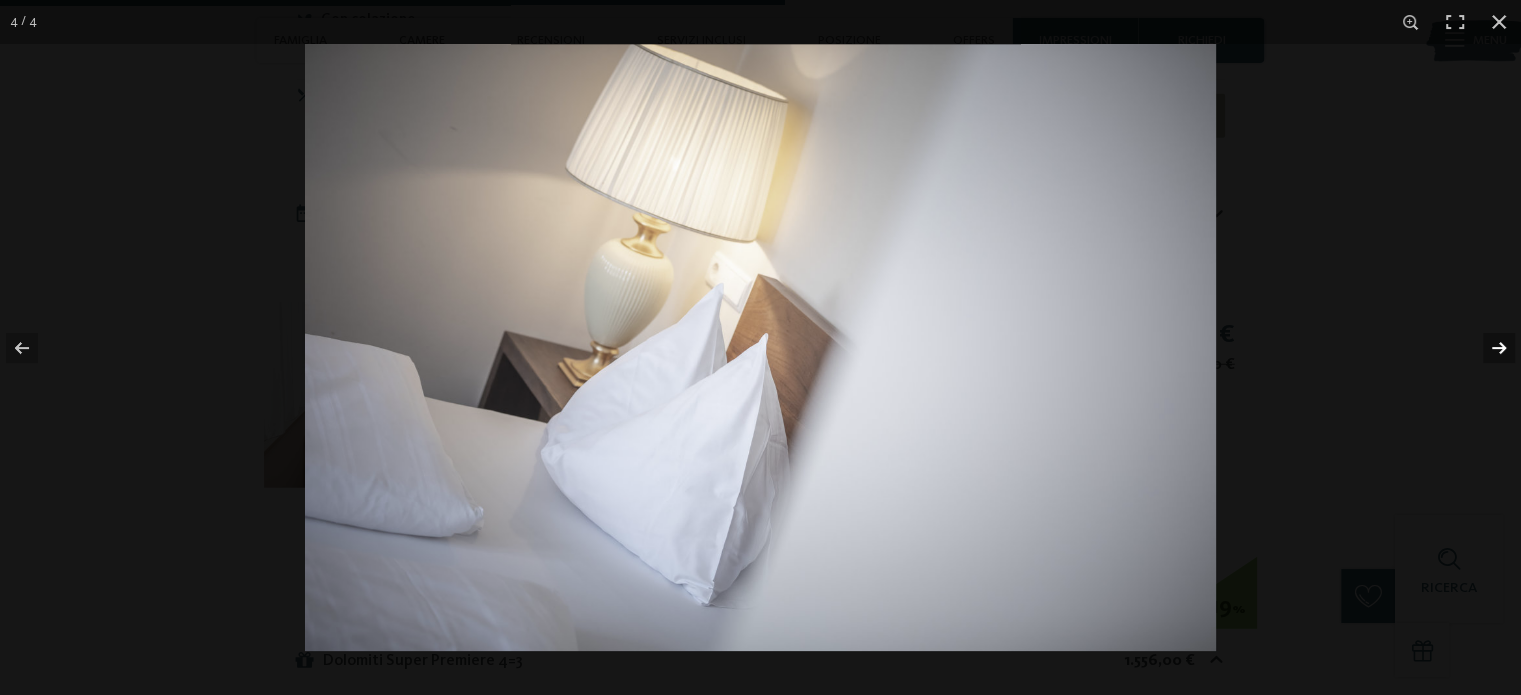 click at bounding box center (1486, 348) 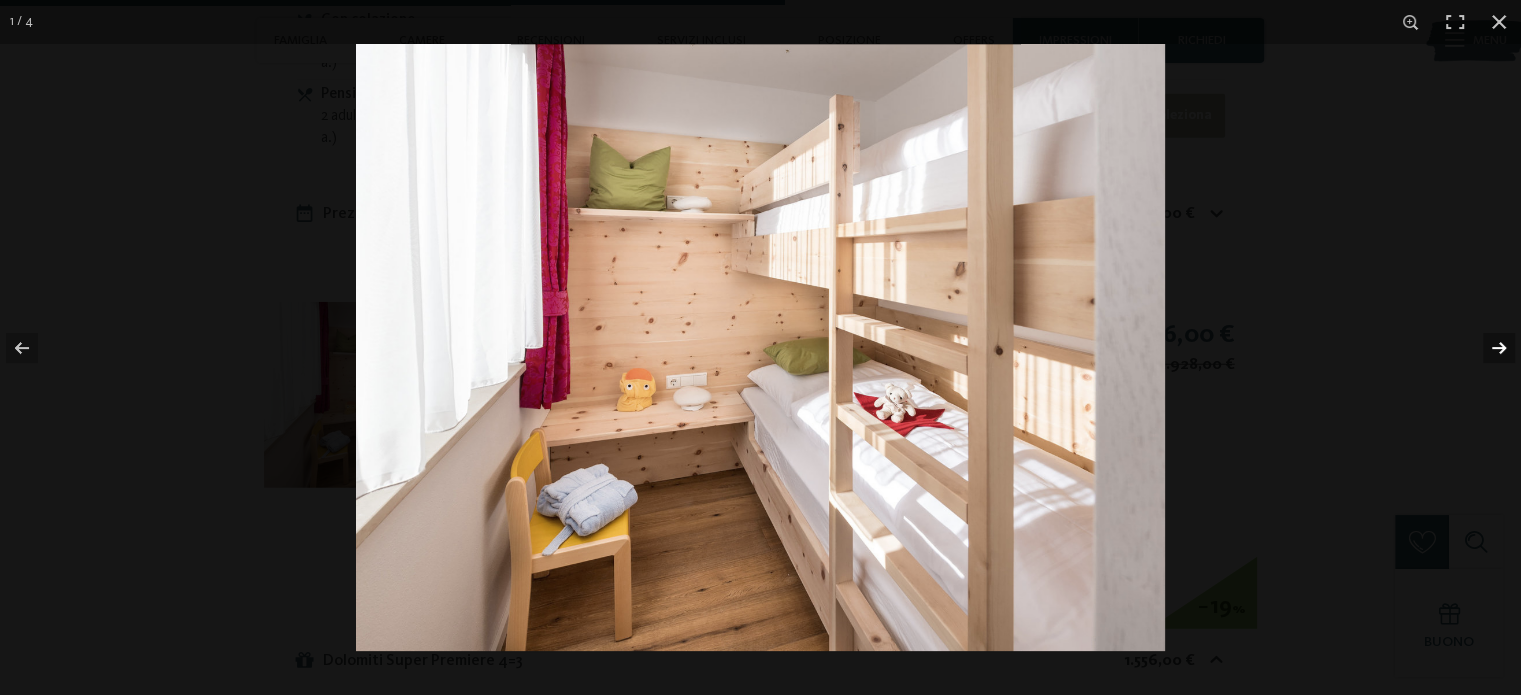 click at bounding box center [1486, 348] 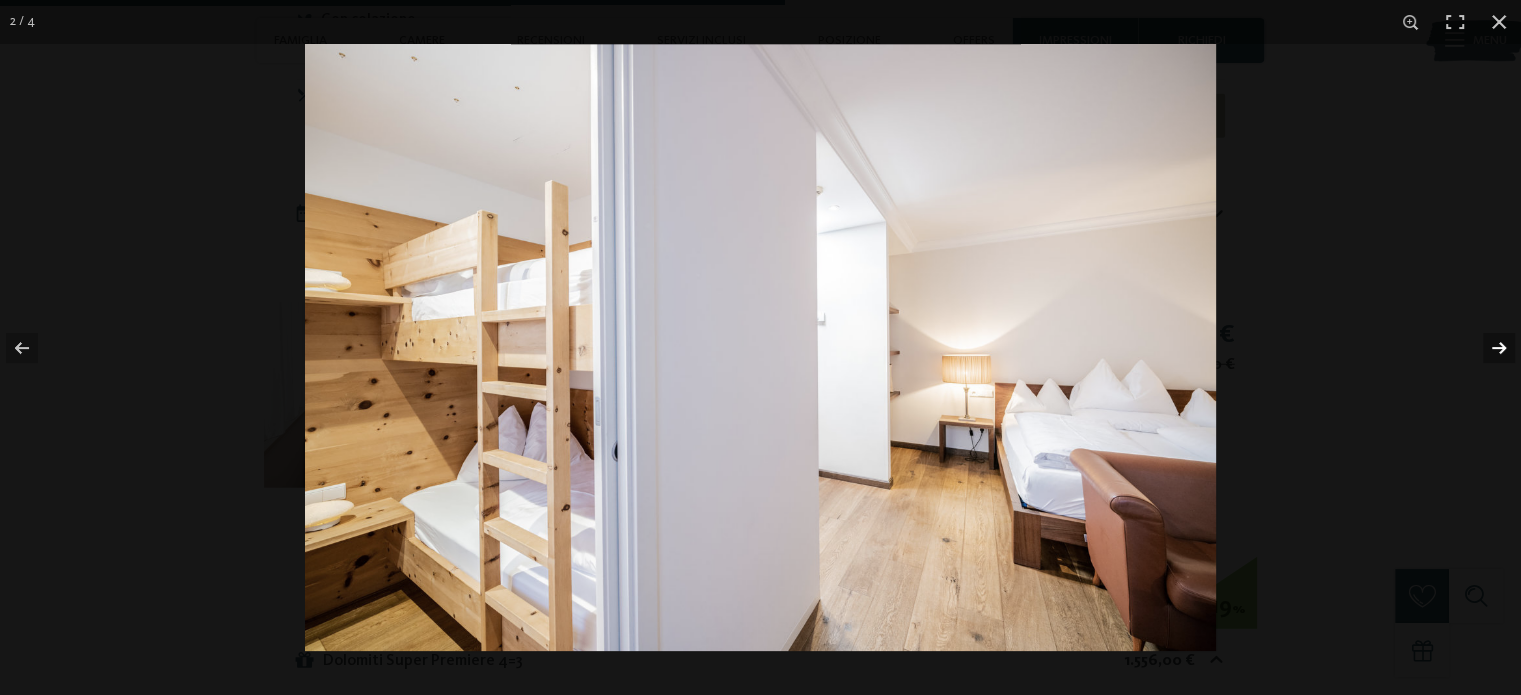 click at bounding box center (1486, 348) 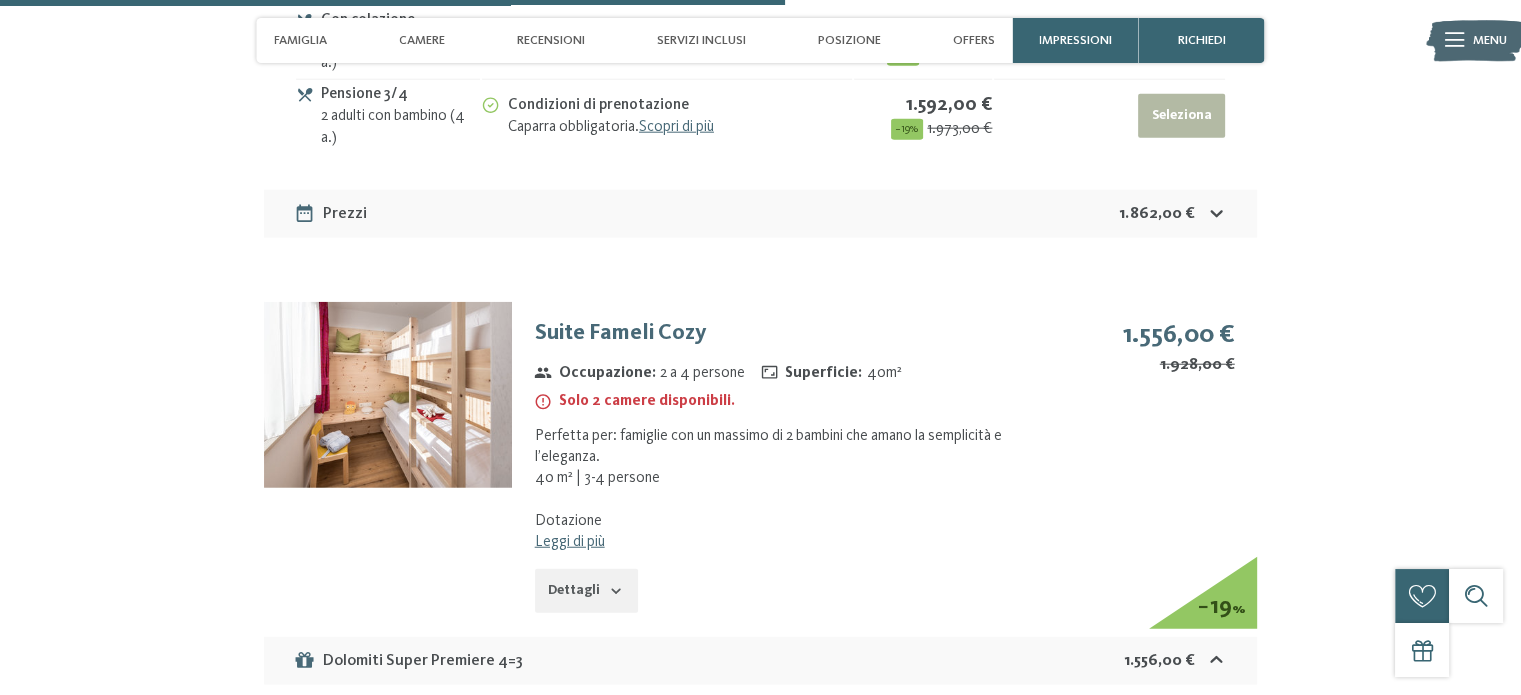 click at bounding box center (0, 0) 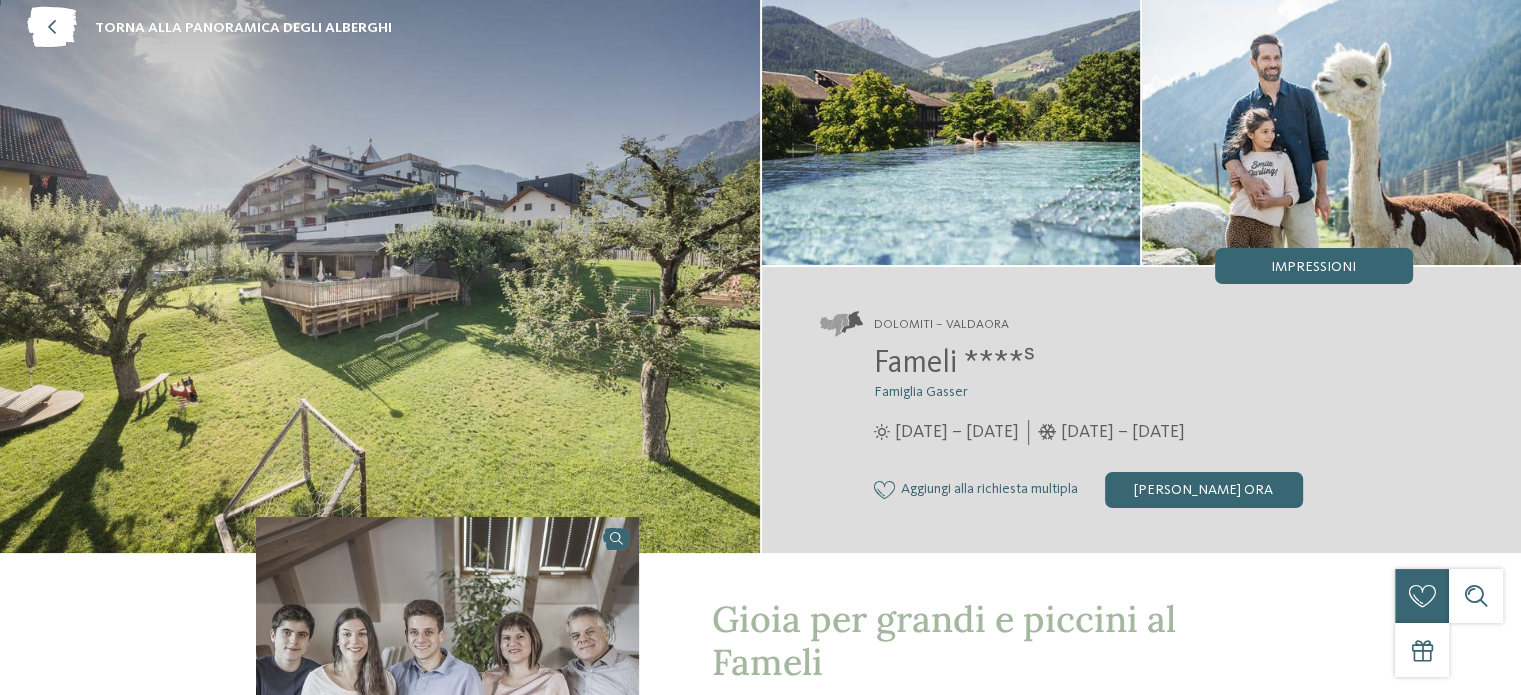 scroll, scrollTop: 0, scrollLeft: 0, axis: both 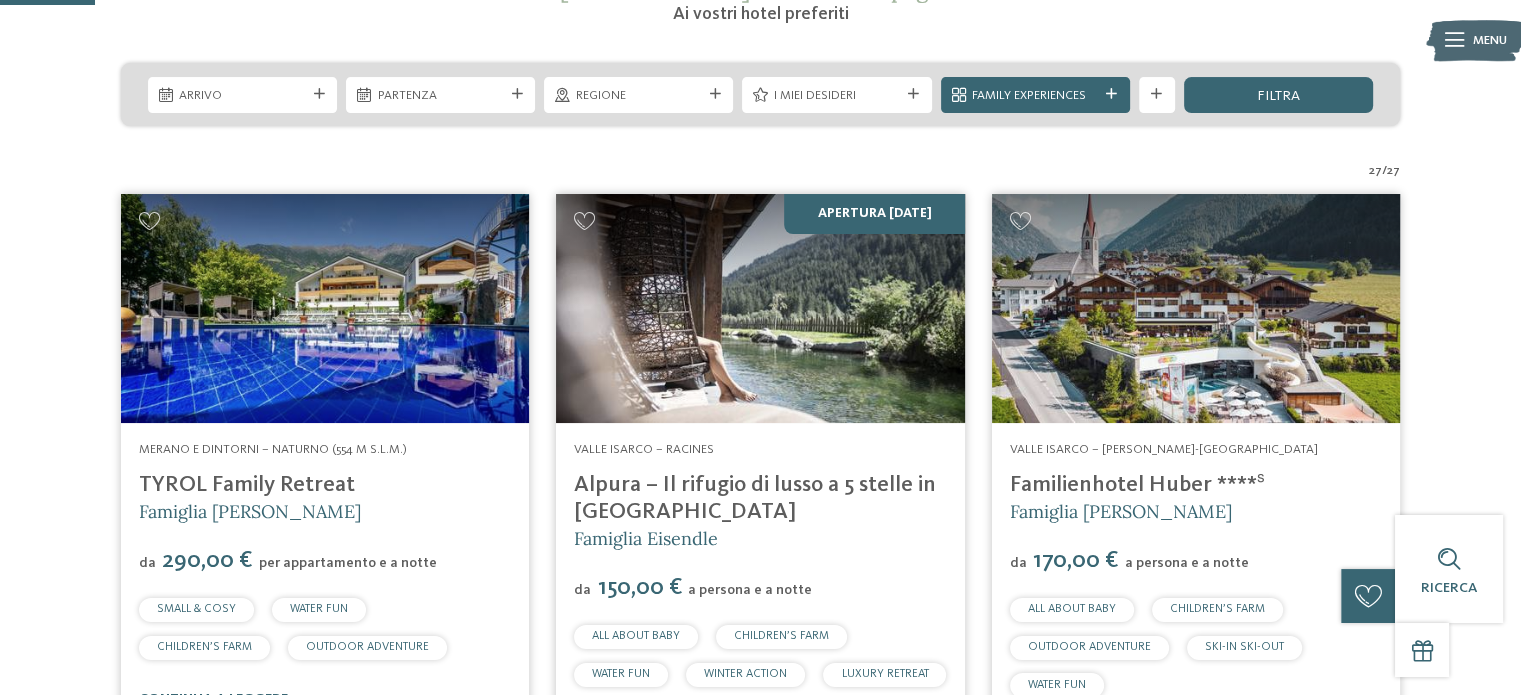 click at bounding box center [1196, 309] 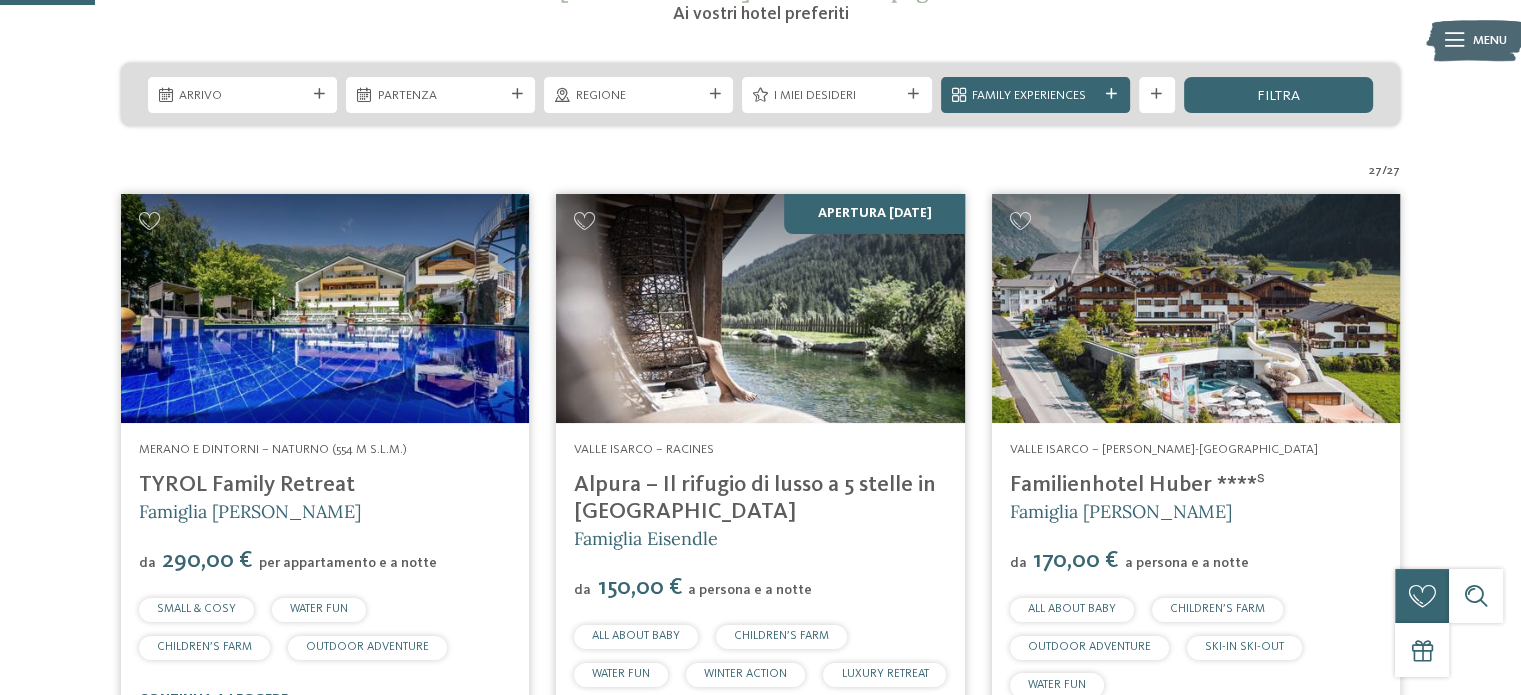 click on "Merano e dintorni – Naturno (554 m s.l.m.)
TYROL Family Retreat
Famiglia [PERSON_NAME]
da
290,00 €
per appartamento e a notte
SMALL & COSY
WATER FUN CHILDREN’S FARM" at bounding box center [325, 574] 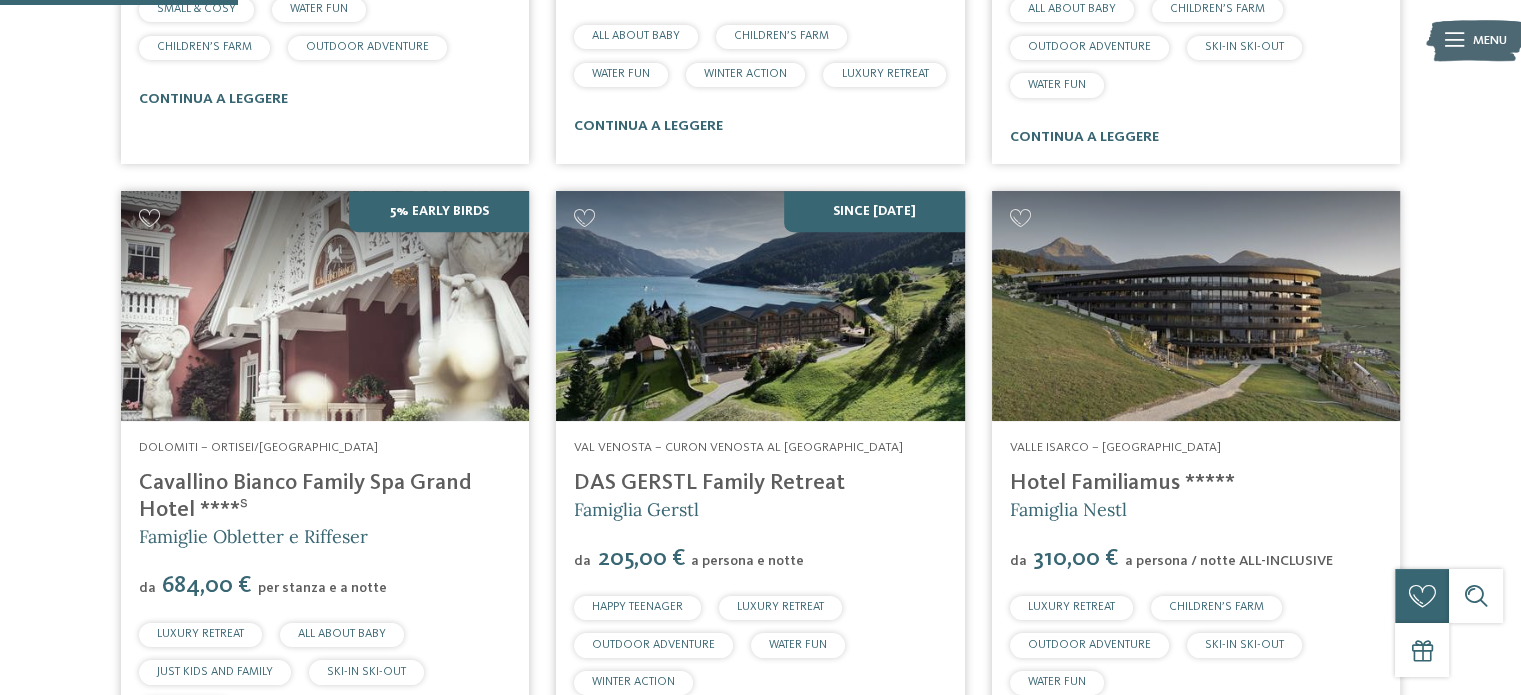 scroll, scrollTop: 1100, scrollLeft: 0, axis: vertical 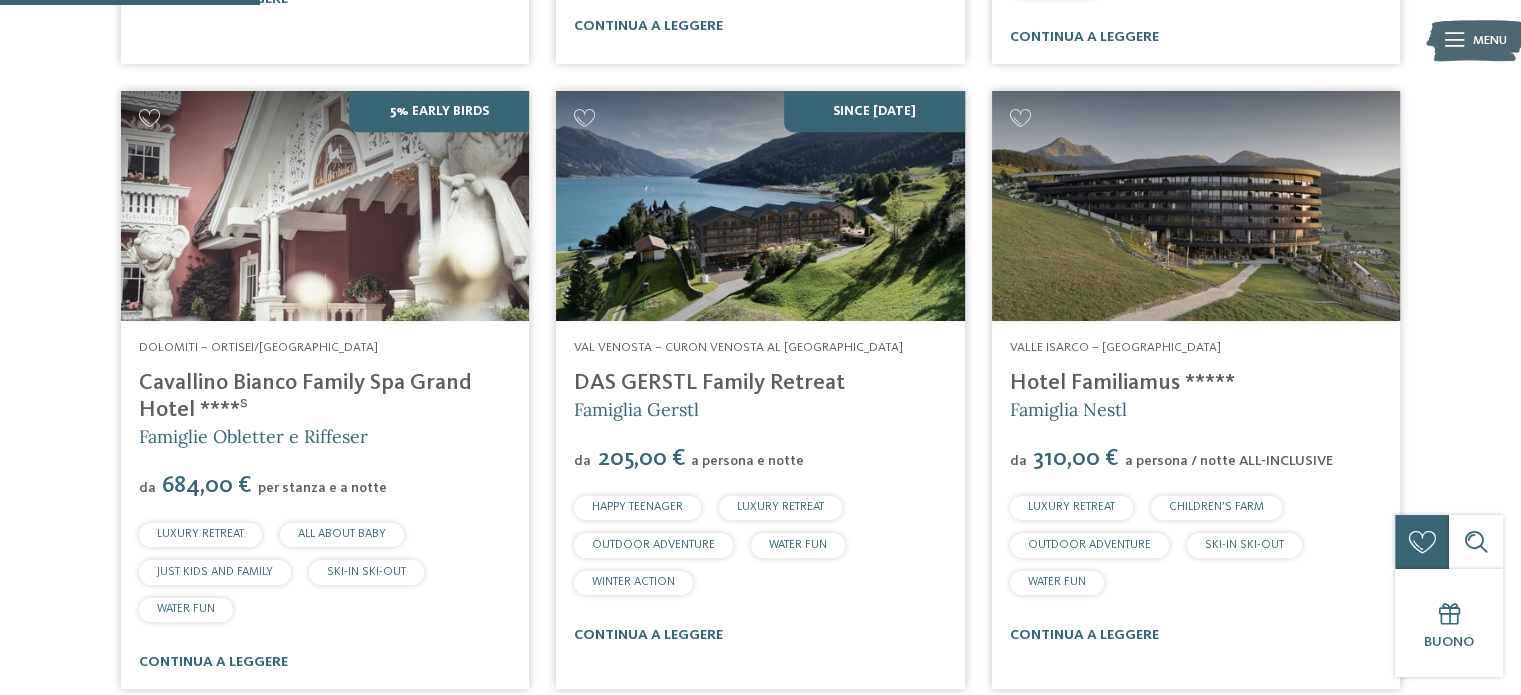 click at bounding box center (1196, 206) 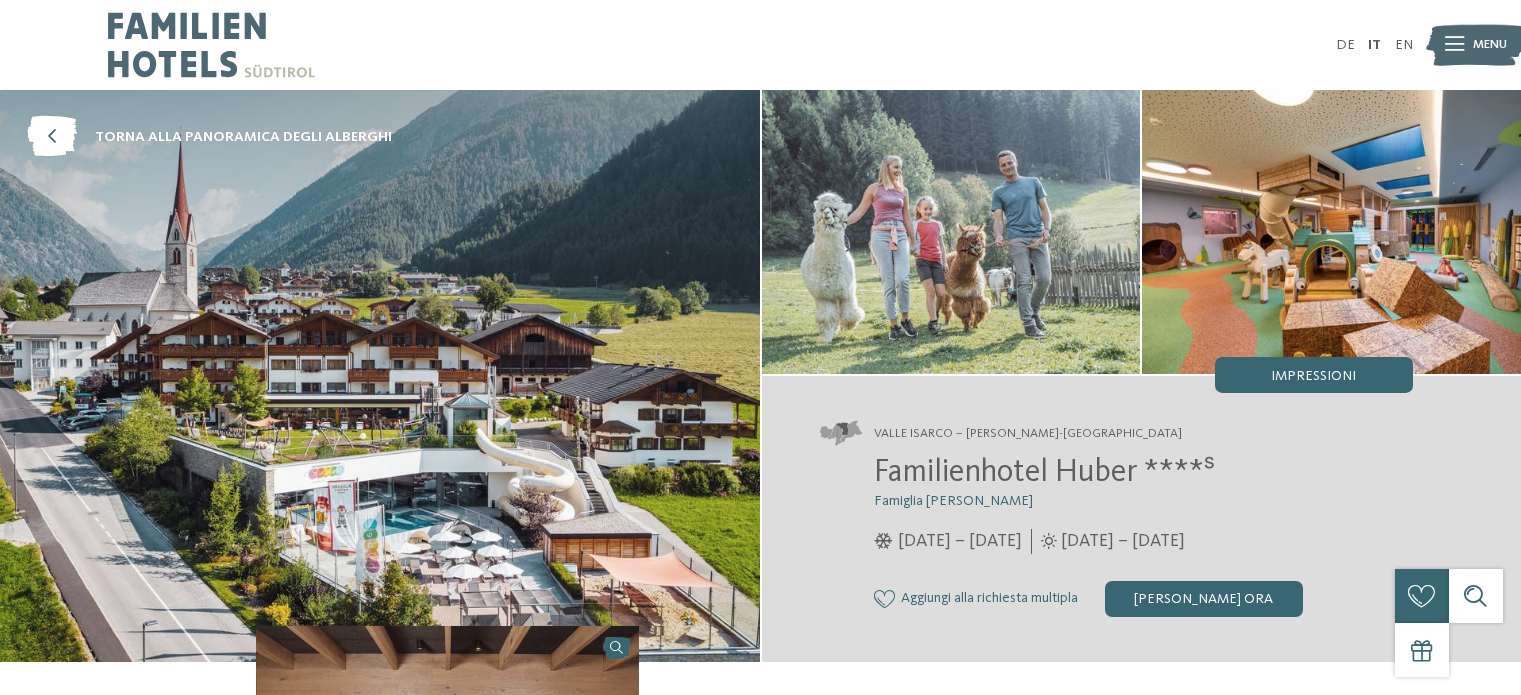 scroll, scrollTop: 0, scrollLeft: 0, axis: both 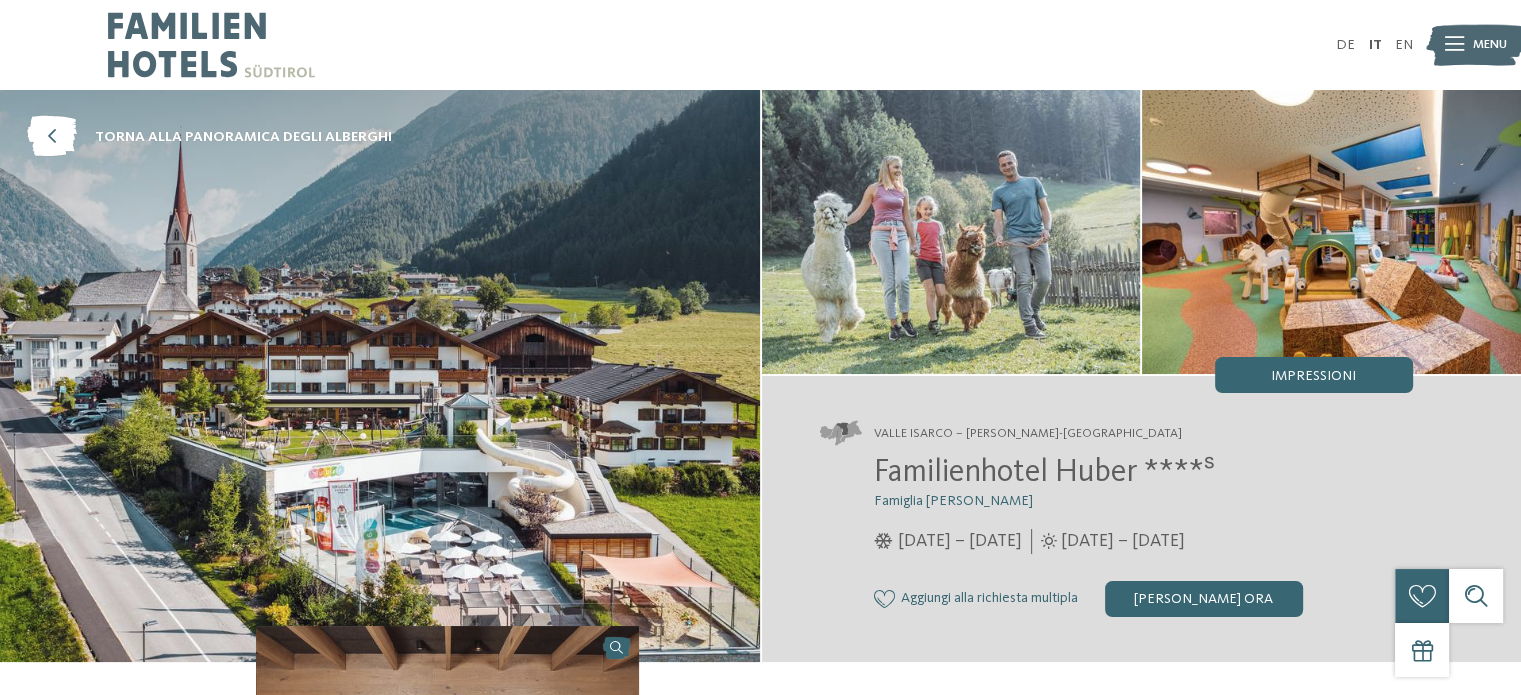 click at bounding box center [1331, 232] 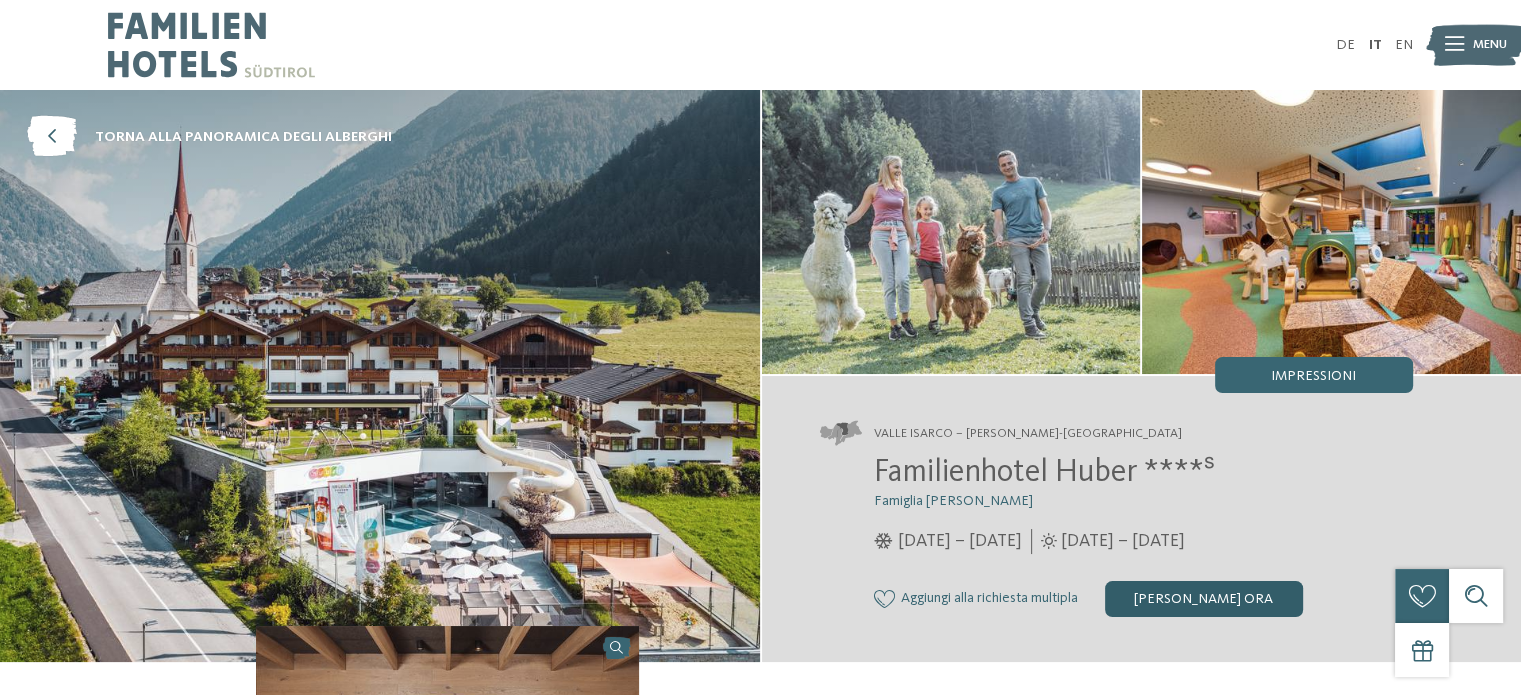 click on "[PERSON_NAME] ora" at bounding box center (1204, 599) 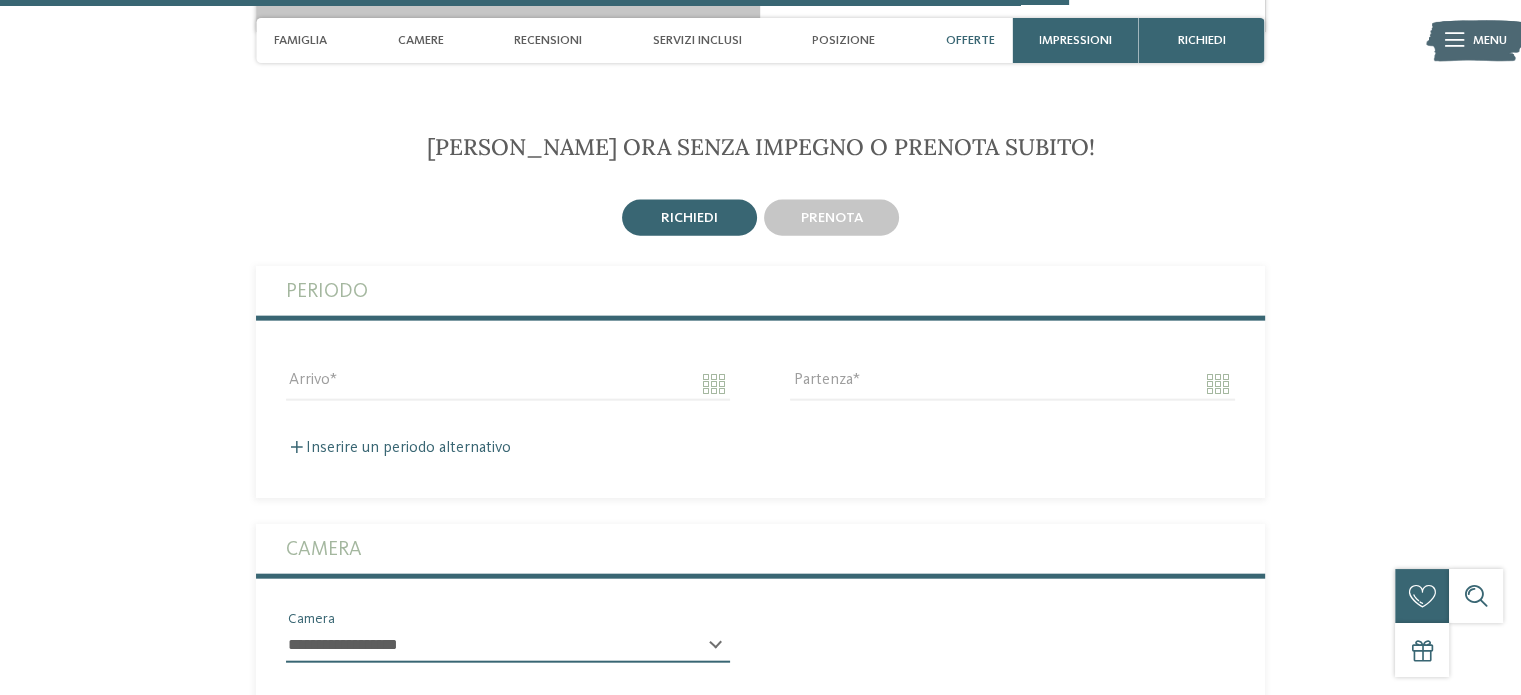 scroll, scrollTop: 4546, scrollLeft: 0, axis: vertical 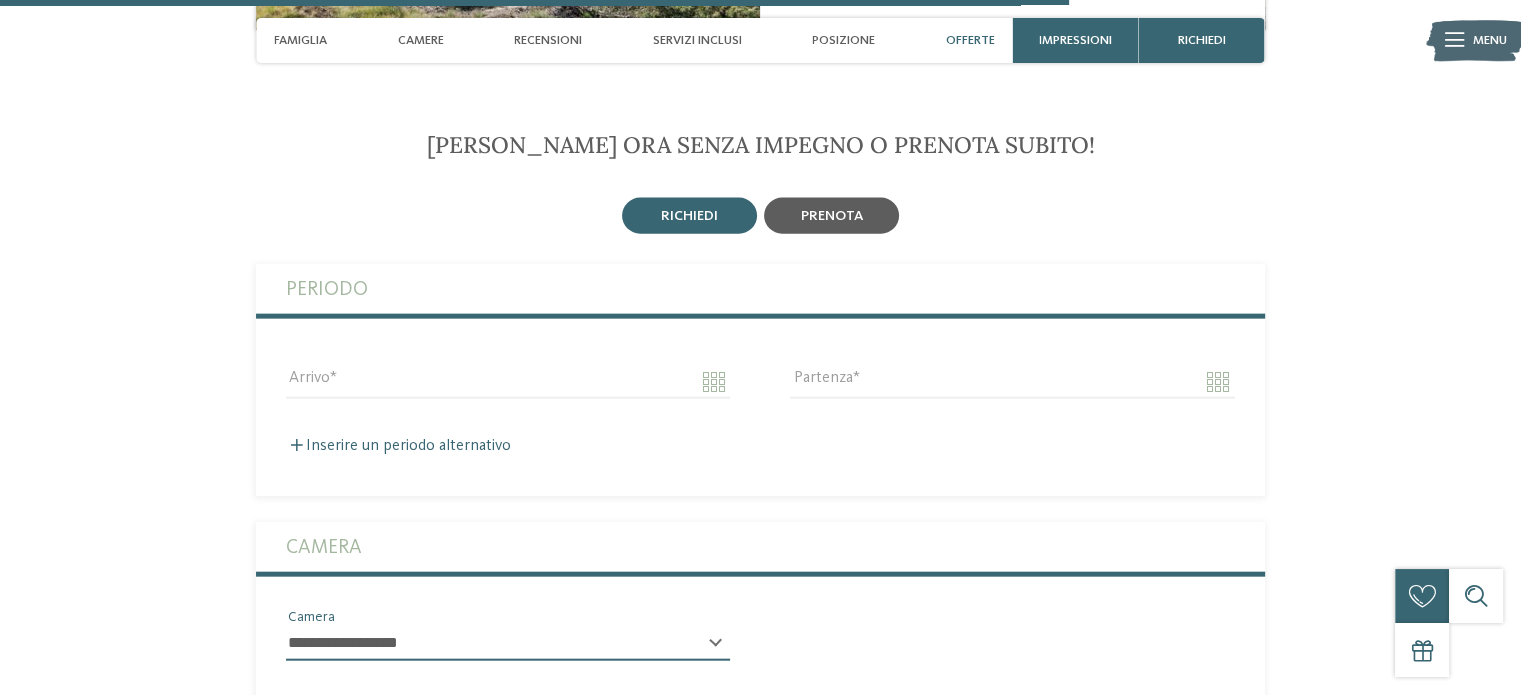 click on "prenota" at bounding box center [831, 216] 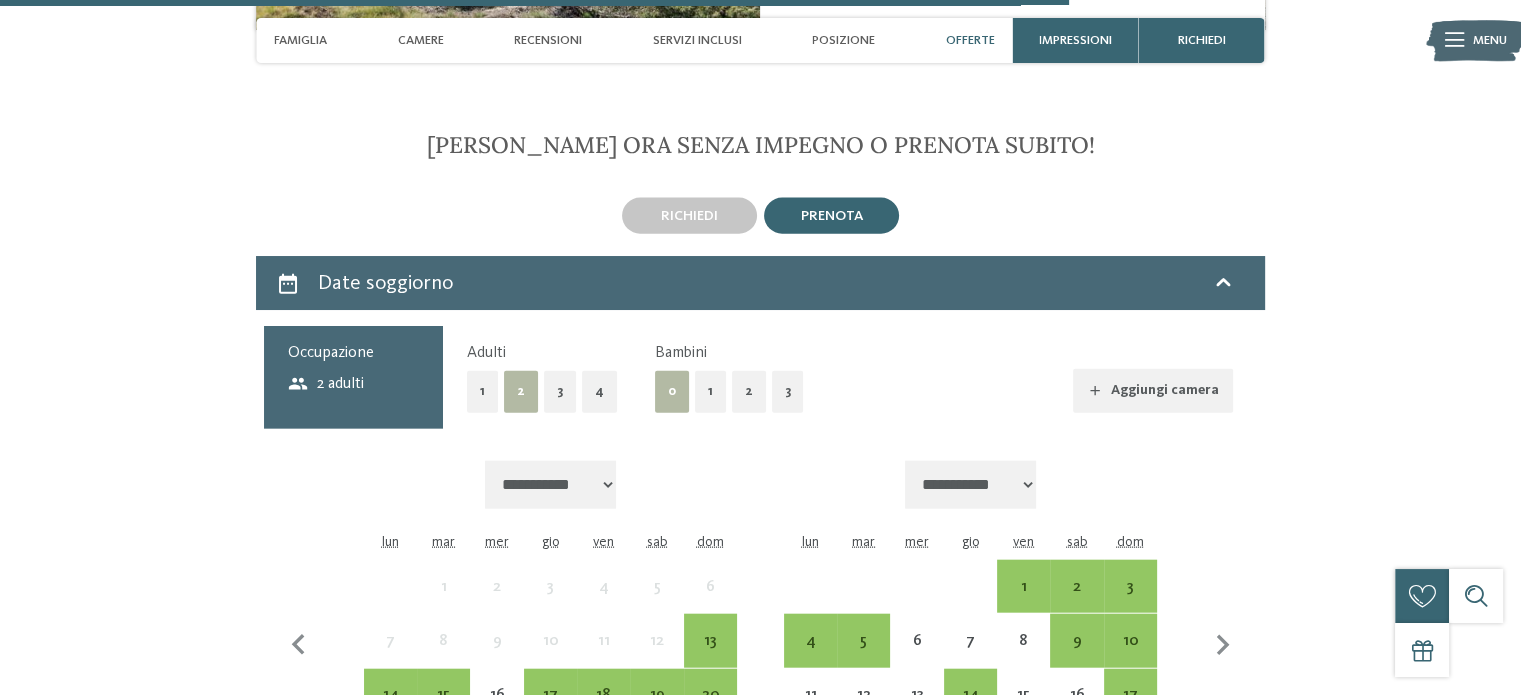 click on "1" at bounding box center [710, 391] 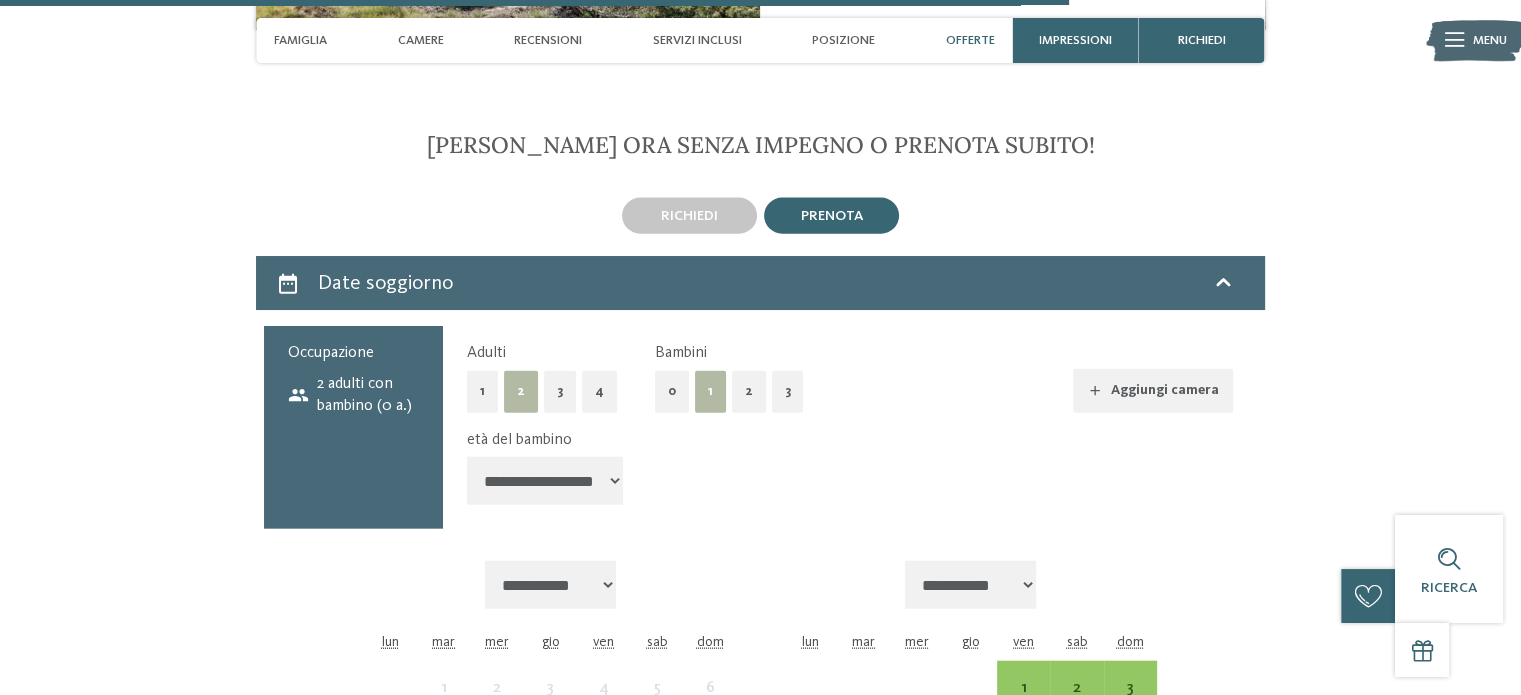 click on "**********" at bounding box center (545, 481) 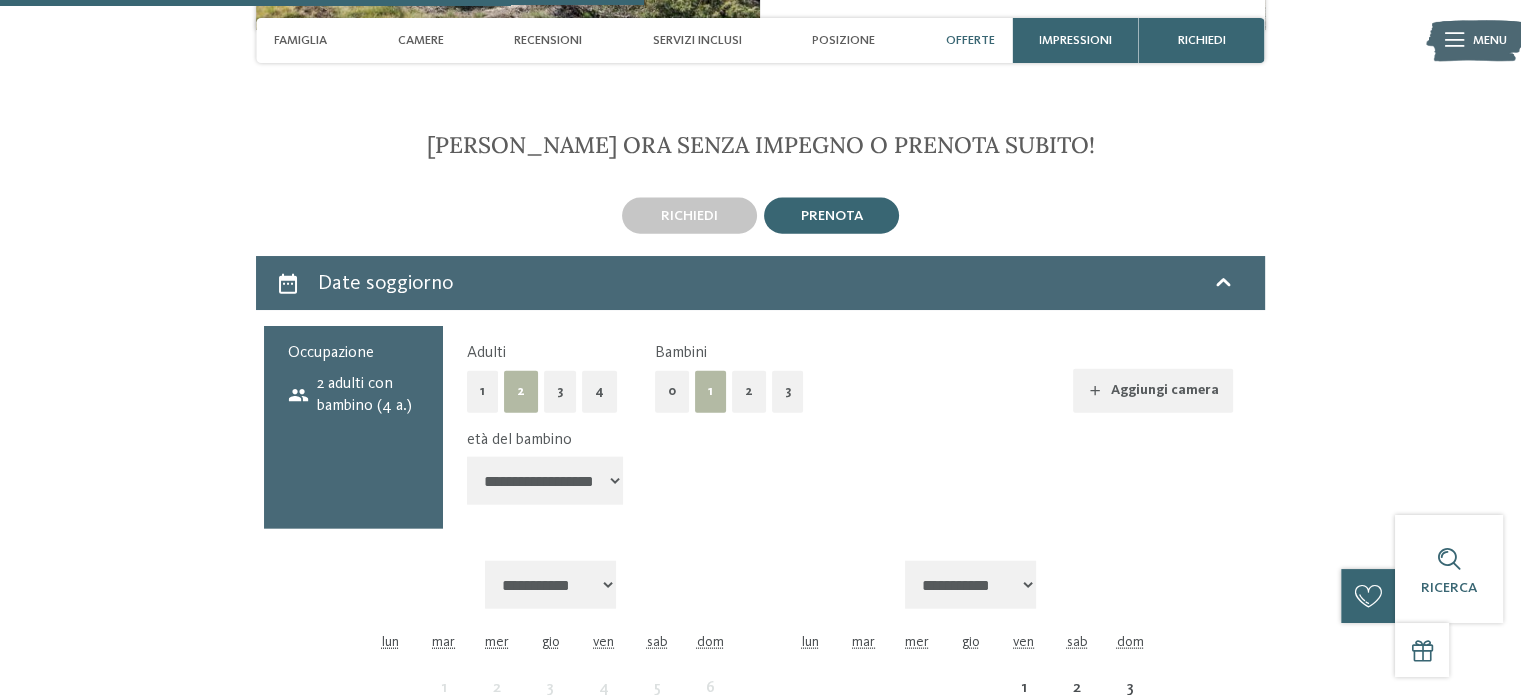 scroll, scrollTop: 4946, scrollLeft: 0, axis: vertical 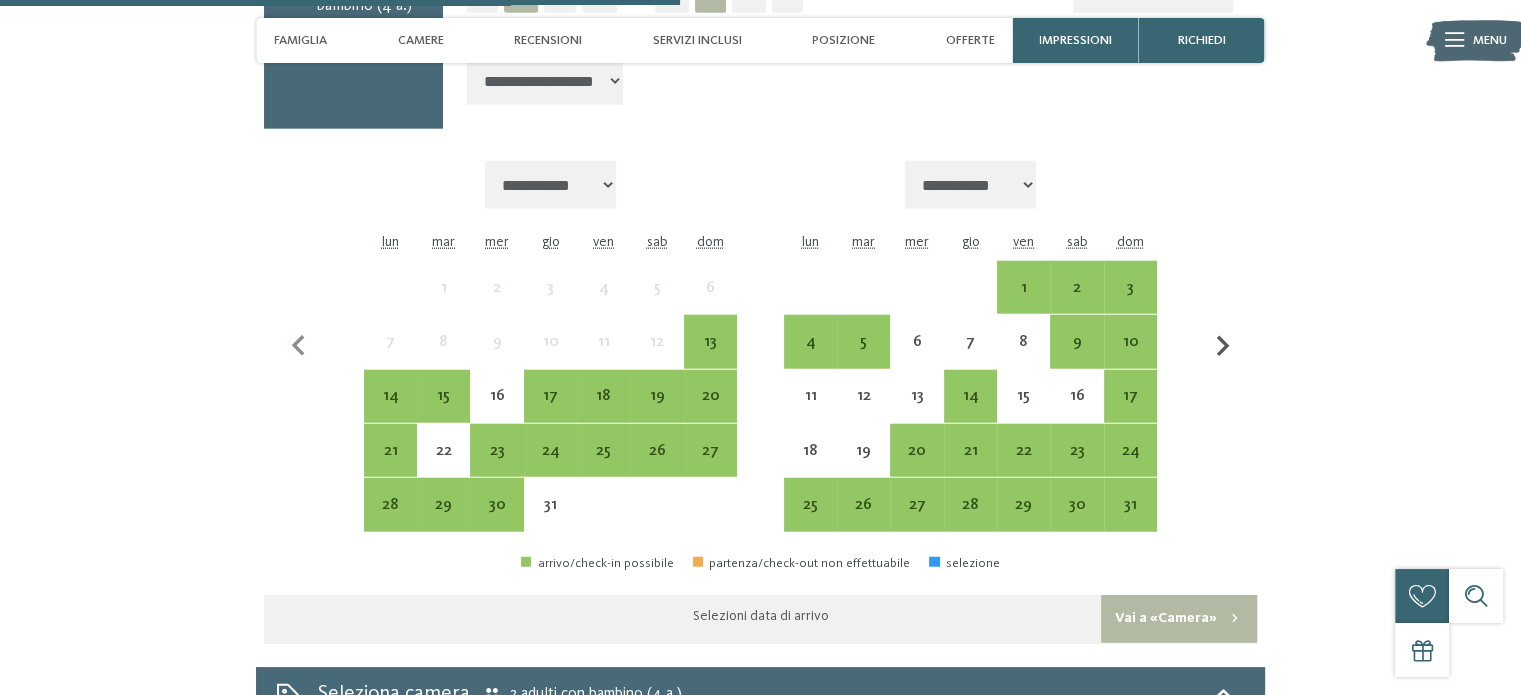 click 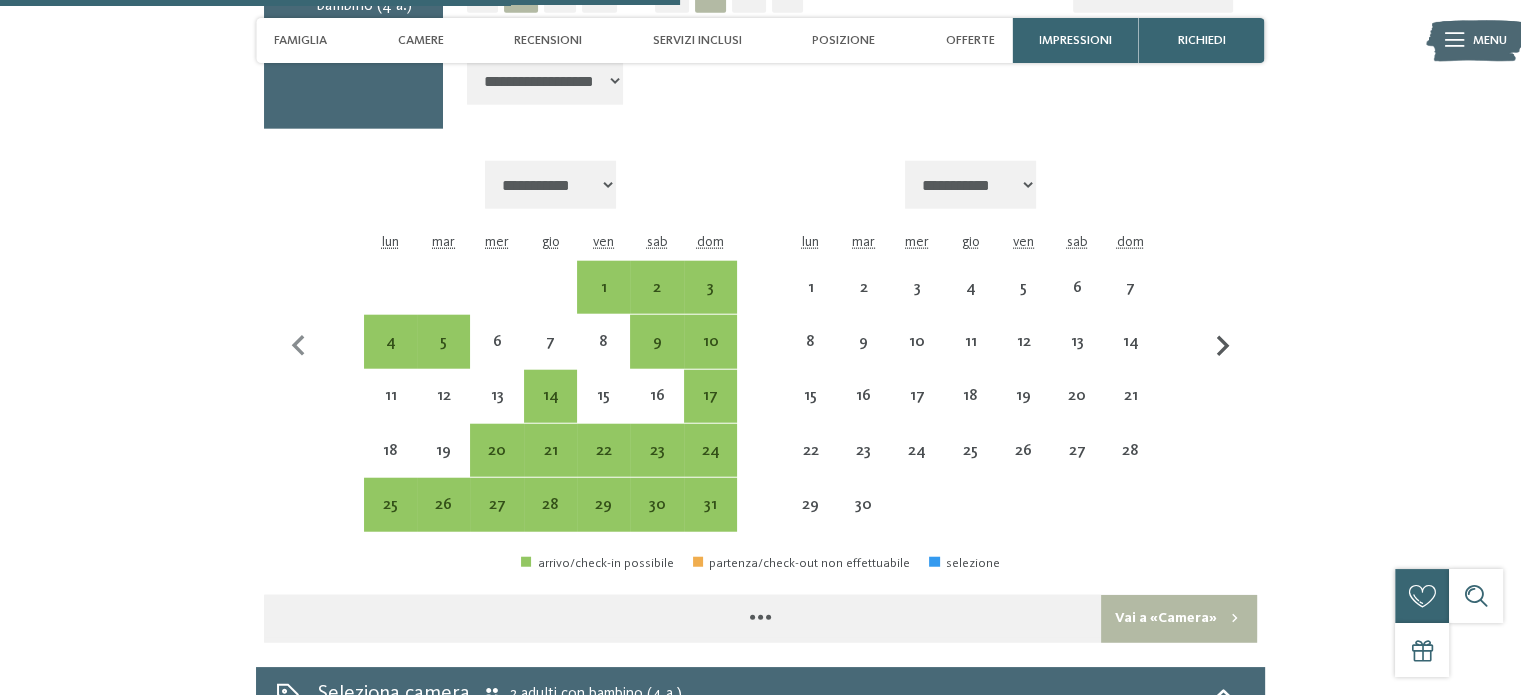 click 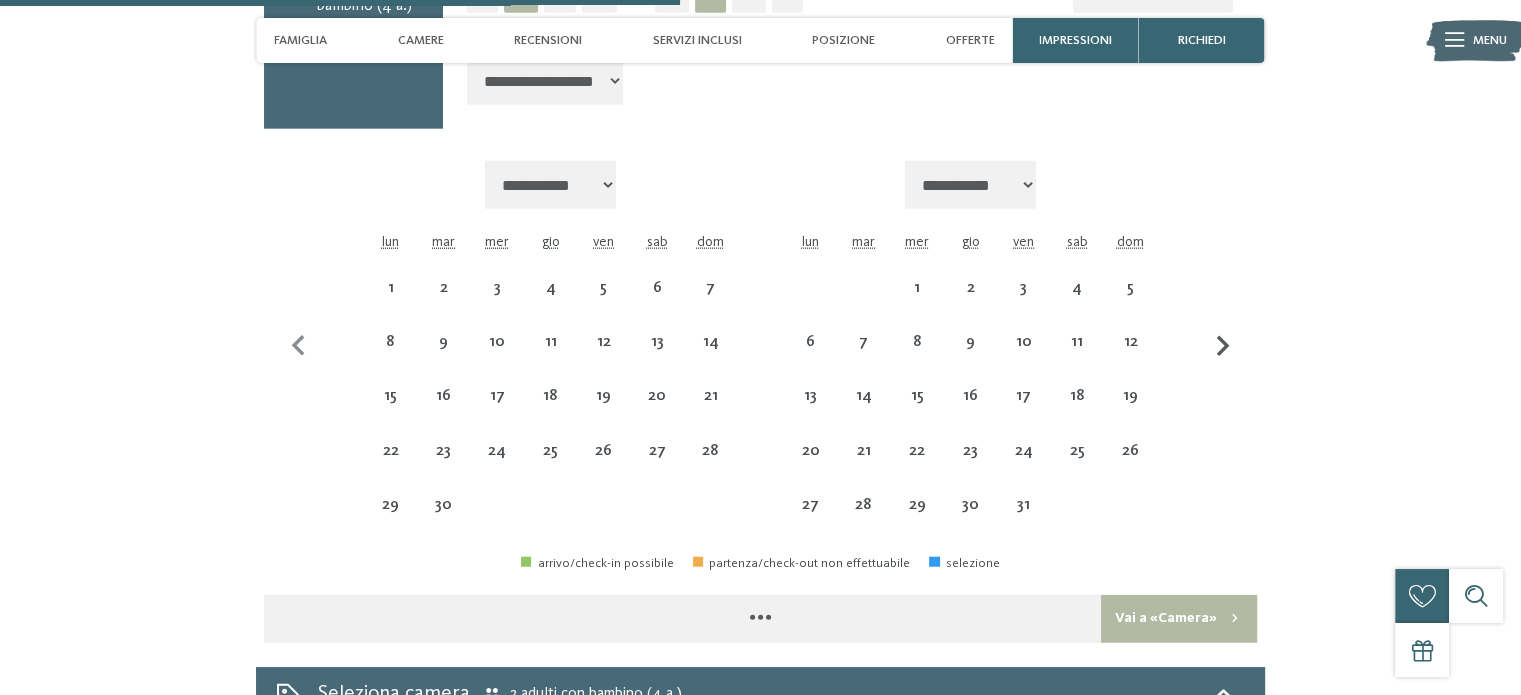 select on "**********" 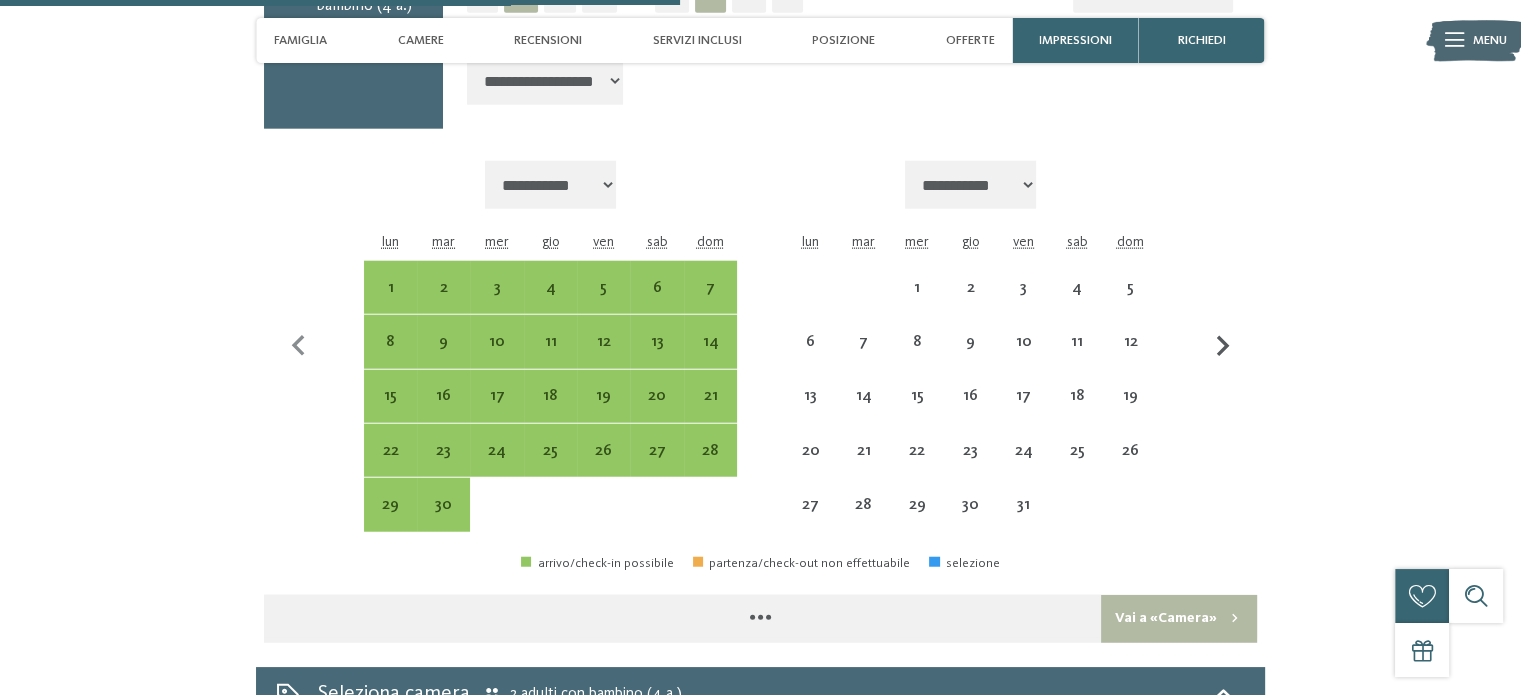select on "**********" 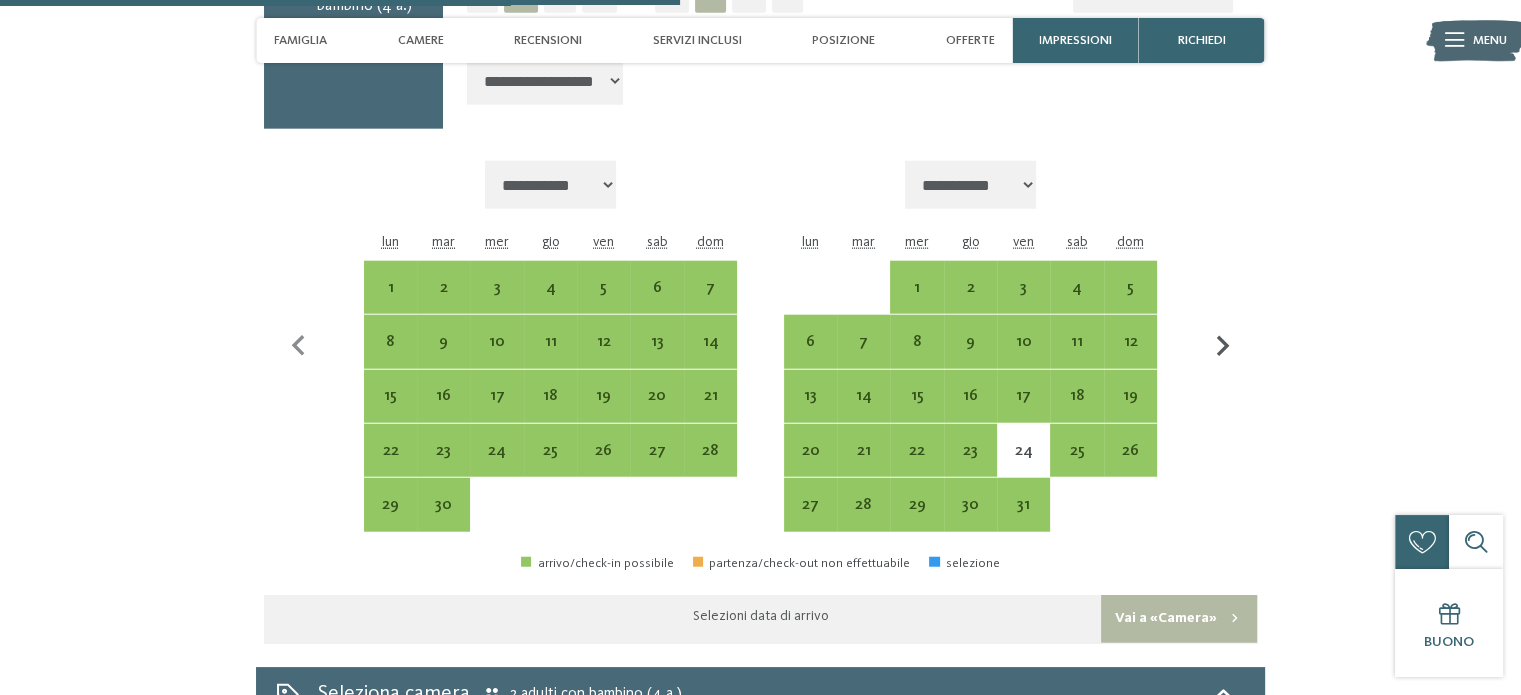 click 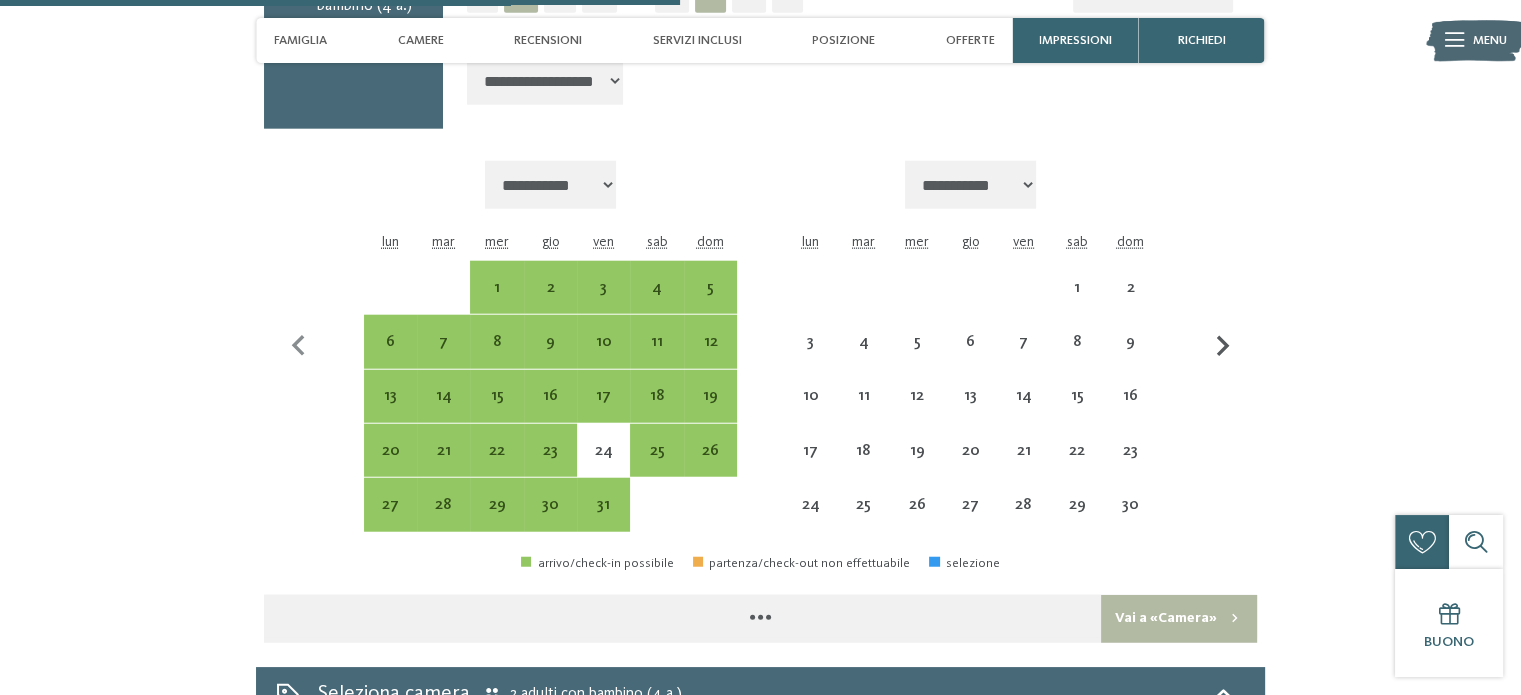 click 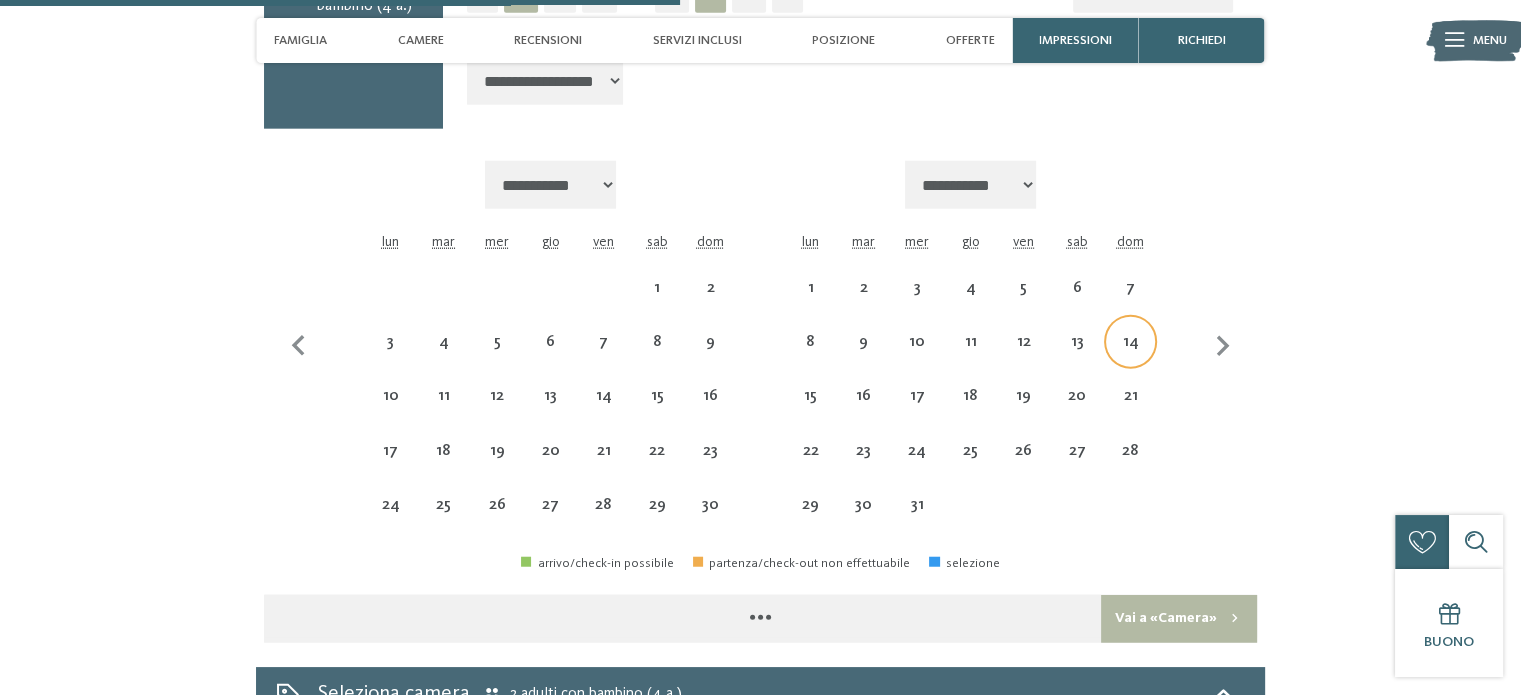 select on "**********" 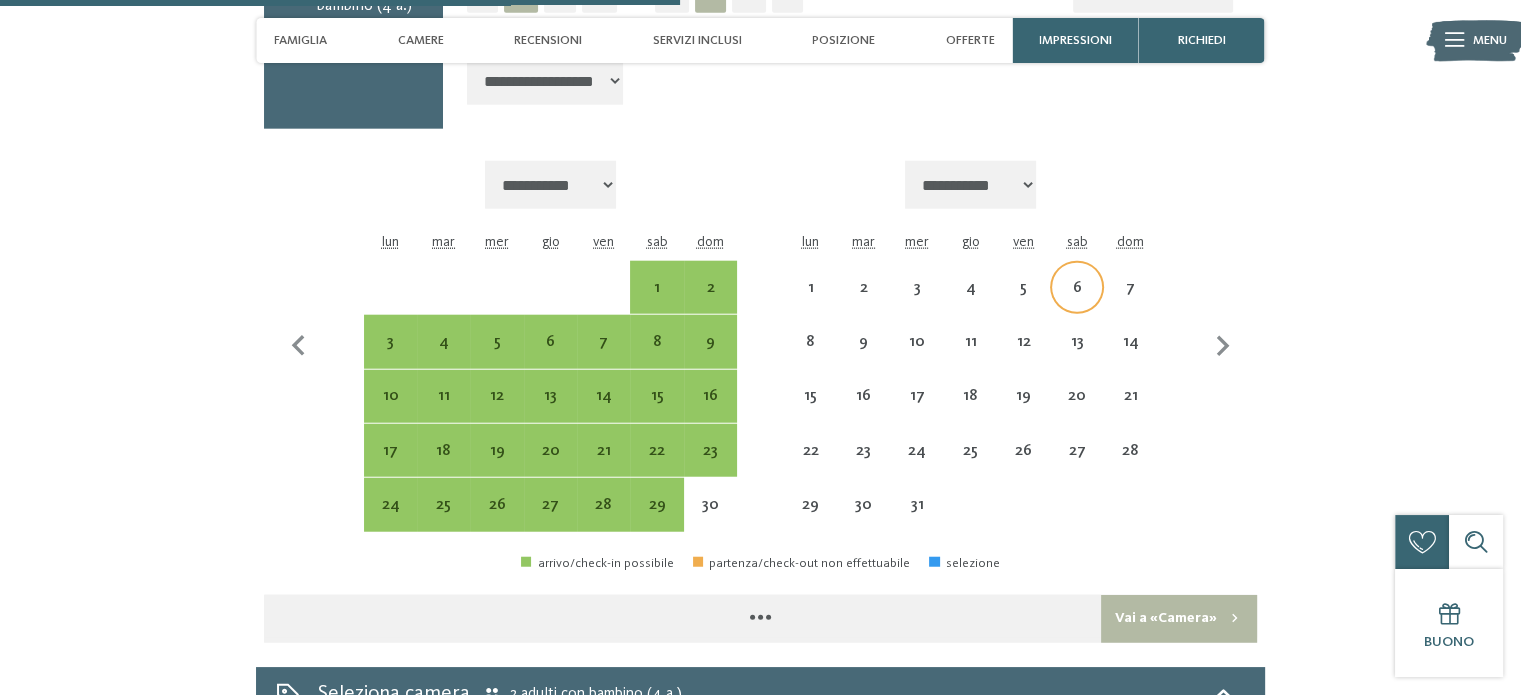 select on "**********" 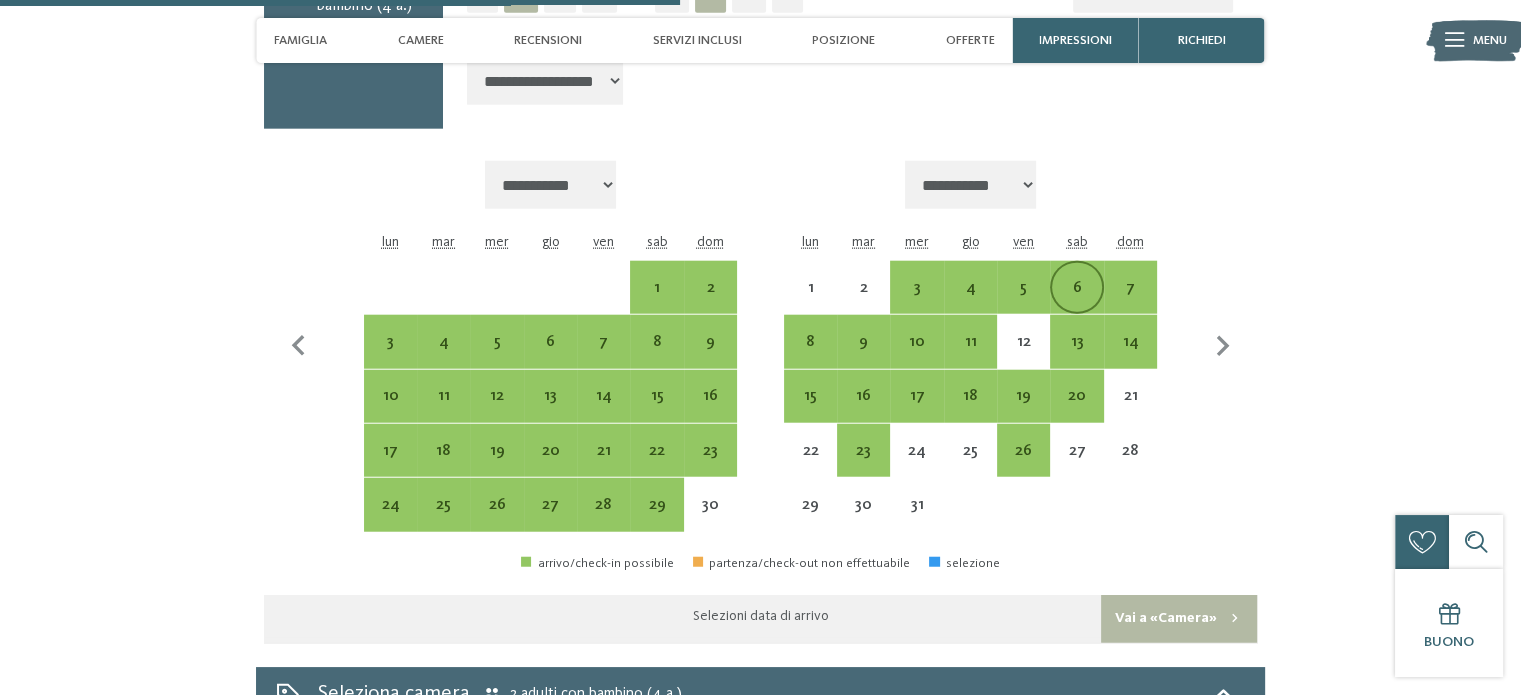 click on "6" at bounding box center (1076, 304) 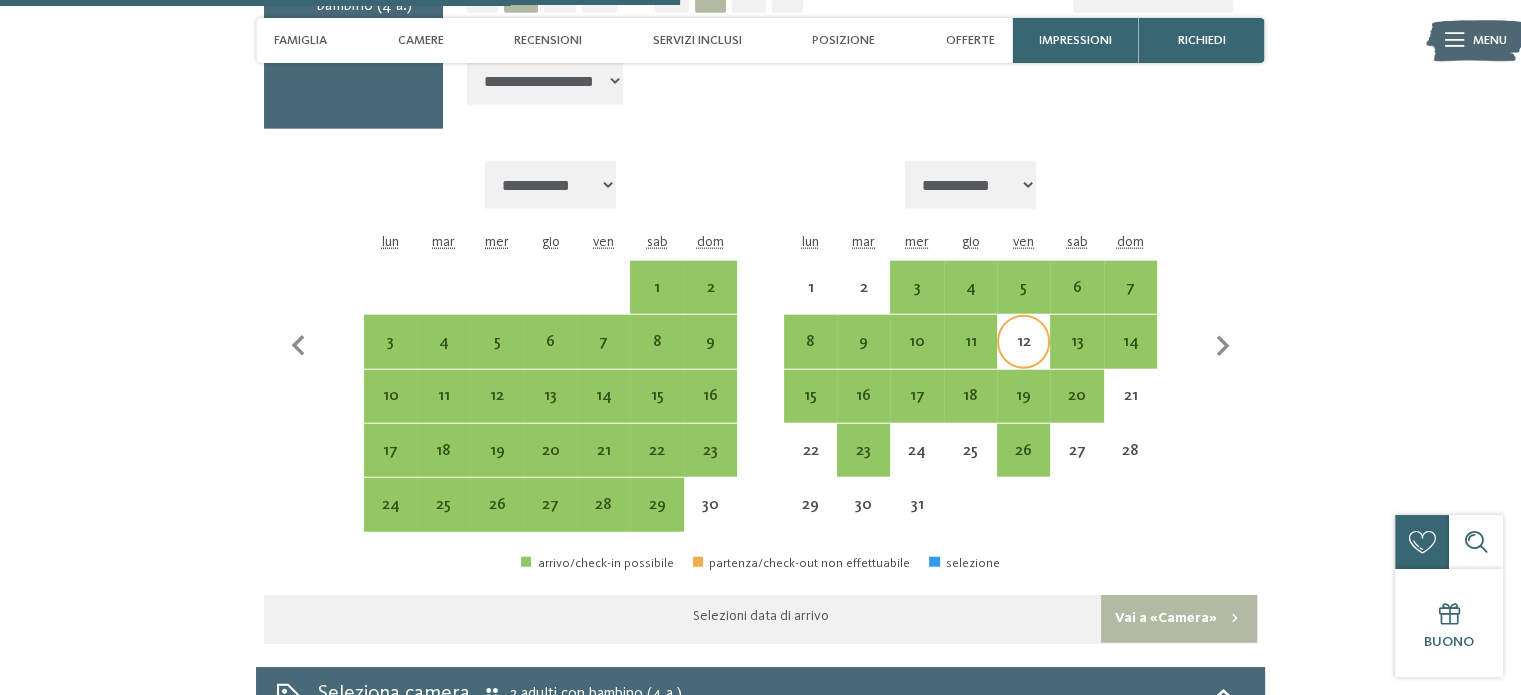 select on "**********" 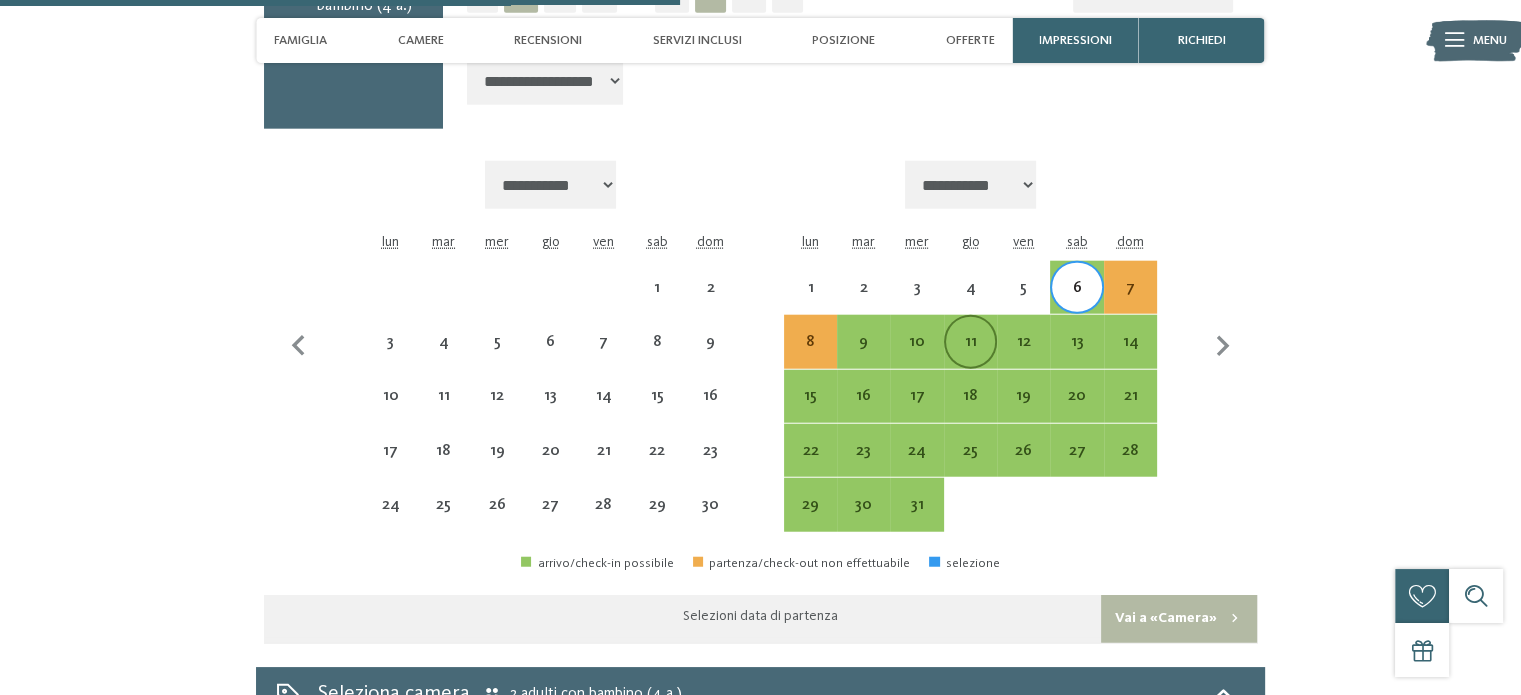 click on "11" at bounding box center (970, 358) 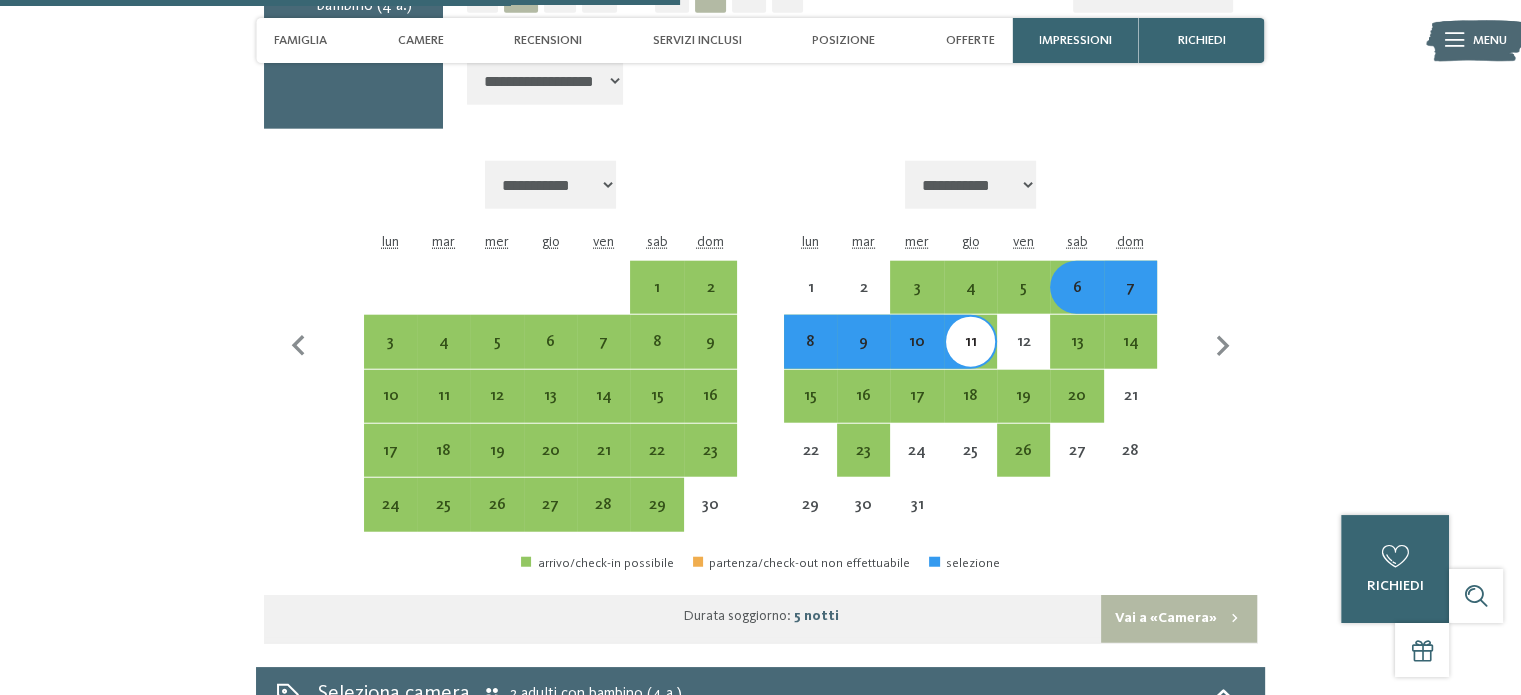 click on "Vai a «Camera»" at bounding box center [1179, 619] 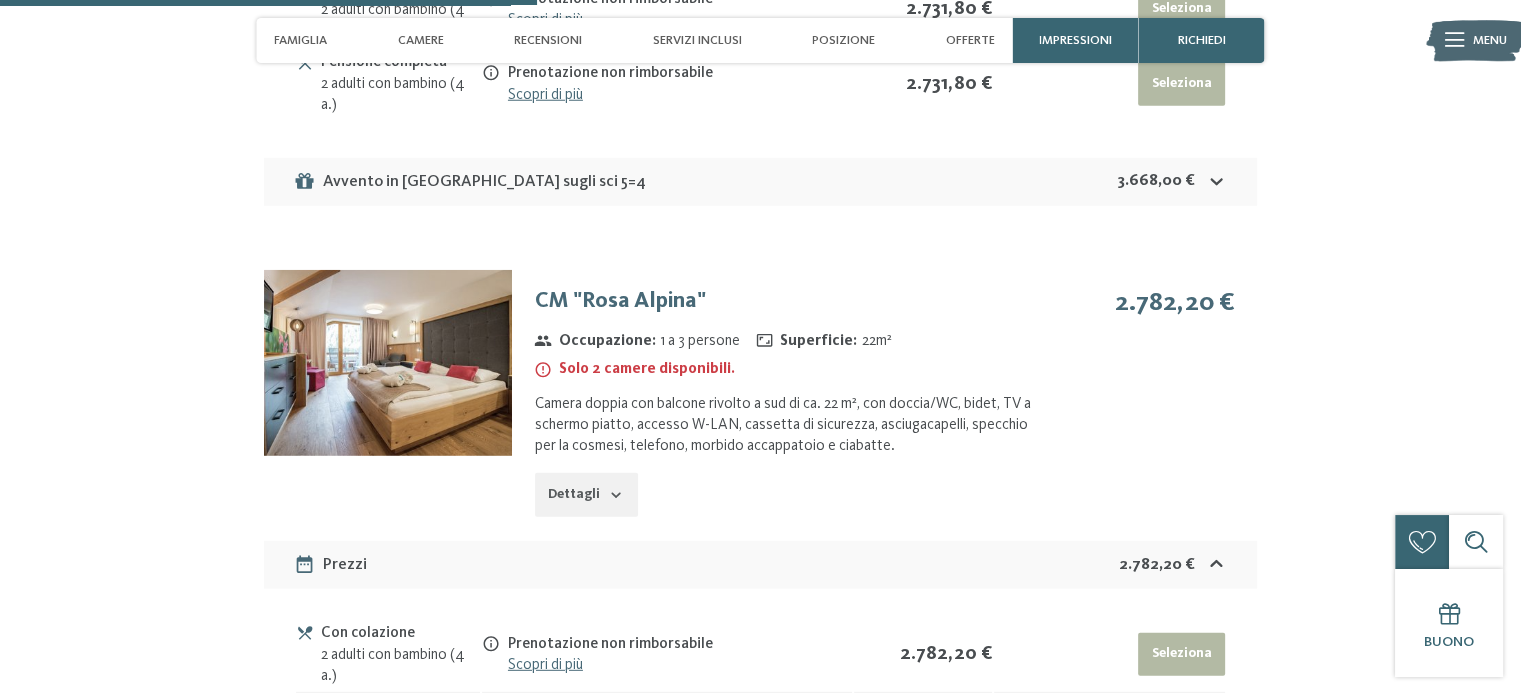 scroll, scrollTop: 5480, scrollLeft: 0, axis: vertical 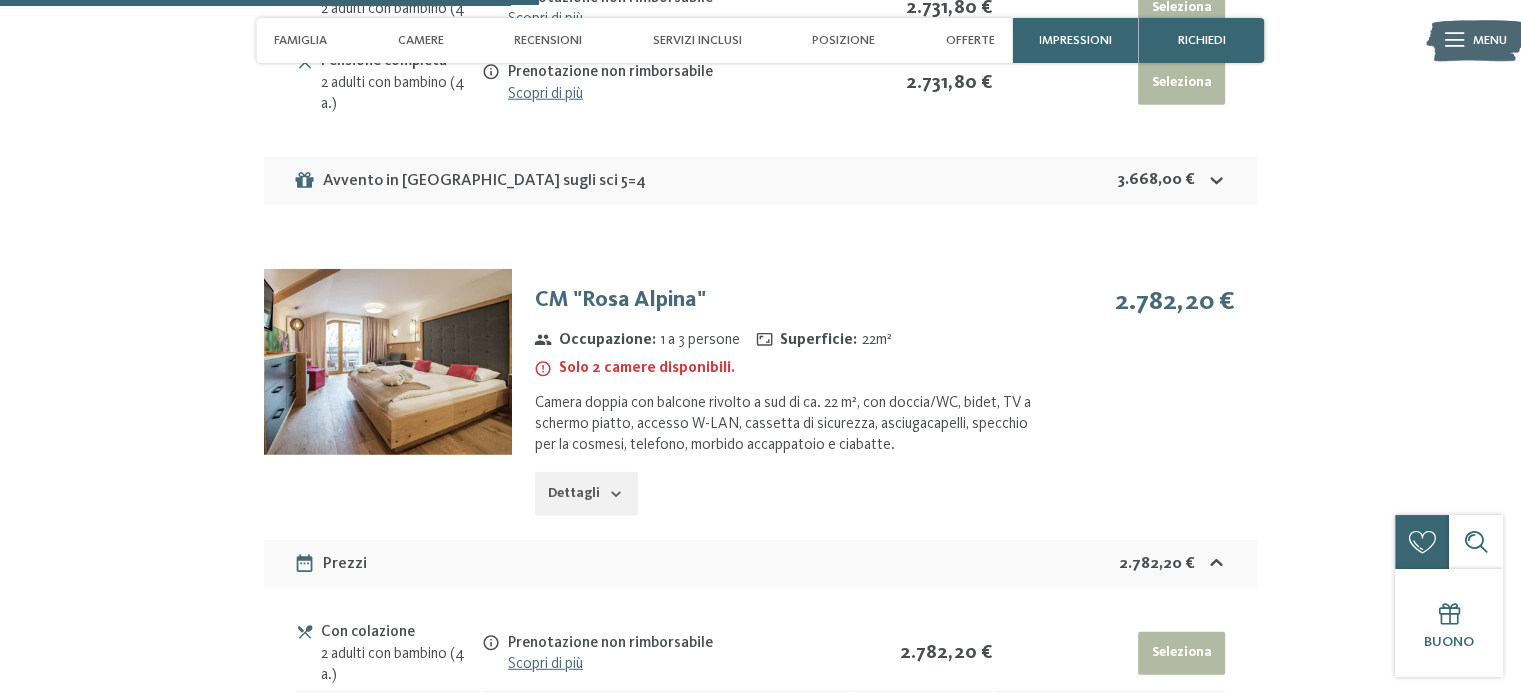 click at bounding box center (388, 362) 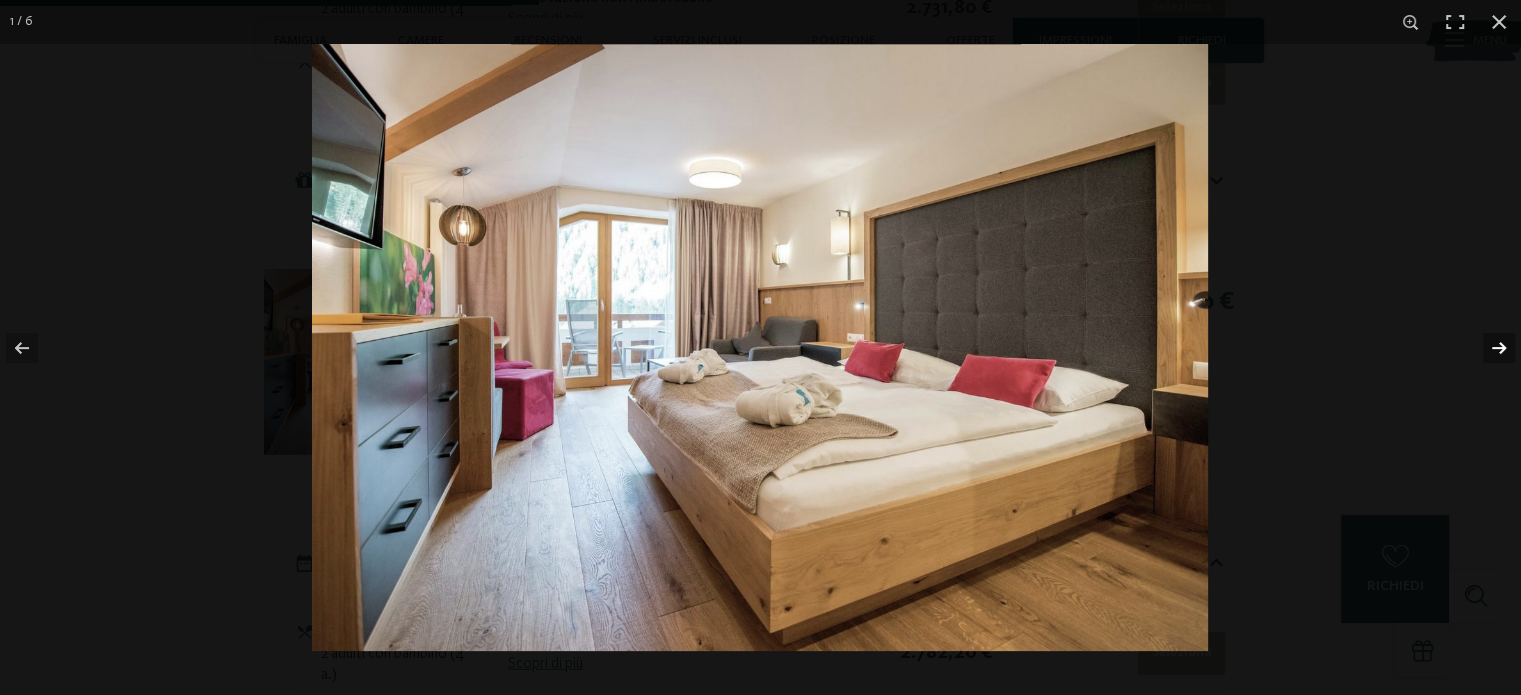 click at bounding box center [1486, 348] 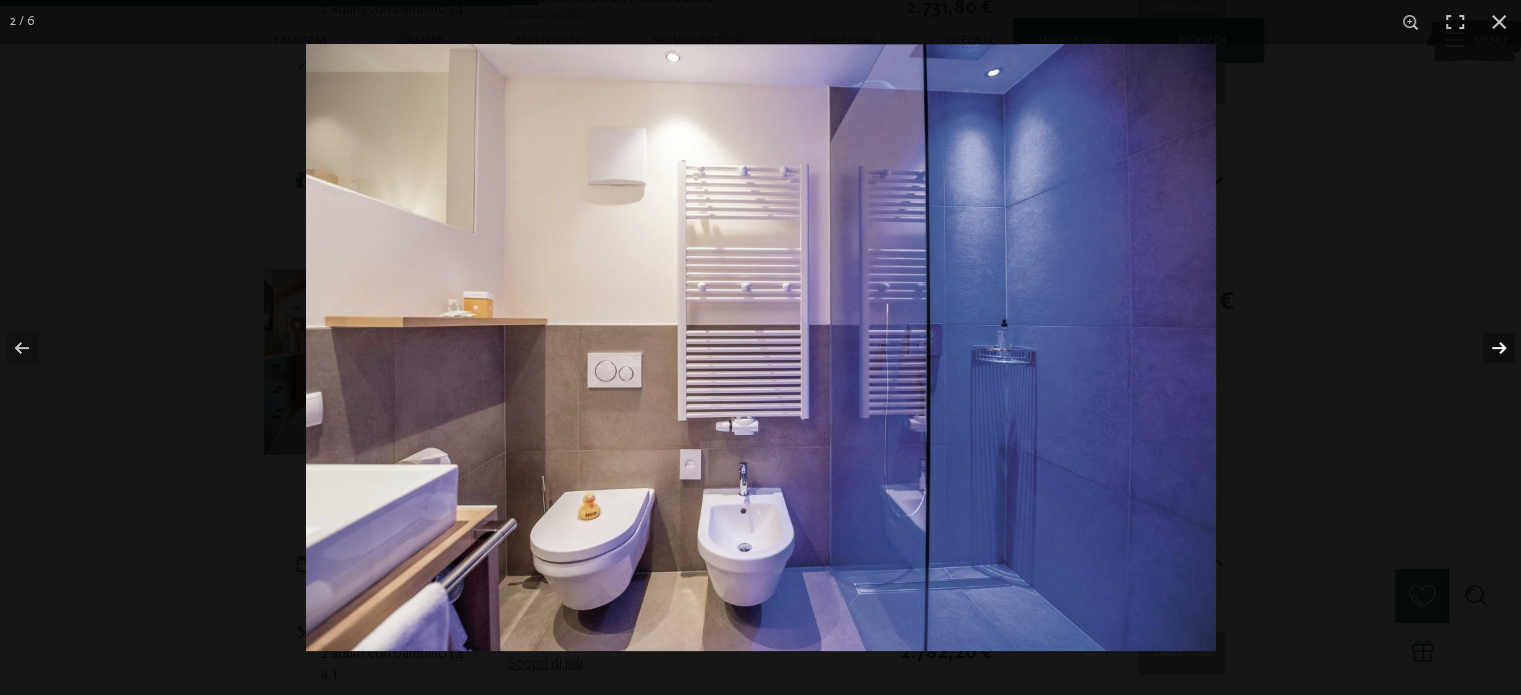click at bounding box center (1486, 348) 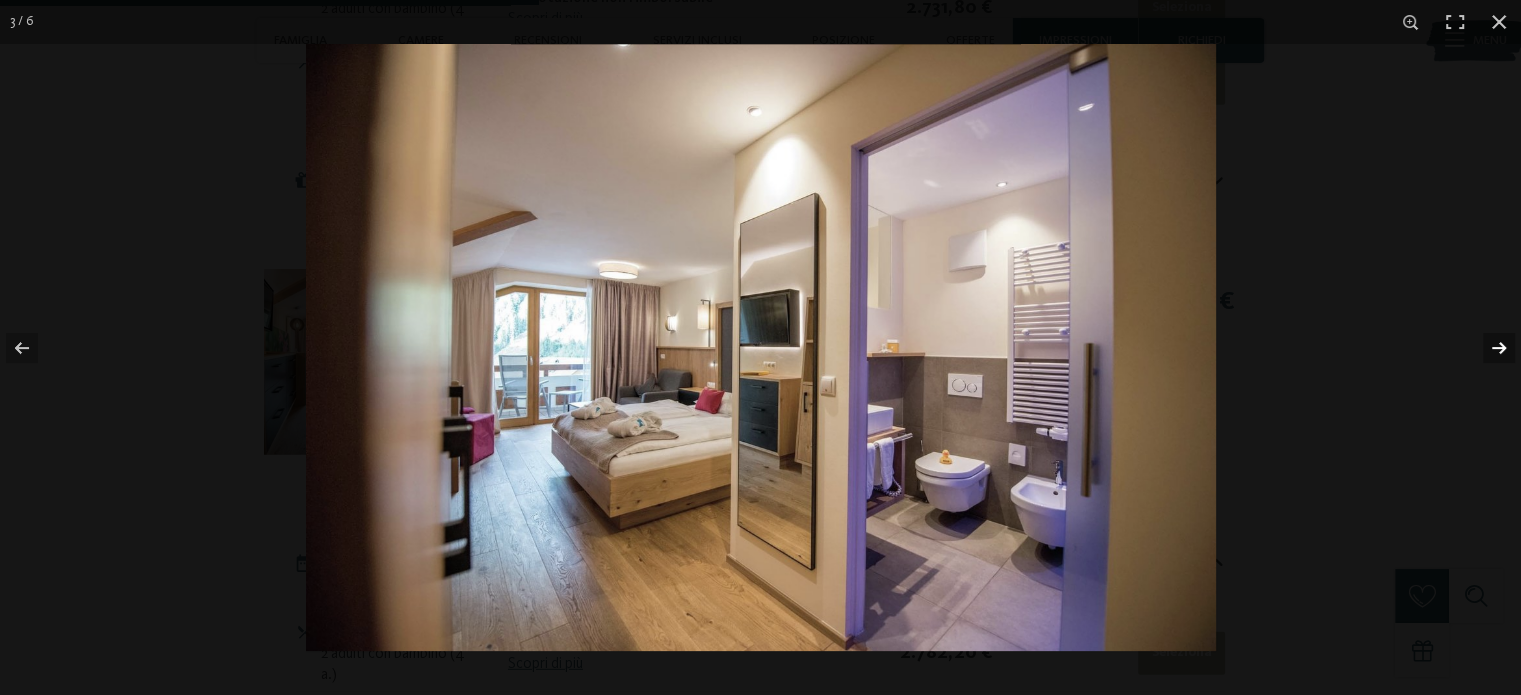 click at bounding box center [1486, 348] 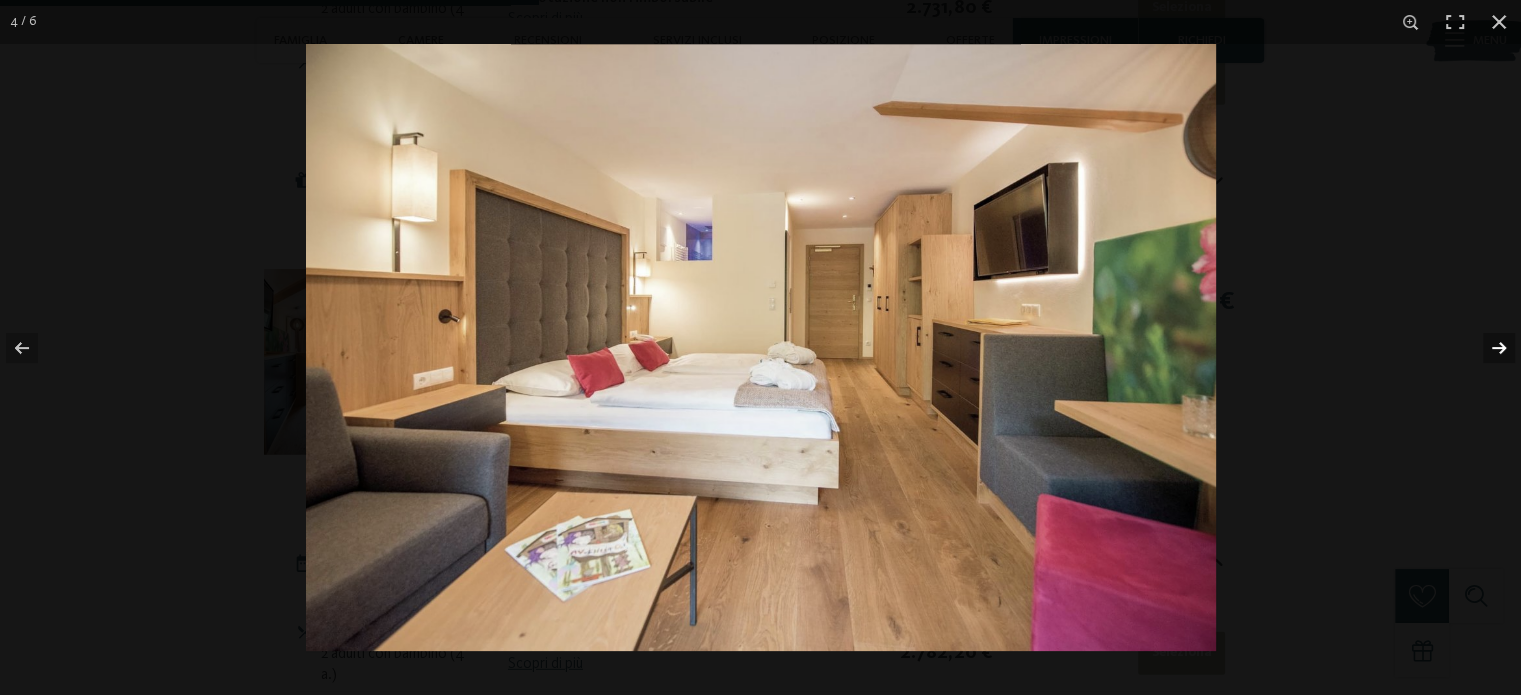 click at bounding box center (1486, 348) 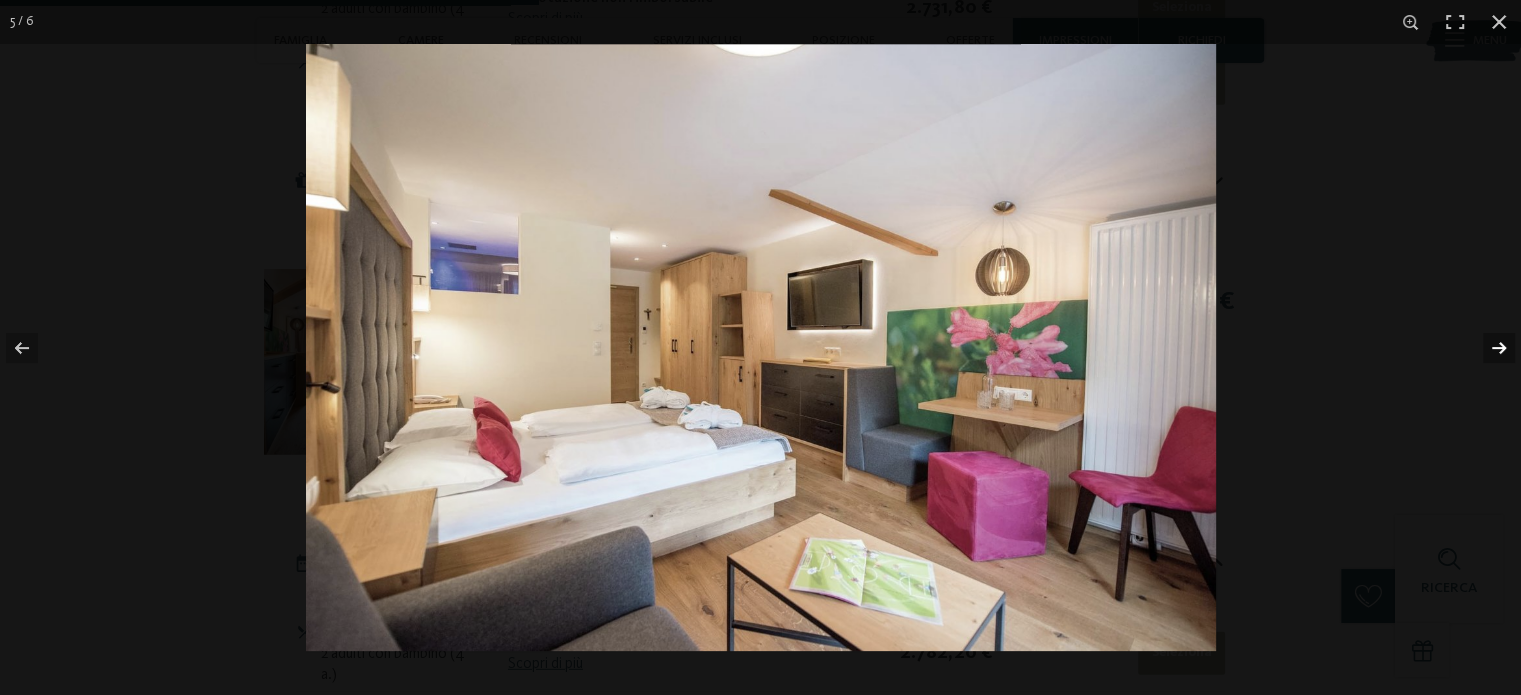 click at bounding box center [1486, 348] 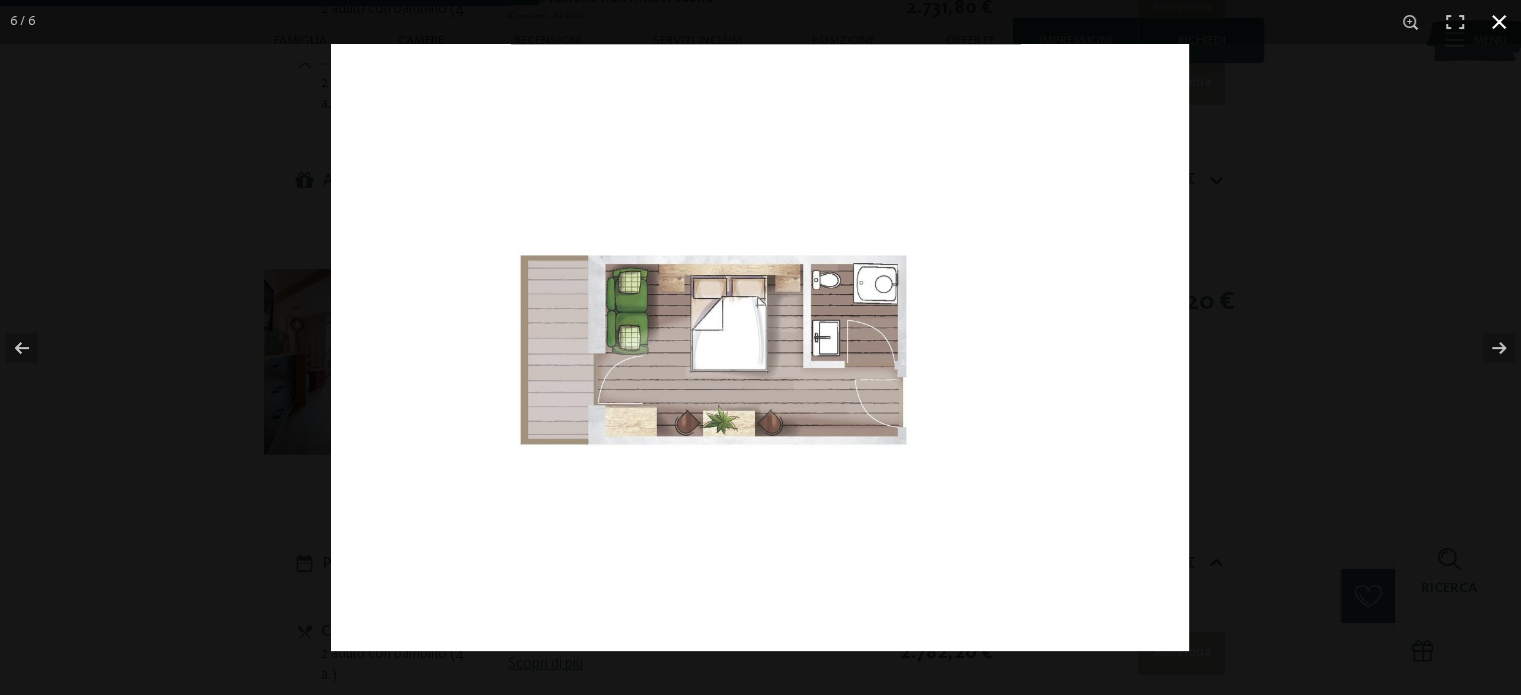 click at bounding box center (1499, 22) 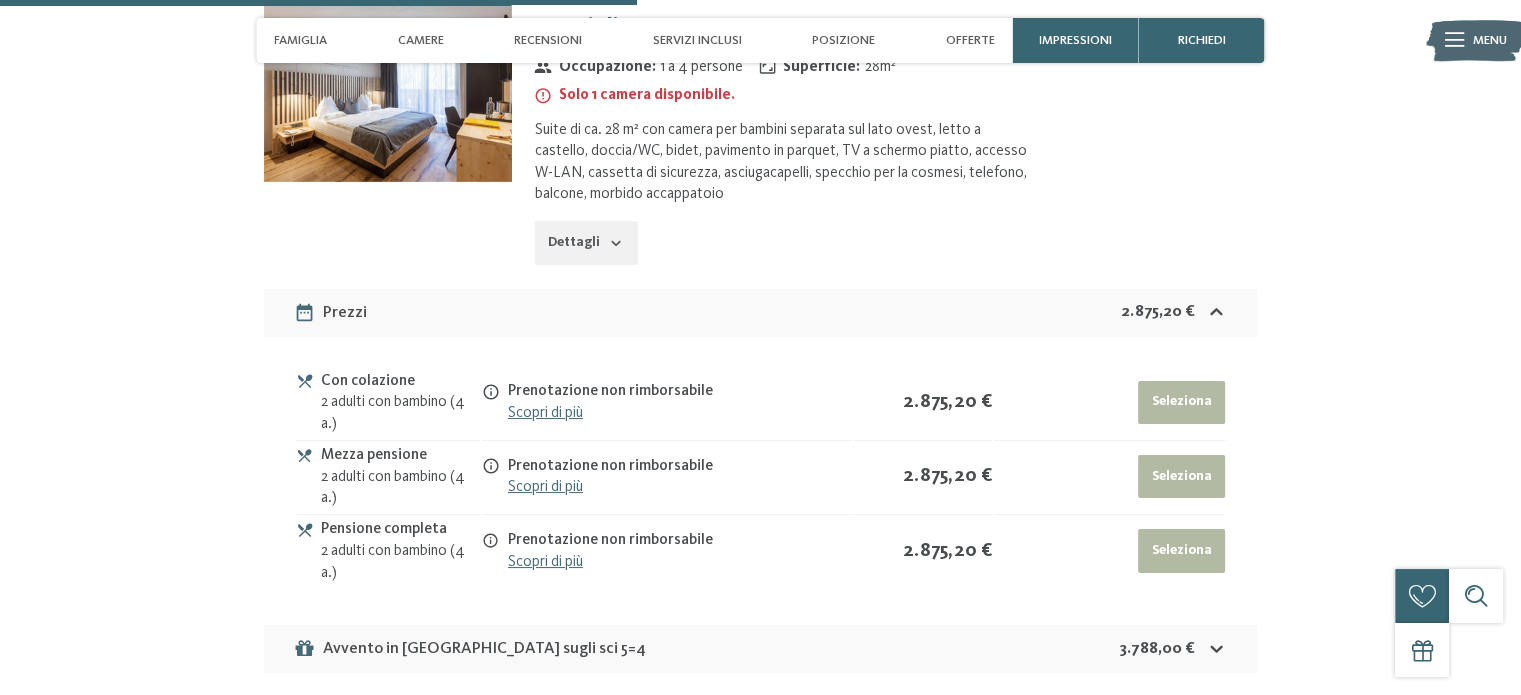 scroll, scrollTop: 6480, scrollLeft: 0, axis: vertical 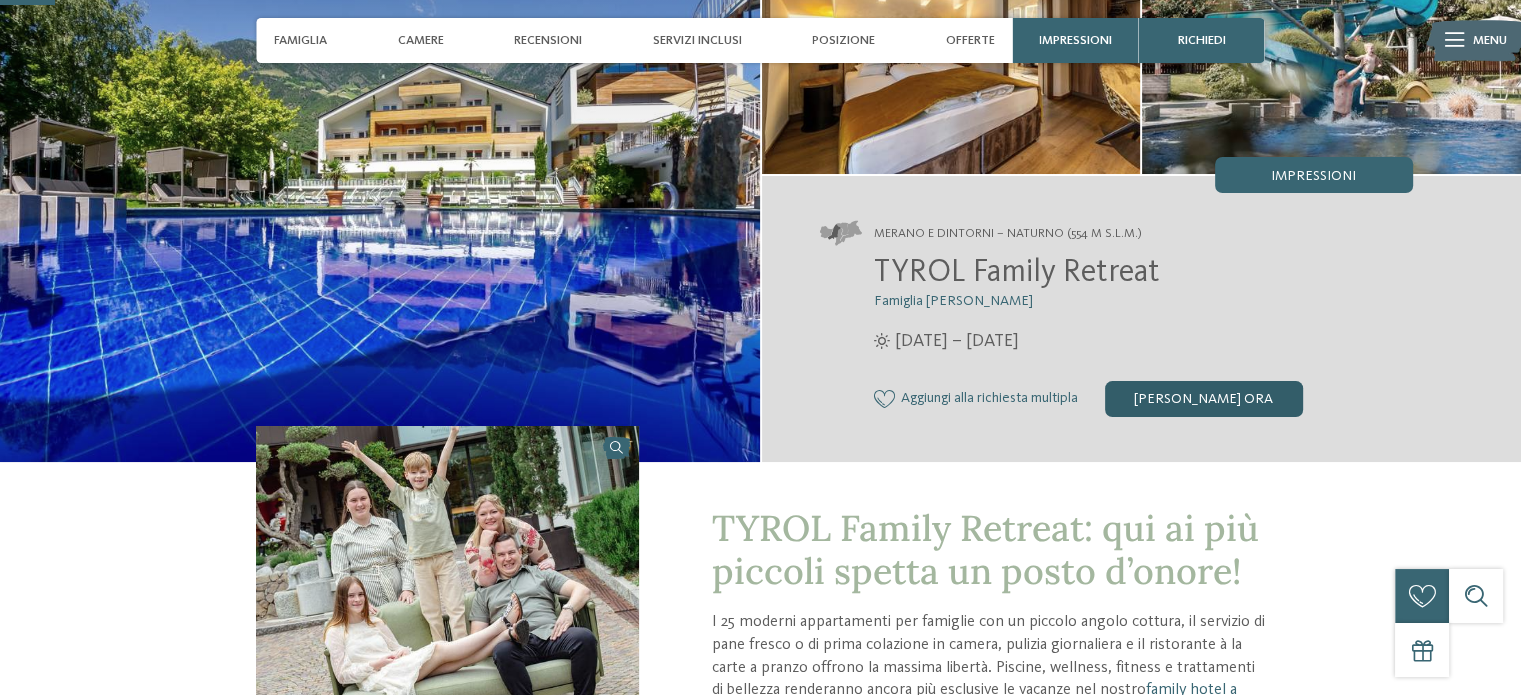 click on "[PERSON_NAME] ora" at bounding box center (1204, 399) 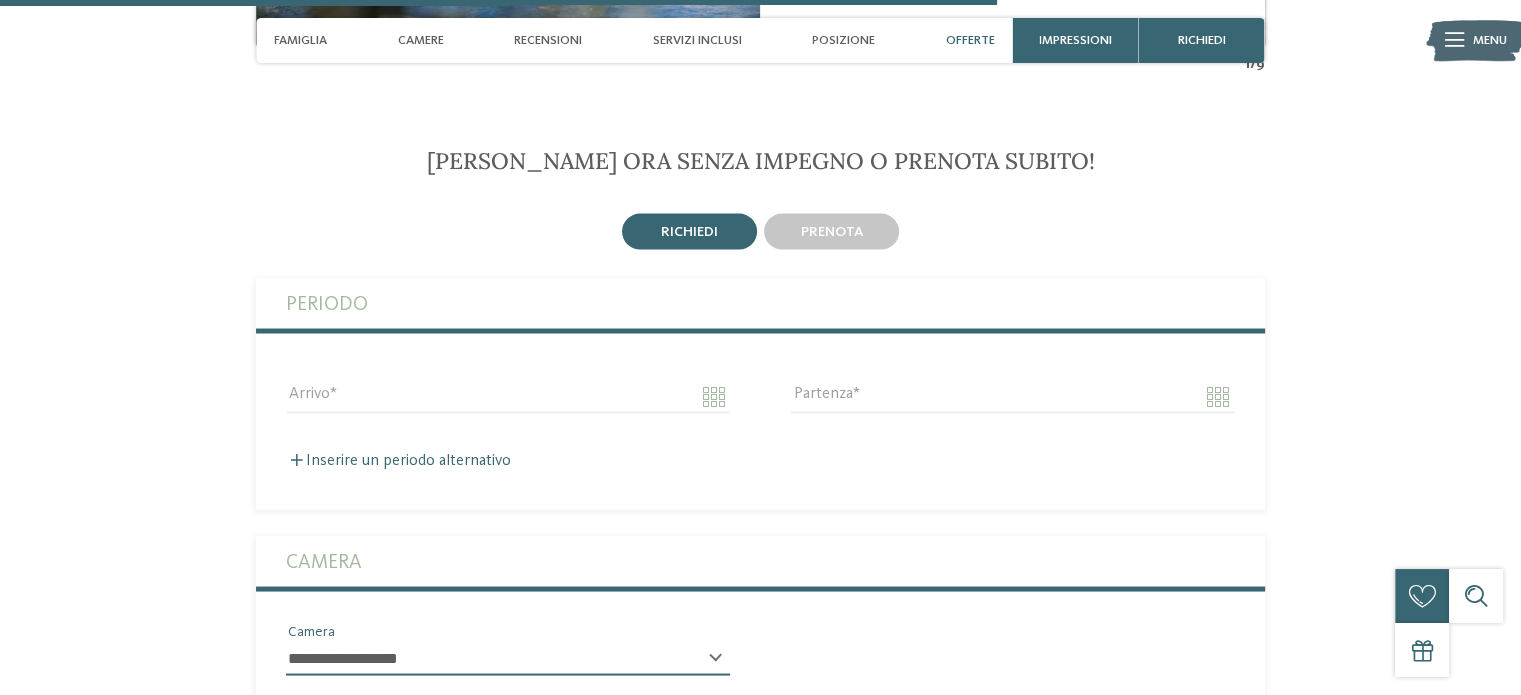 scroll, scrollTop: 3651, scrollLeft: 0, axis: vertical 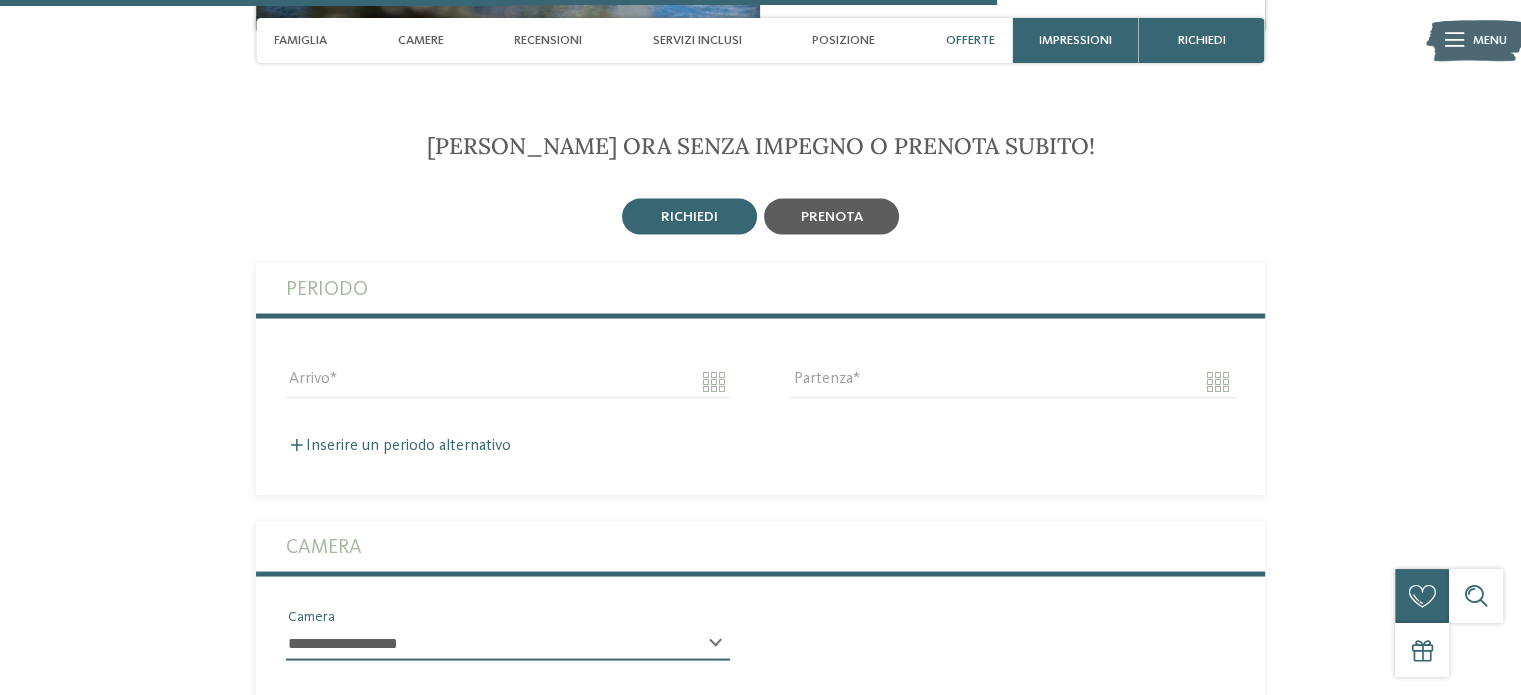 click on "prenota" at bounding box center (832, 216) 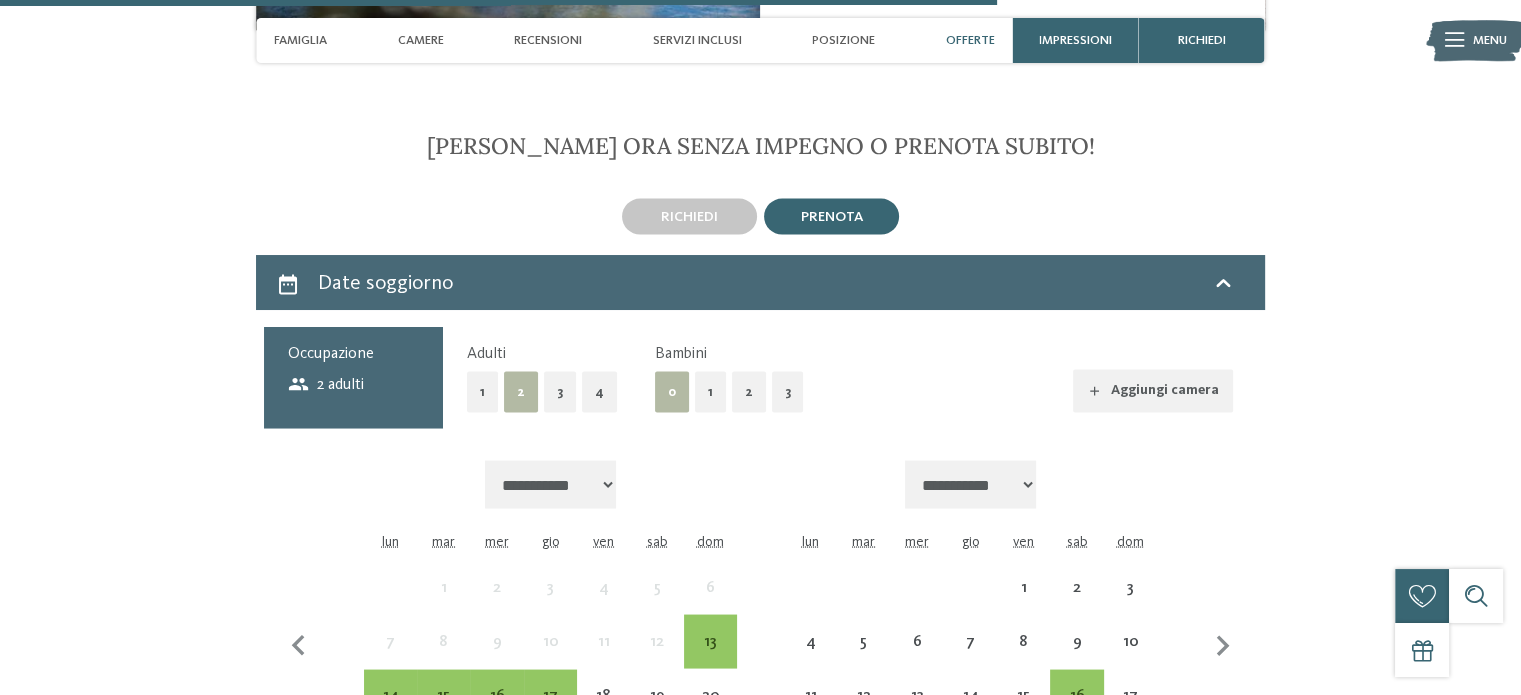 click on "1" at bounding box center (710, 391) 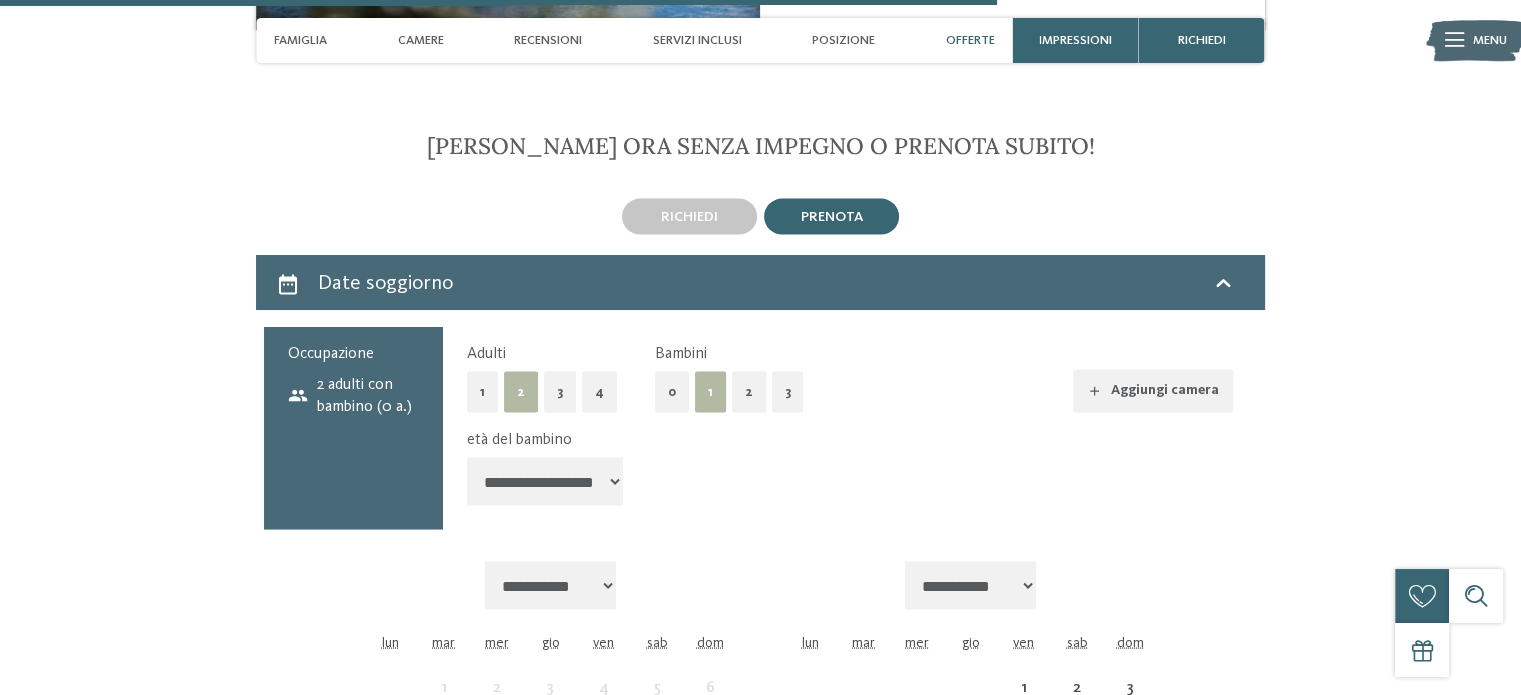 drag, startPoint x: 583, startPoint y: 455, endPoint x: 583, endPoint y: 438, distance: 17 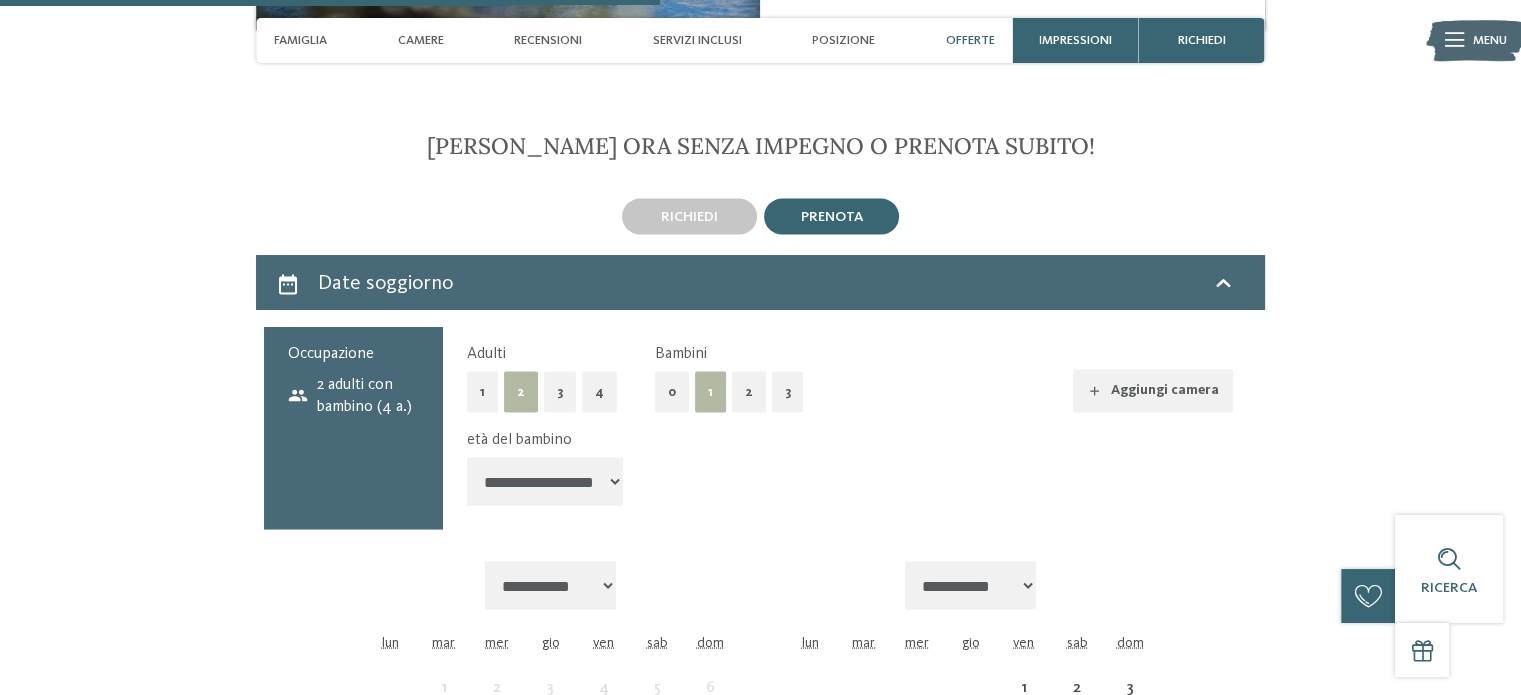 scroll, scrollTop: 4051, scrollLeft: 0, axis: vertical 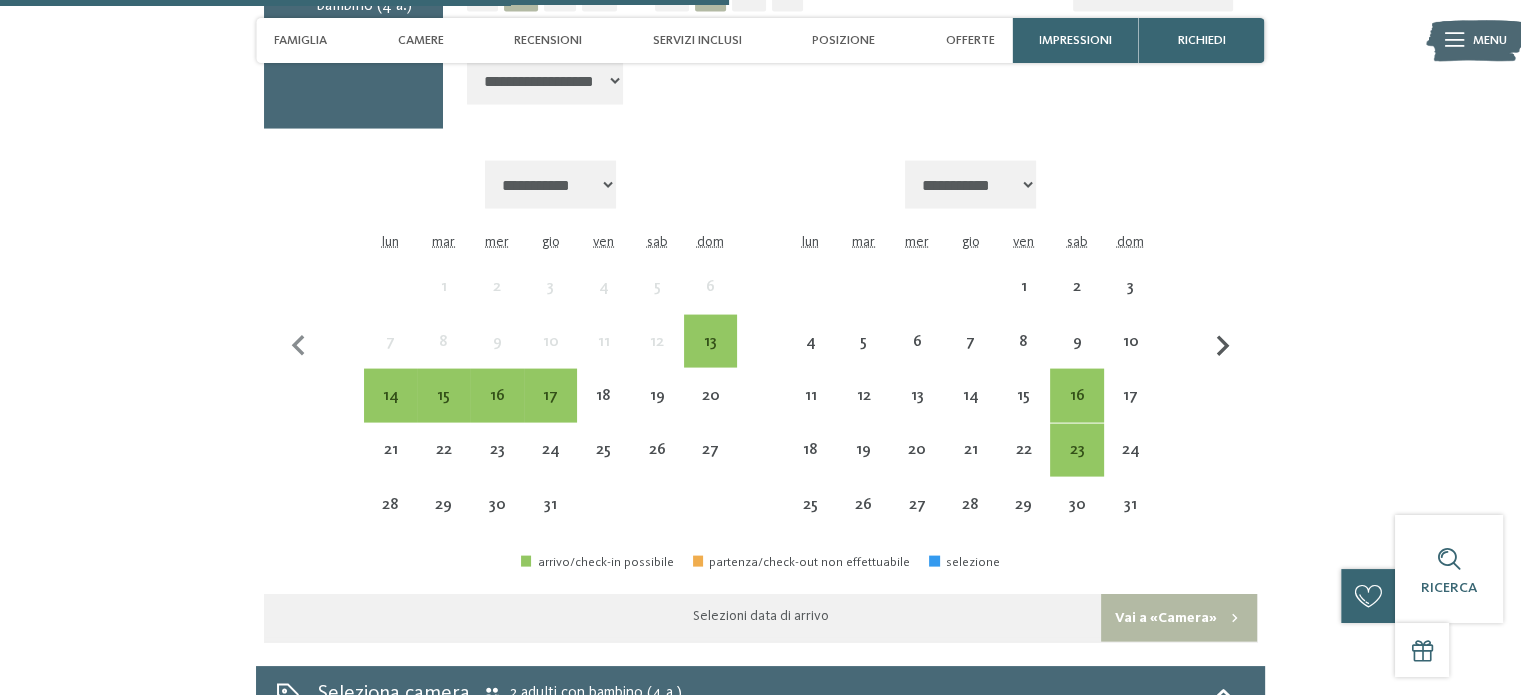 click 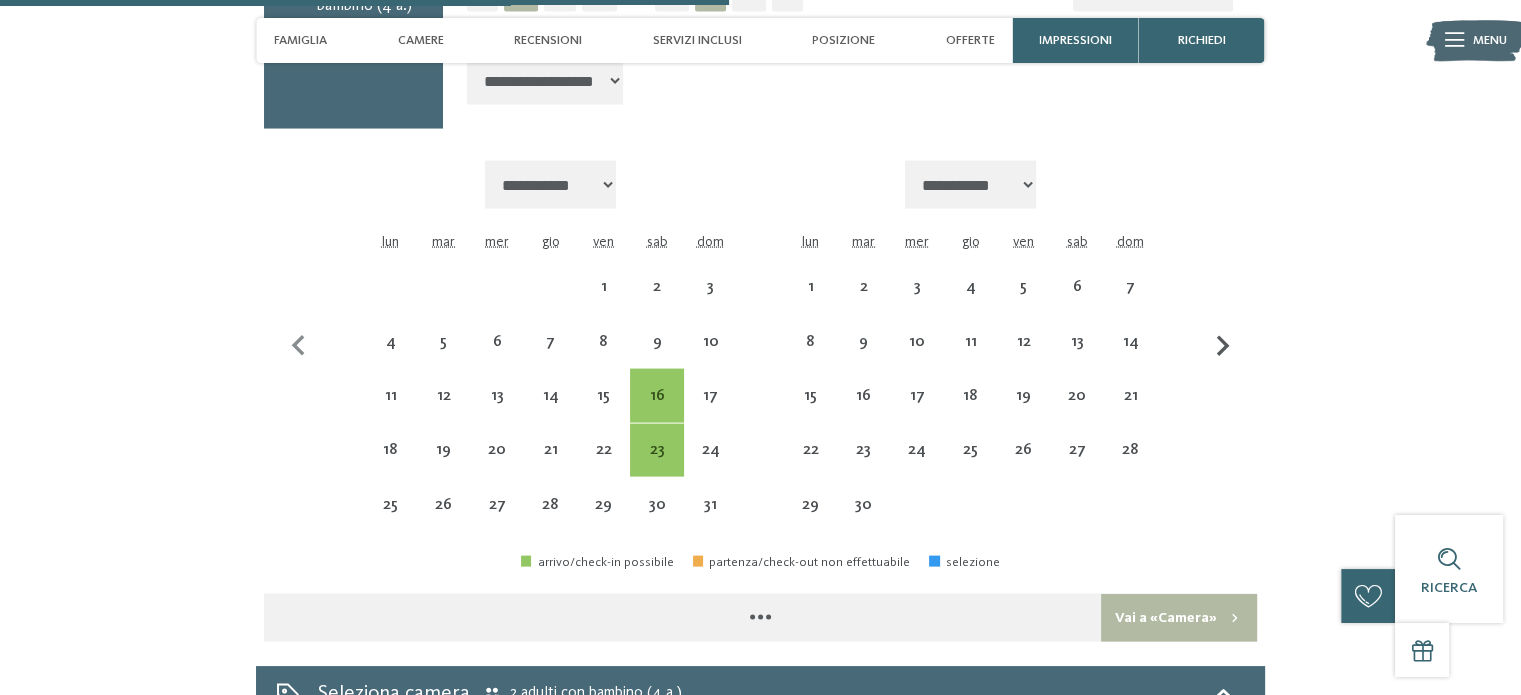 click 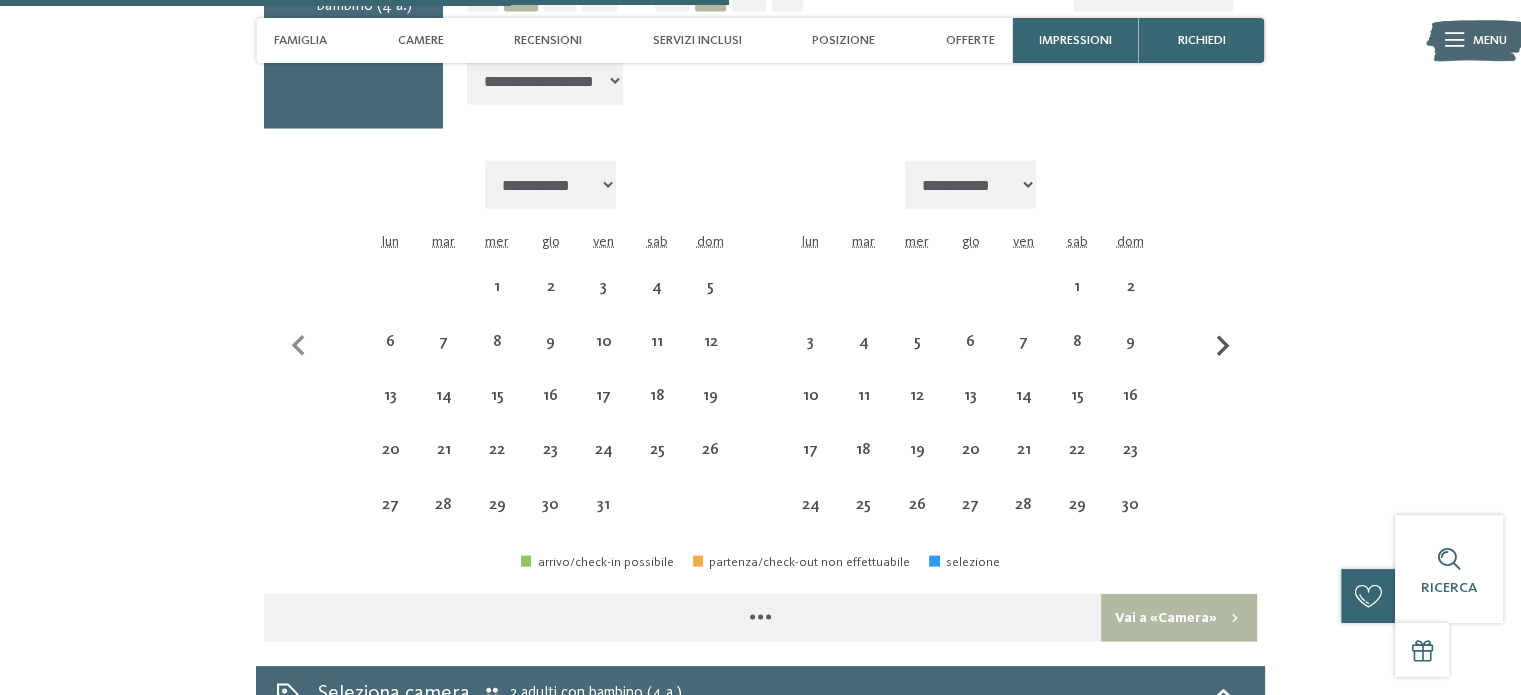 select on "**********" 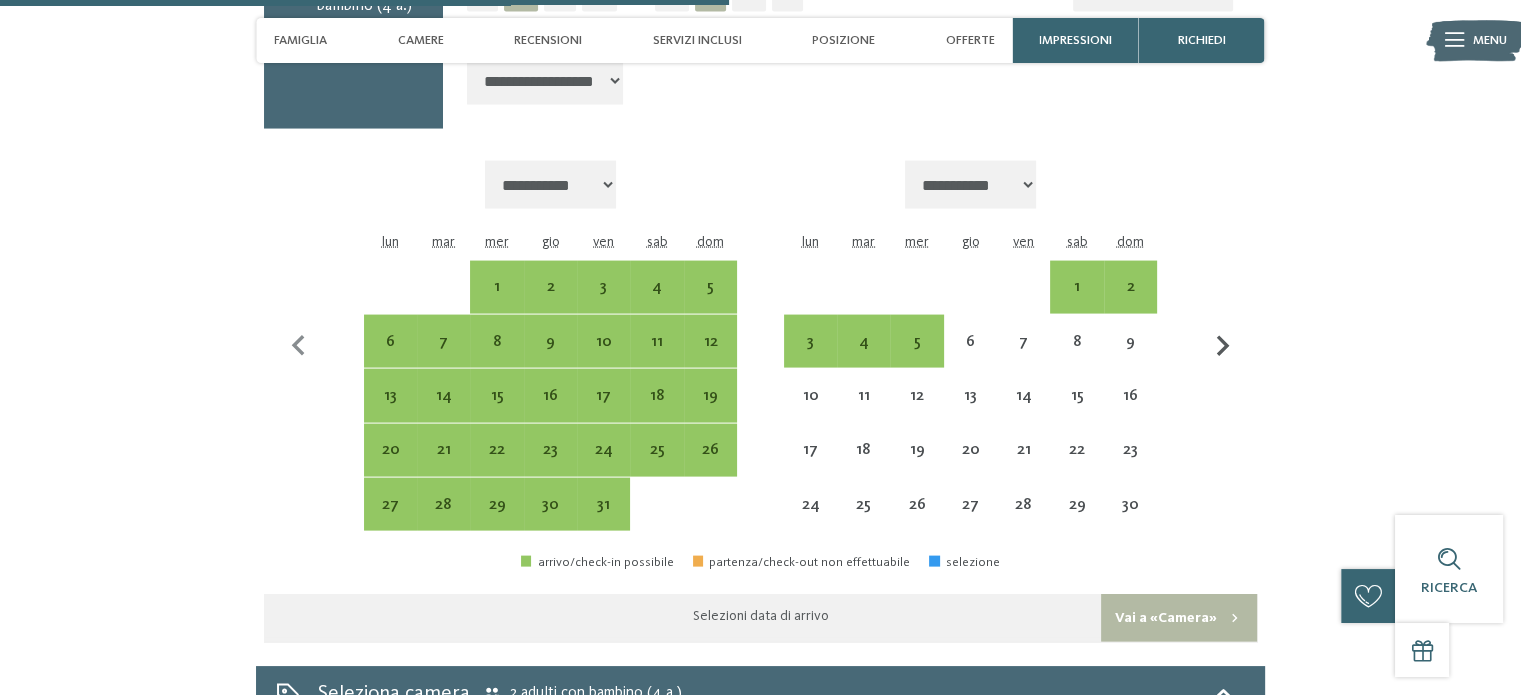 click 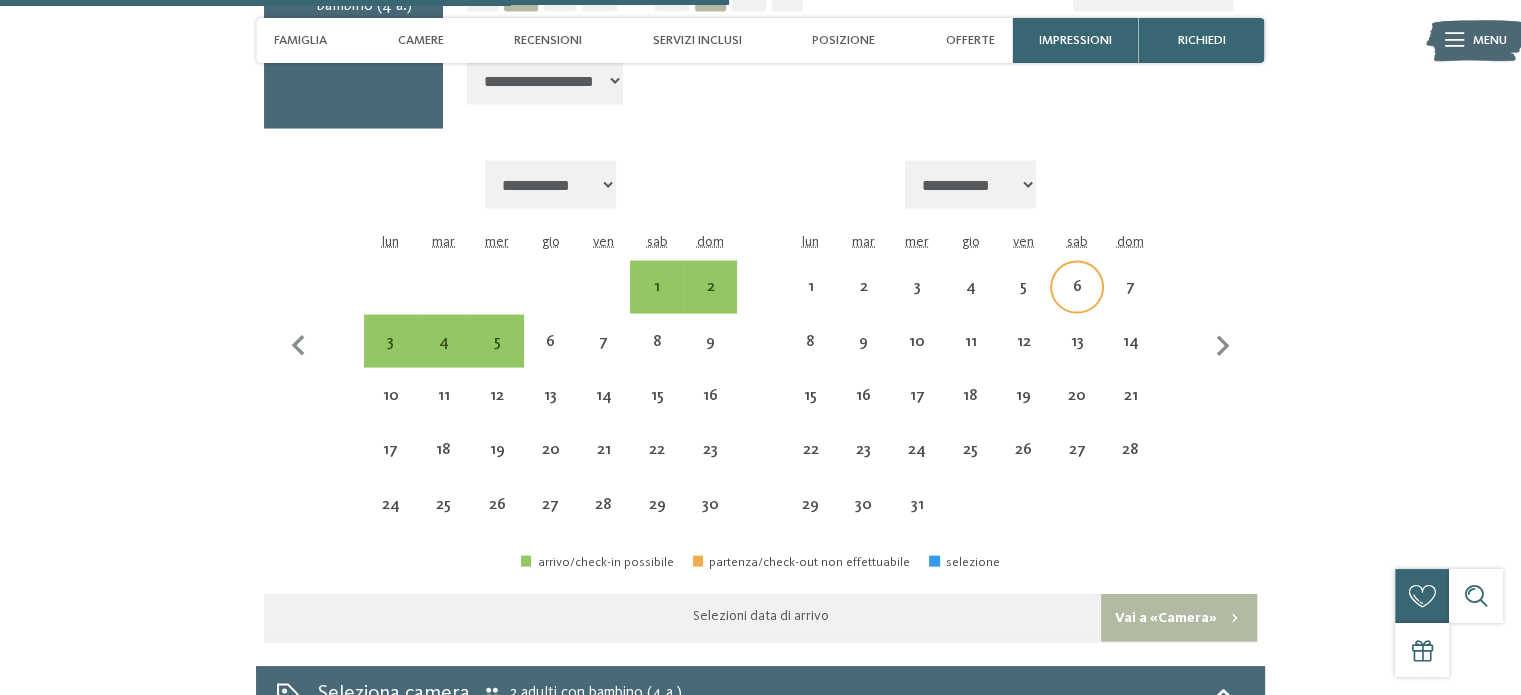 click on "6" at bounding box center [1076, 303] 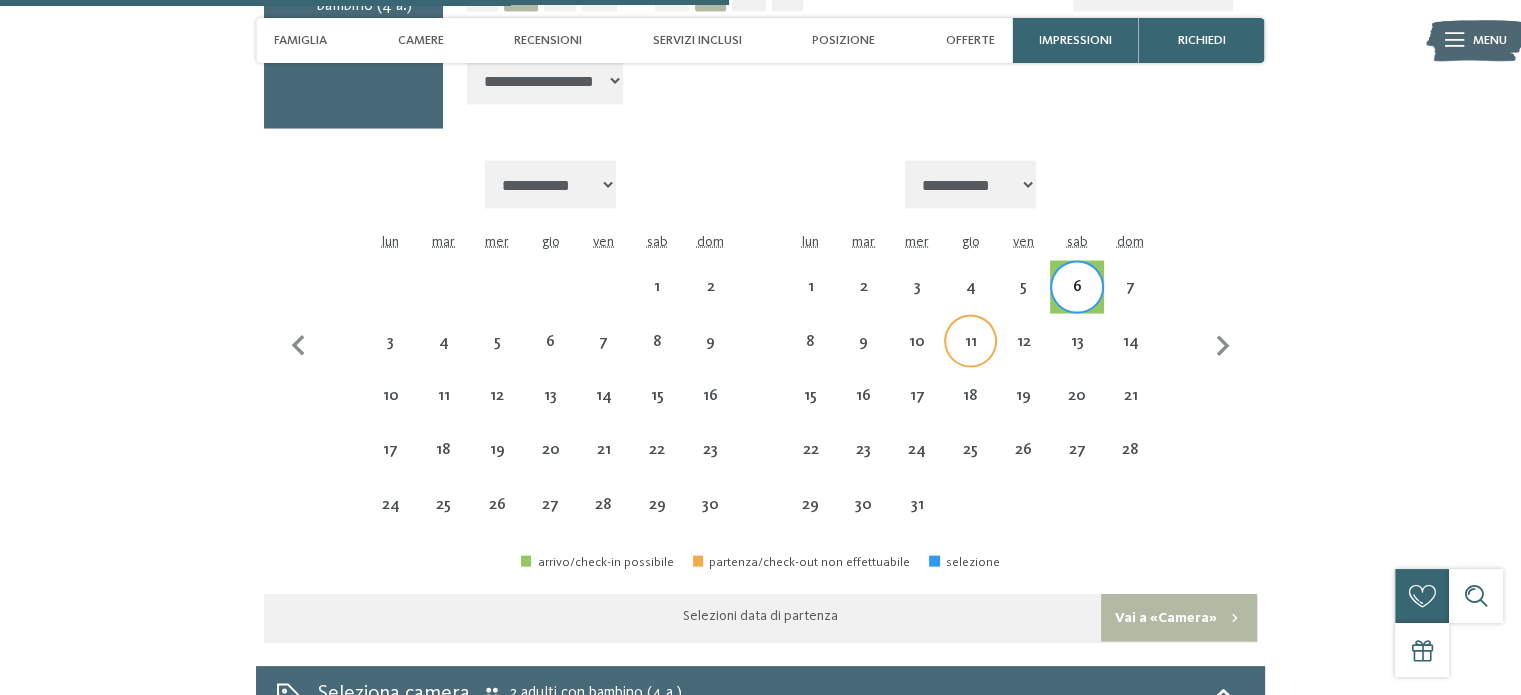 click on "11" at bounding box center [970, 341] 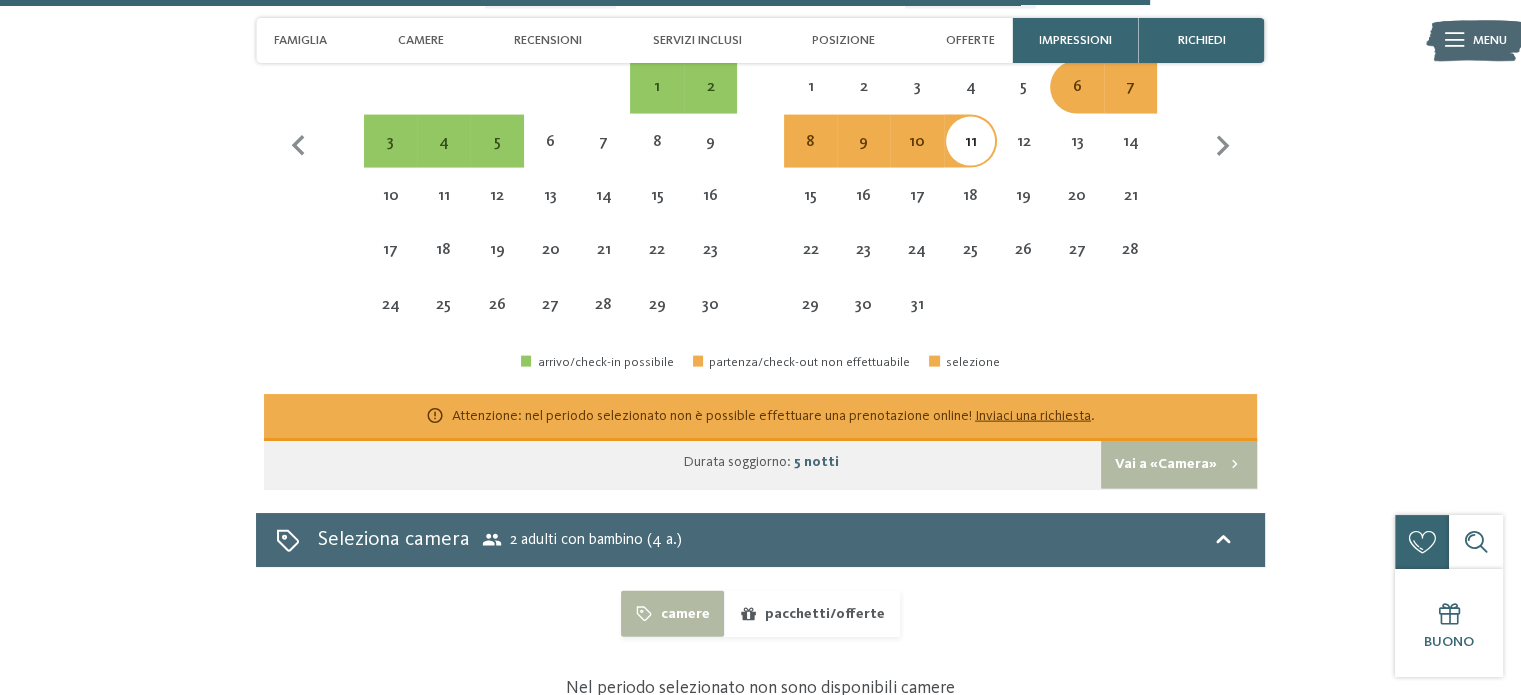 click on "Vai a «Camera»" at bounding box center [1179, 465] 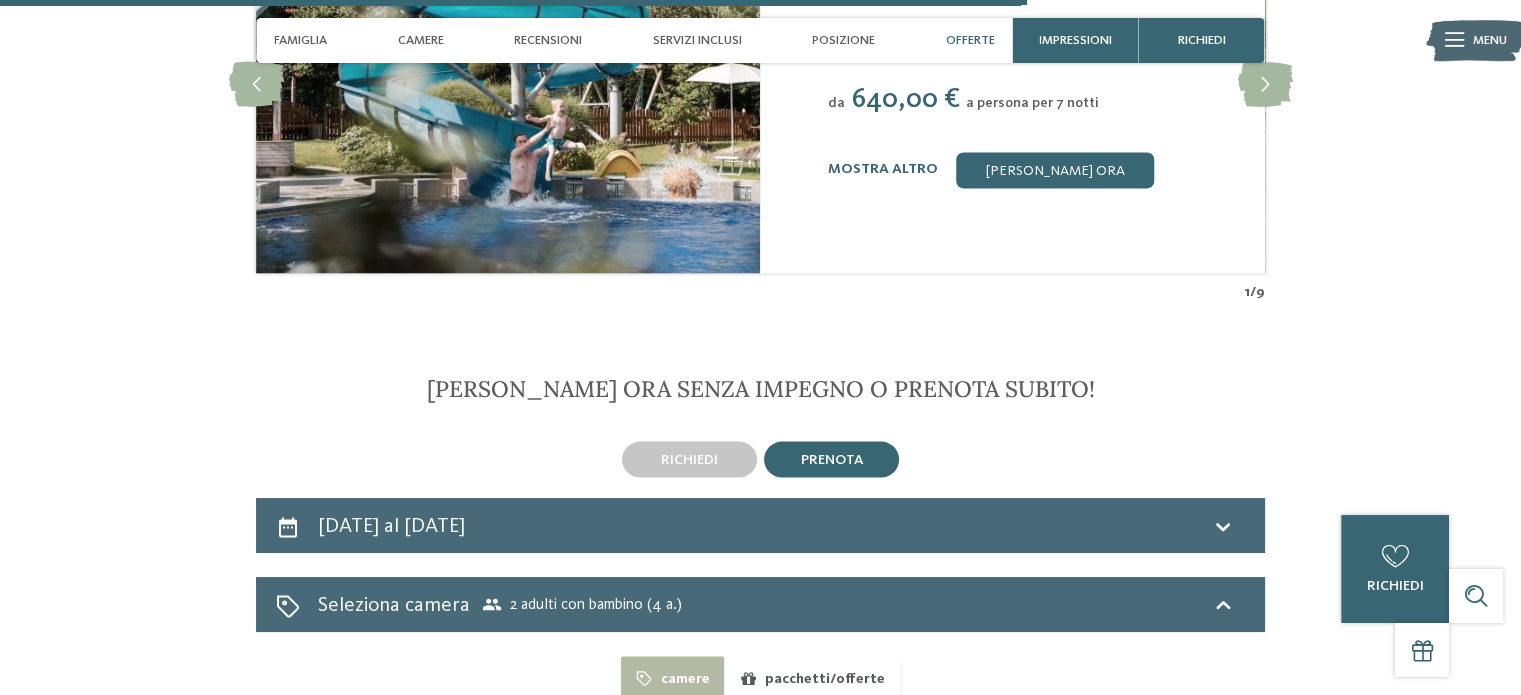 scroll, scrollTop: 3485, scrollLeft: 0, axis: vertical 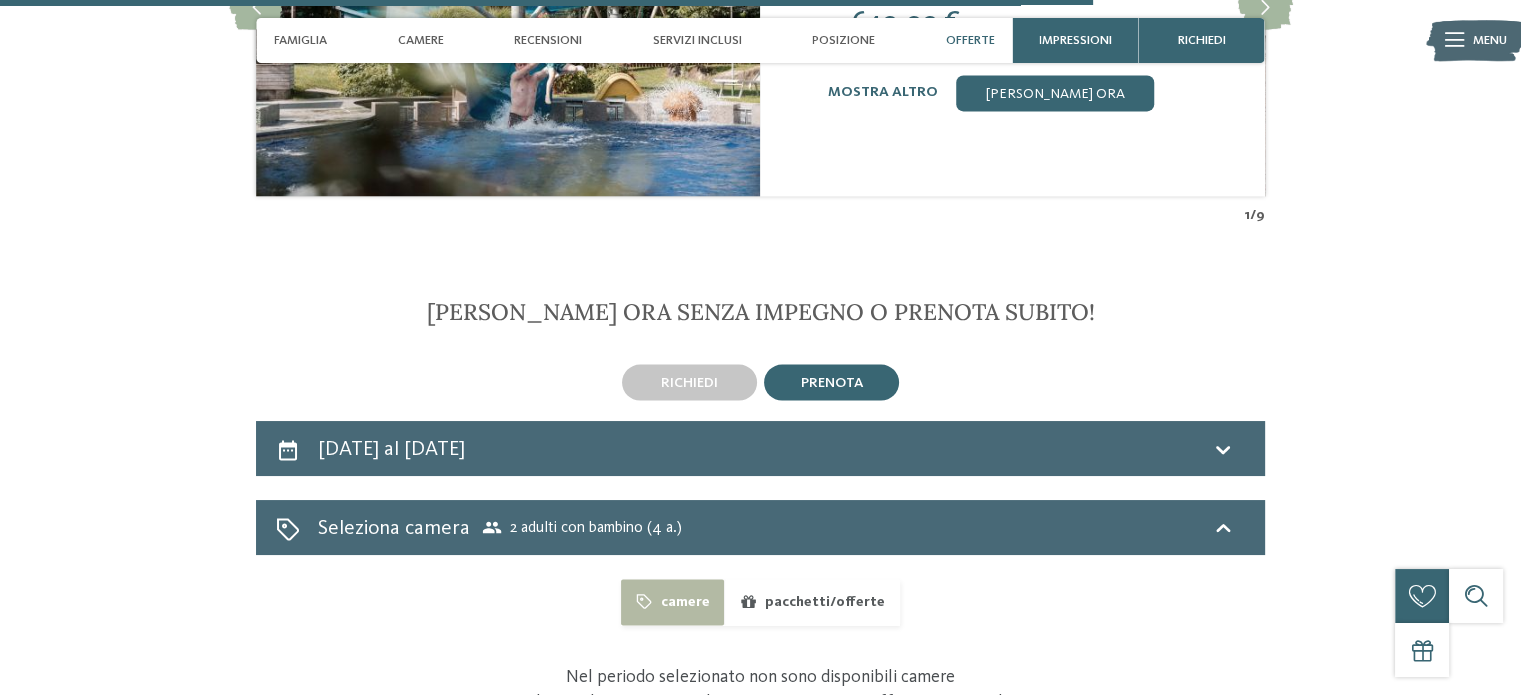 click on "prenota" at bounding box center (832, 382) 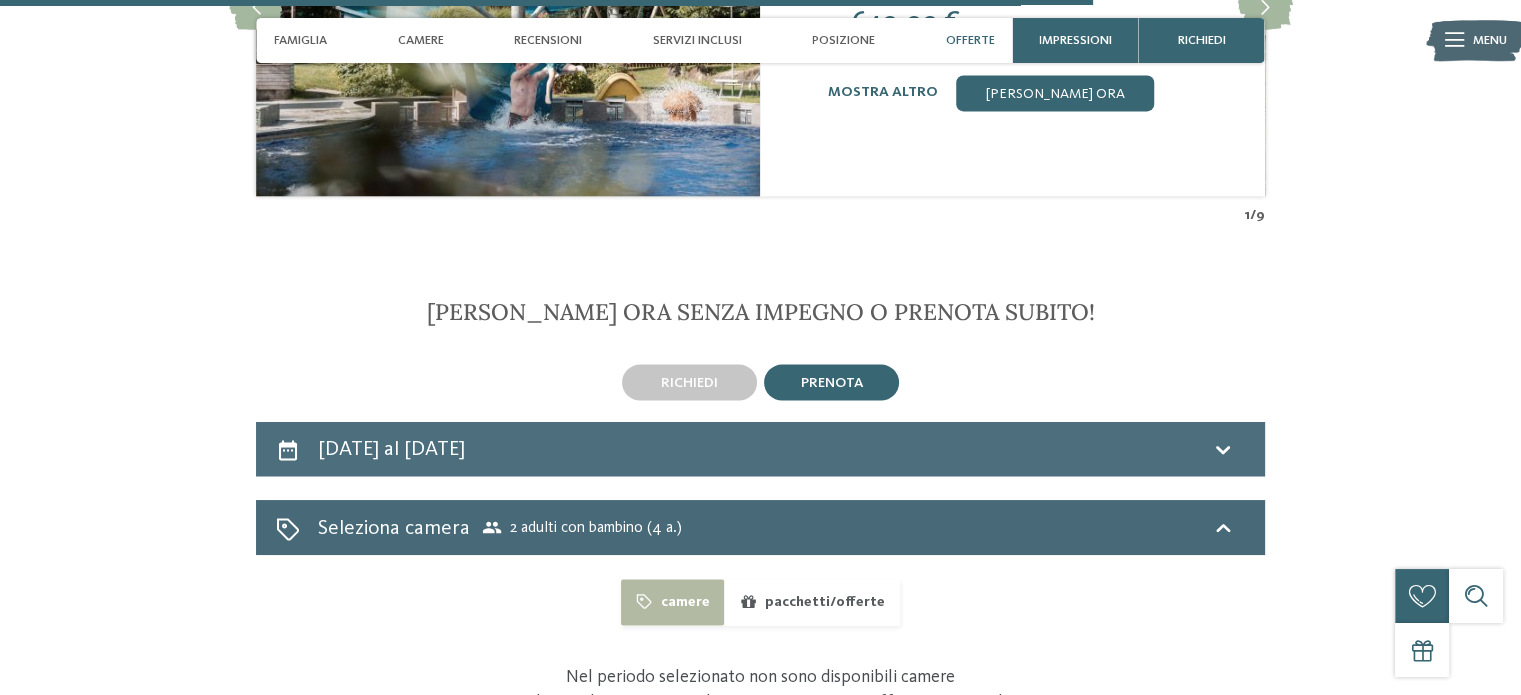 click on "[DATE] al [DATE]" at bounding box center (760, 448) 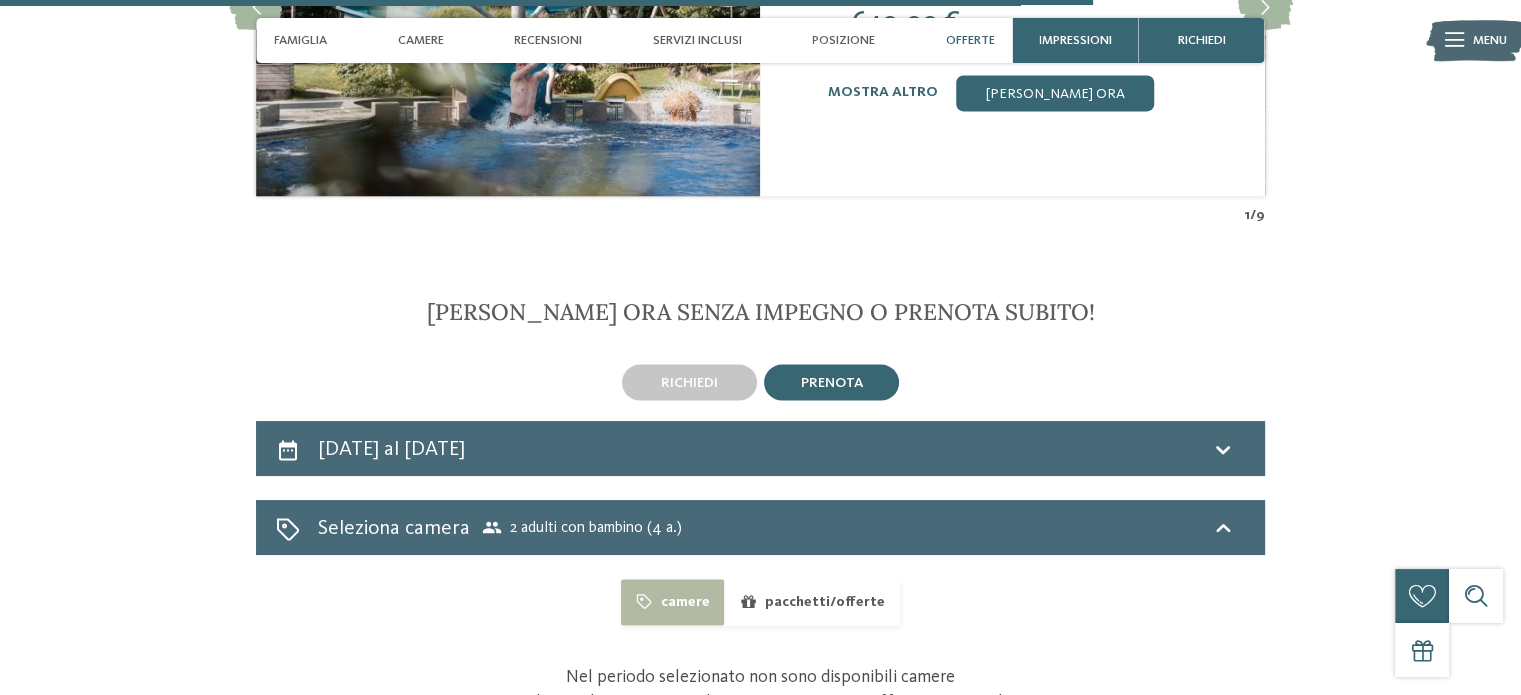 select on "*" 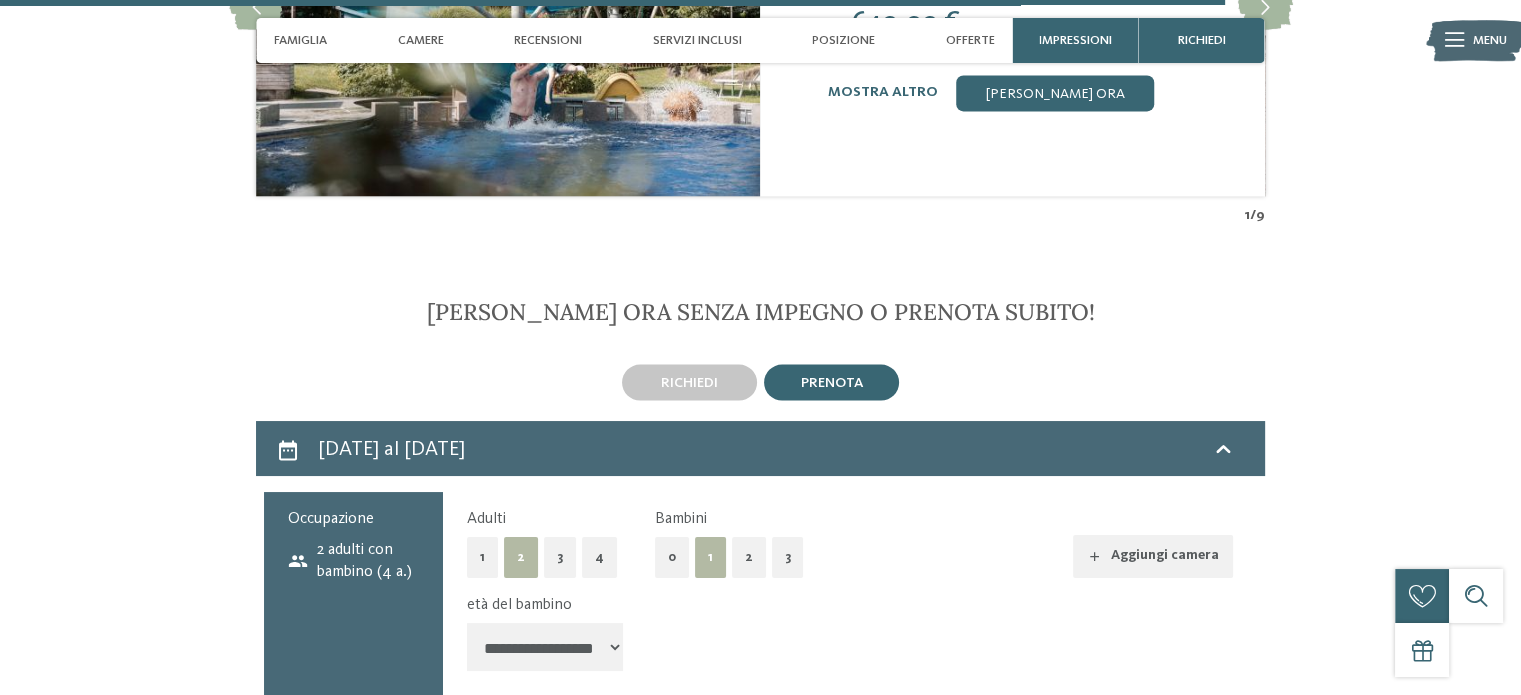 scroll, scrollTop: 3885, scrollLeft: 0, axis: vertical 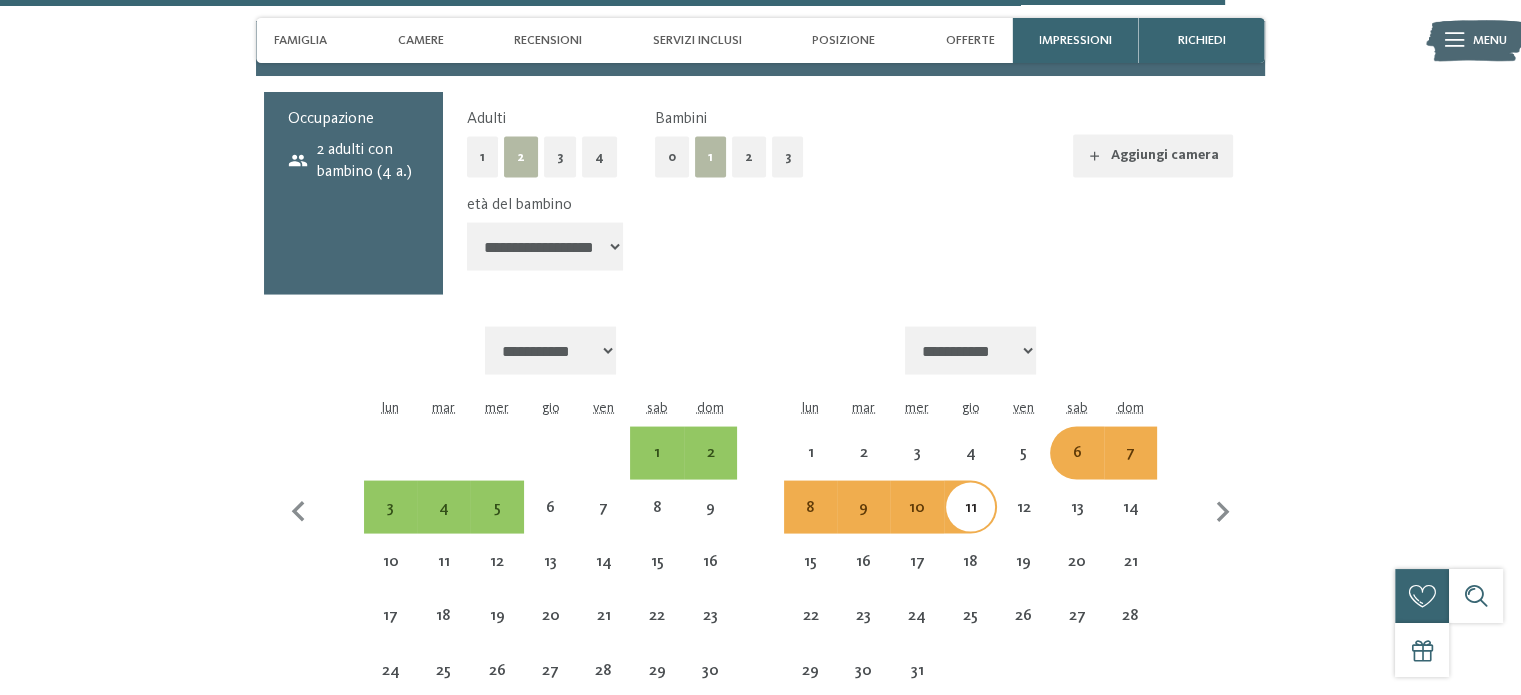 click on "6" at bounding box center [1076, 469] 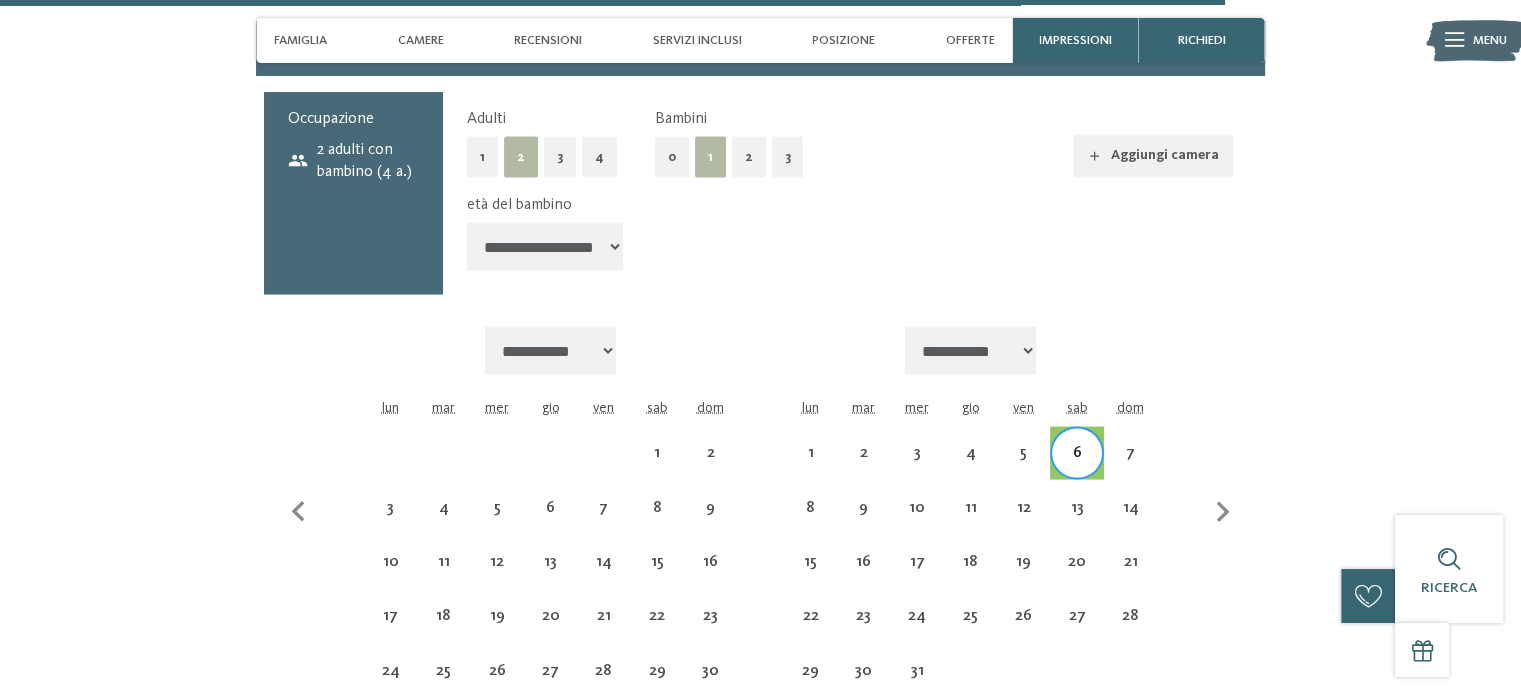 drag, startPoint x: 1080, startPoint y: 471, endPoint x: 1062, endPoint y: 385, distance: 87.86353 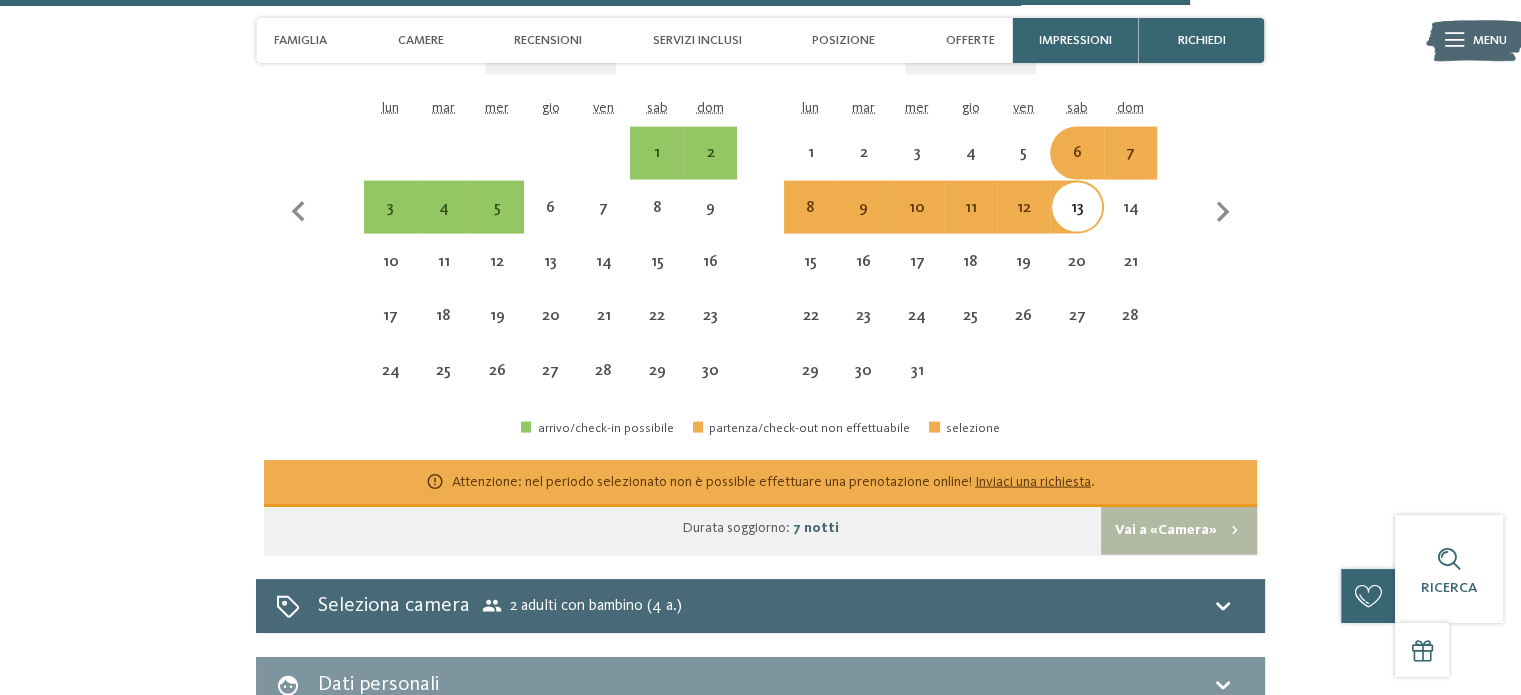 click on "Vai a «Camera»" at bounding box center (1179, 531) 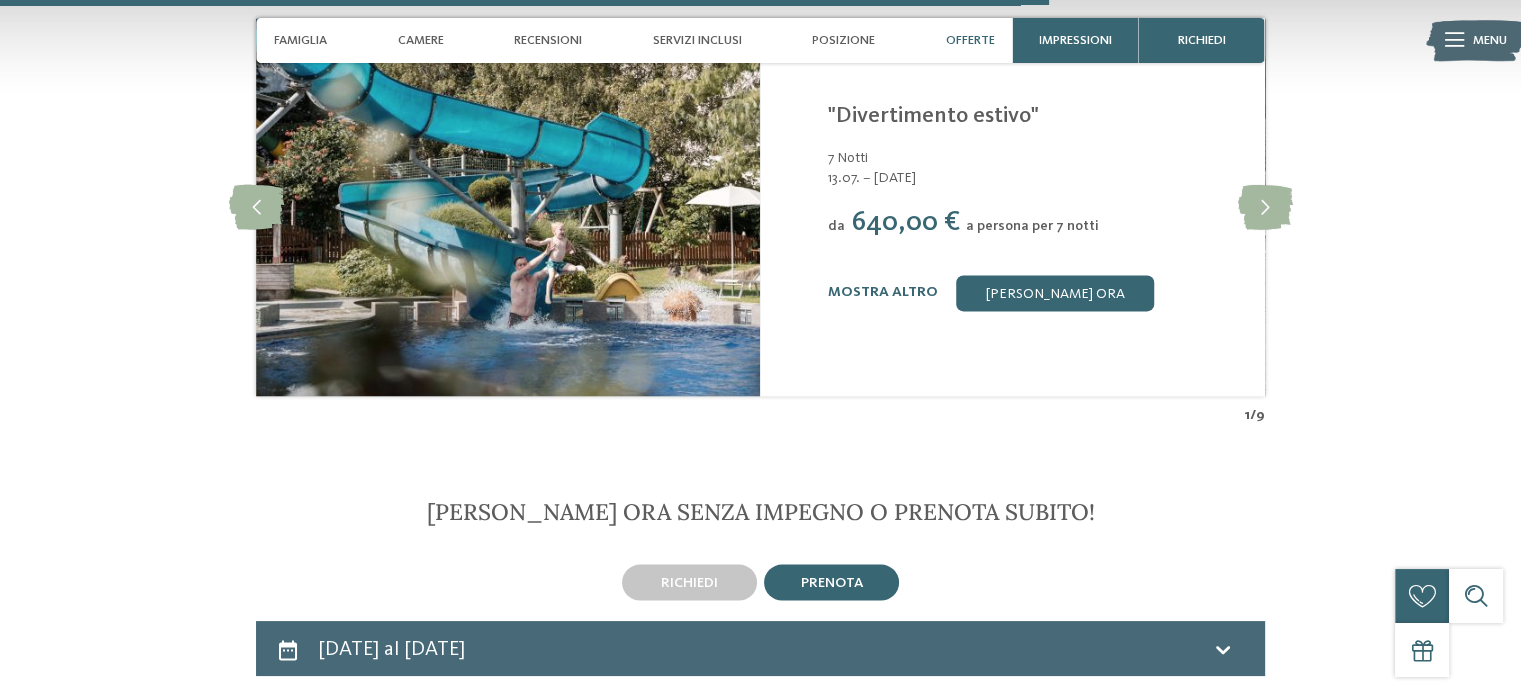 scroll, scrollTop: 3085, scrollLeft: 0, axis: vertical 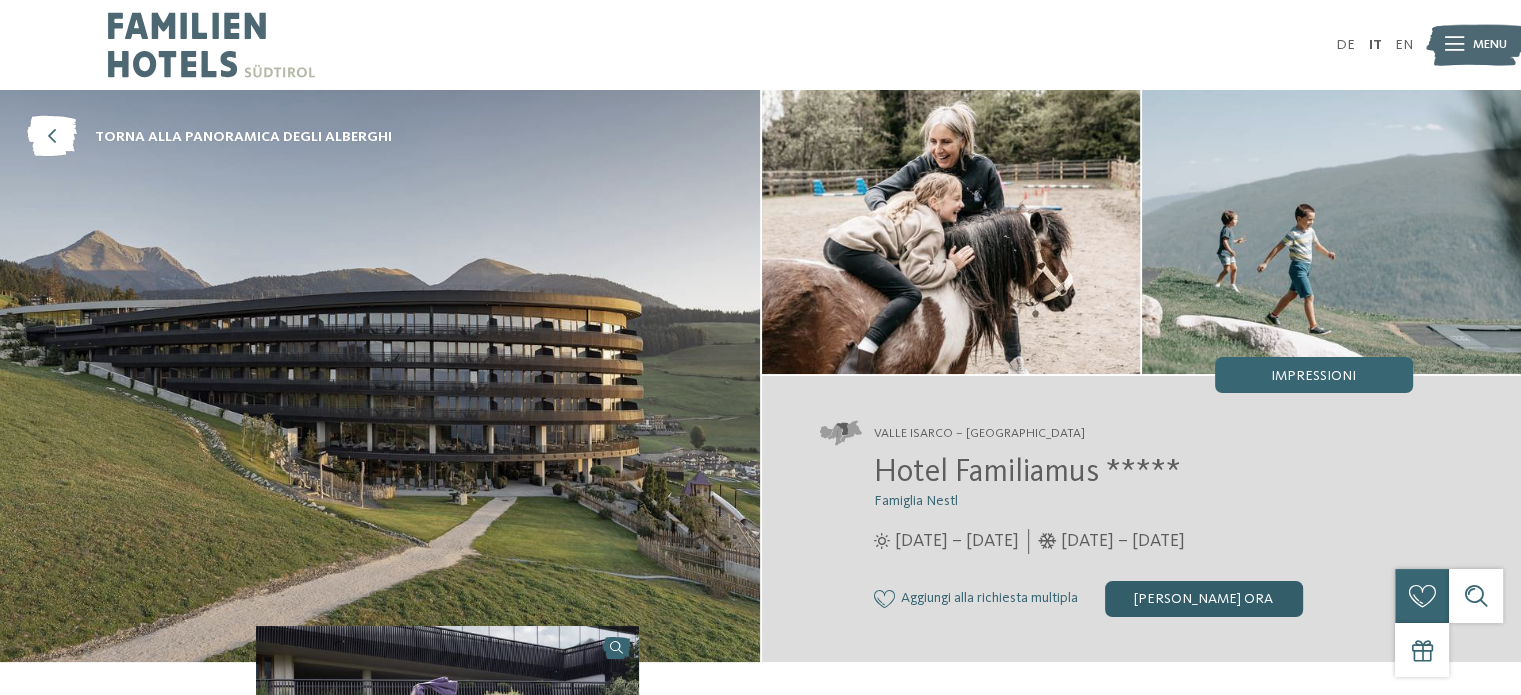click on "[PERSON_NAME] ora" at bounding box center (1204, 599) 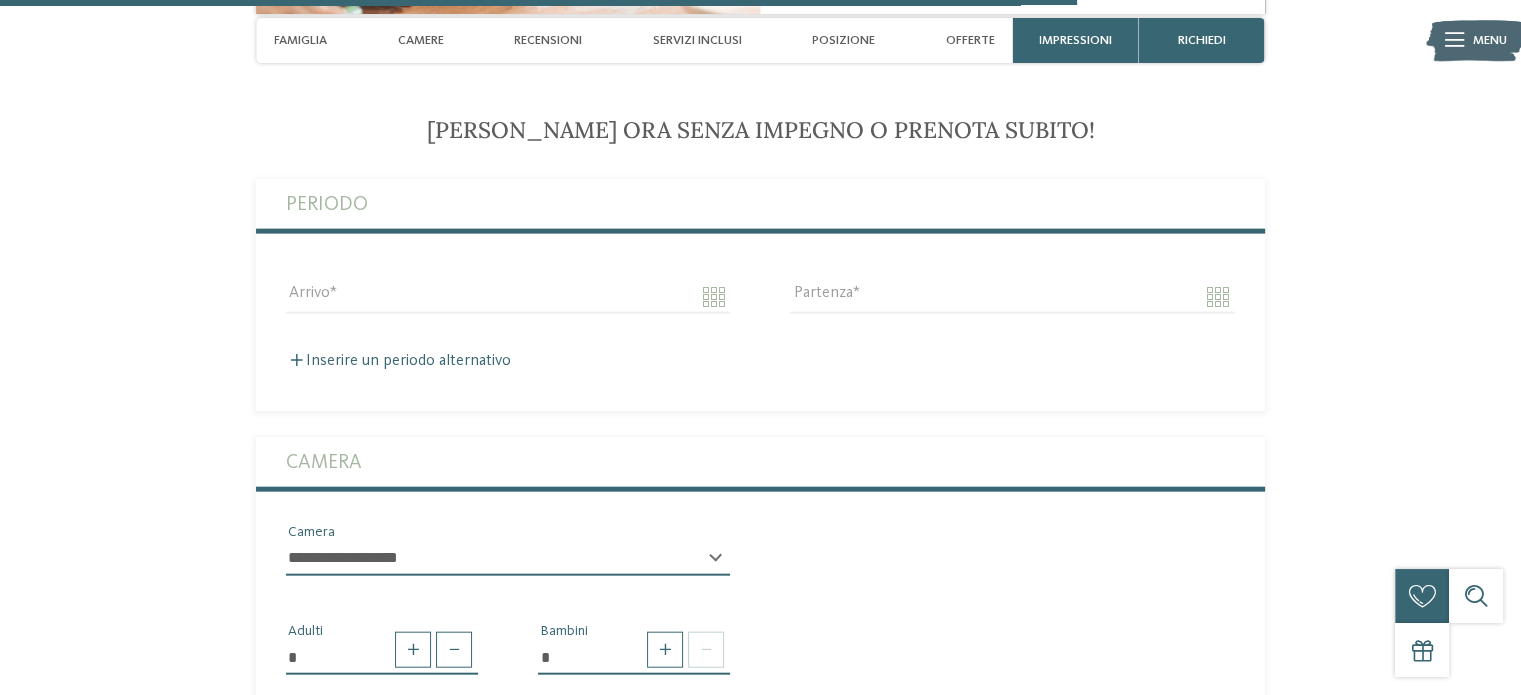 scroll, scrollTop: 4522, scrollLeft: 0, axis: vertical 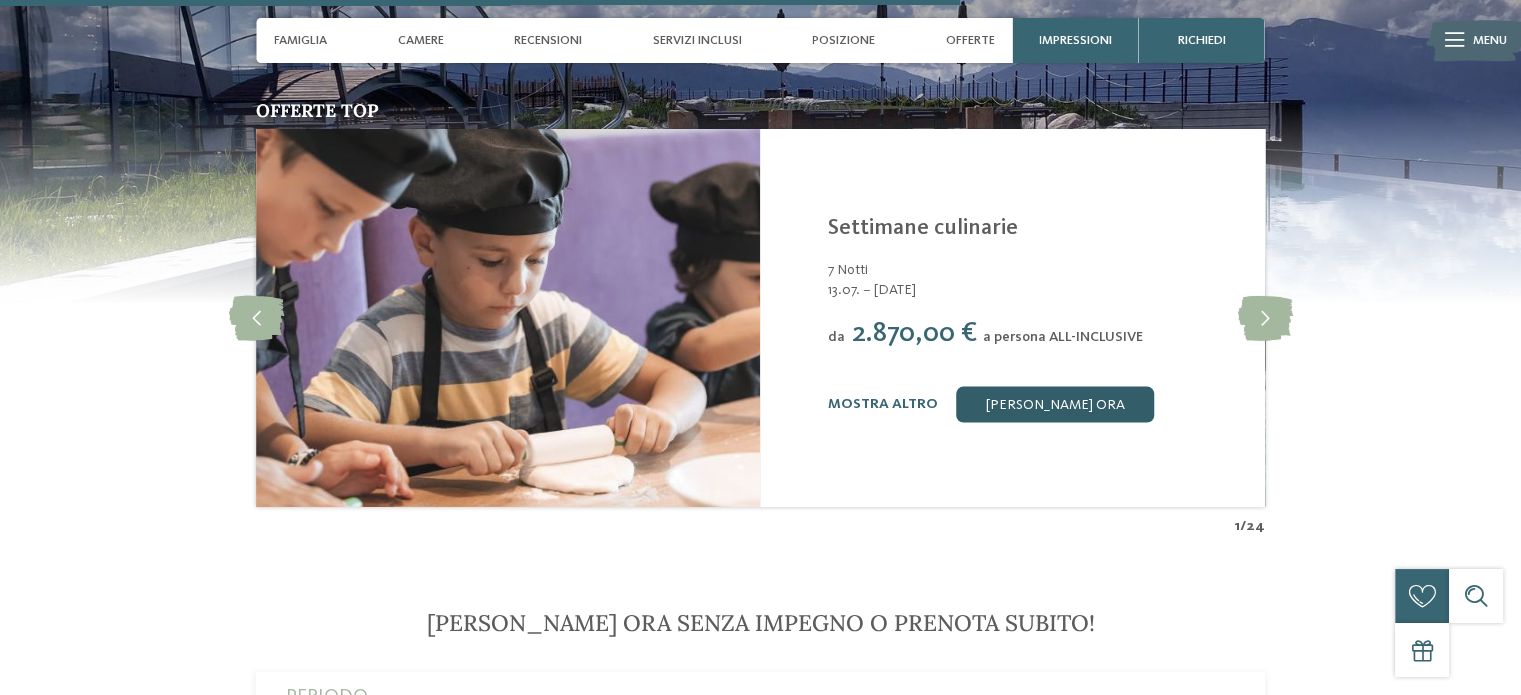 click on "[PERSON_NAME] ora" at bounding box center (1055, 405) 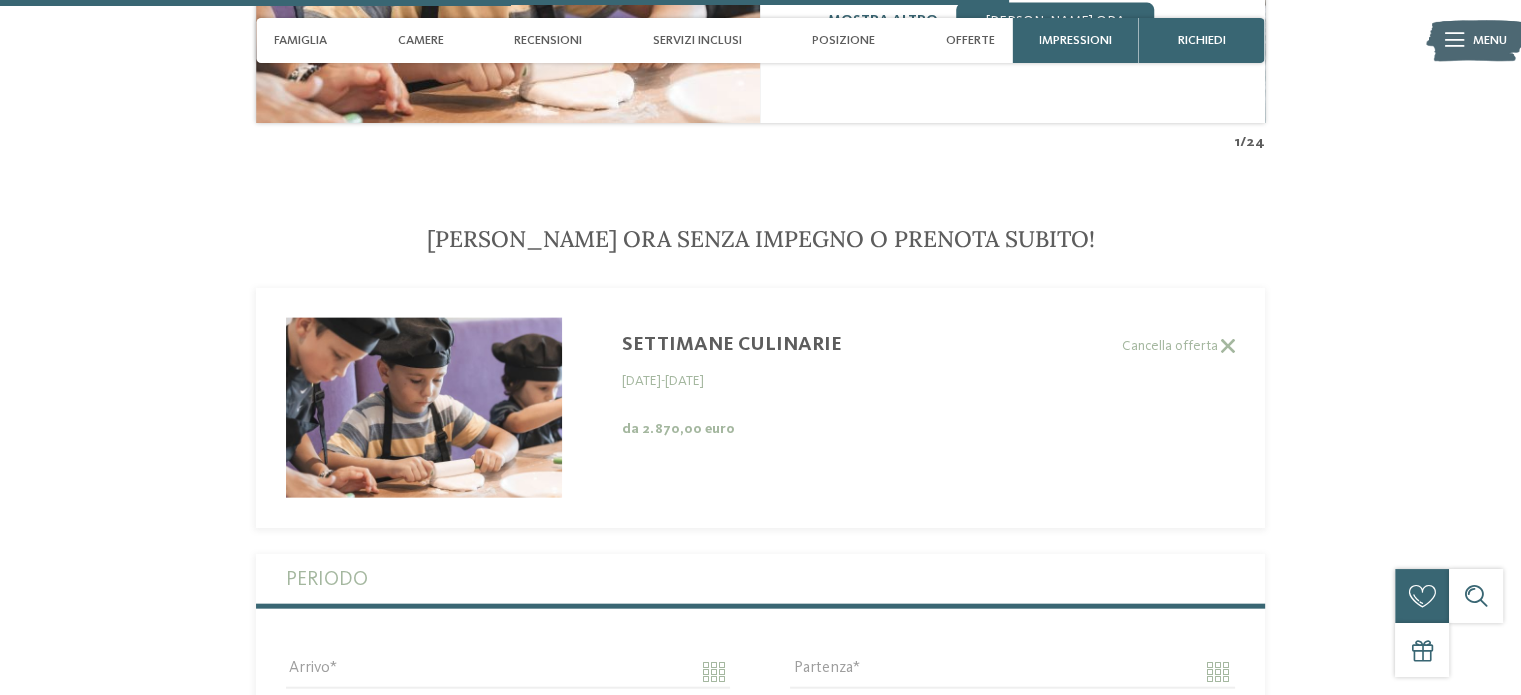 scroll, scrollTop: 4385, scrollLeft: 0, axis: vertical 